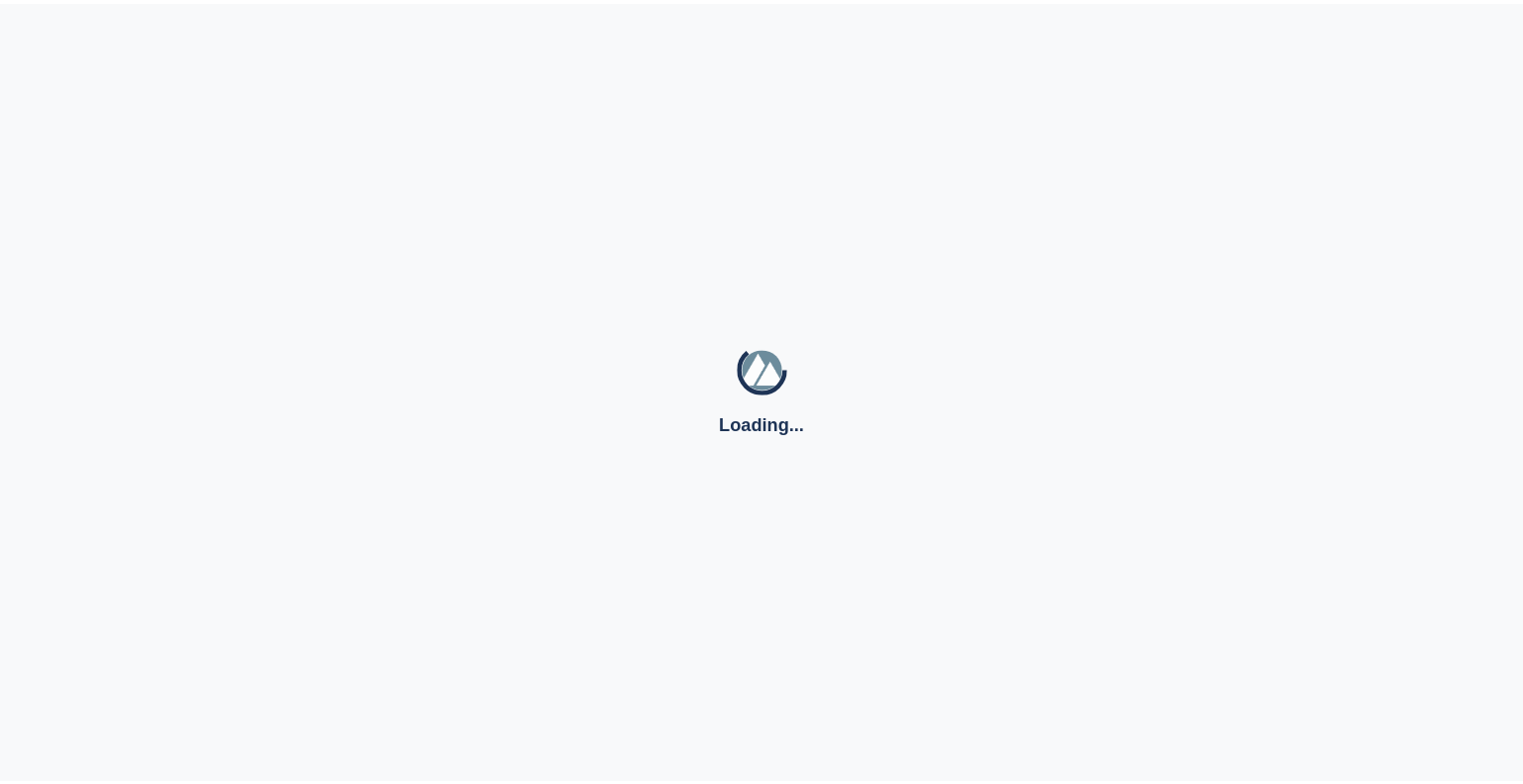 scroll, scrollTop: 0, scrollLeft: 0, axis: both 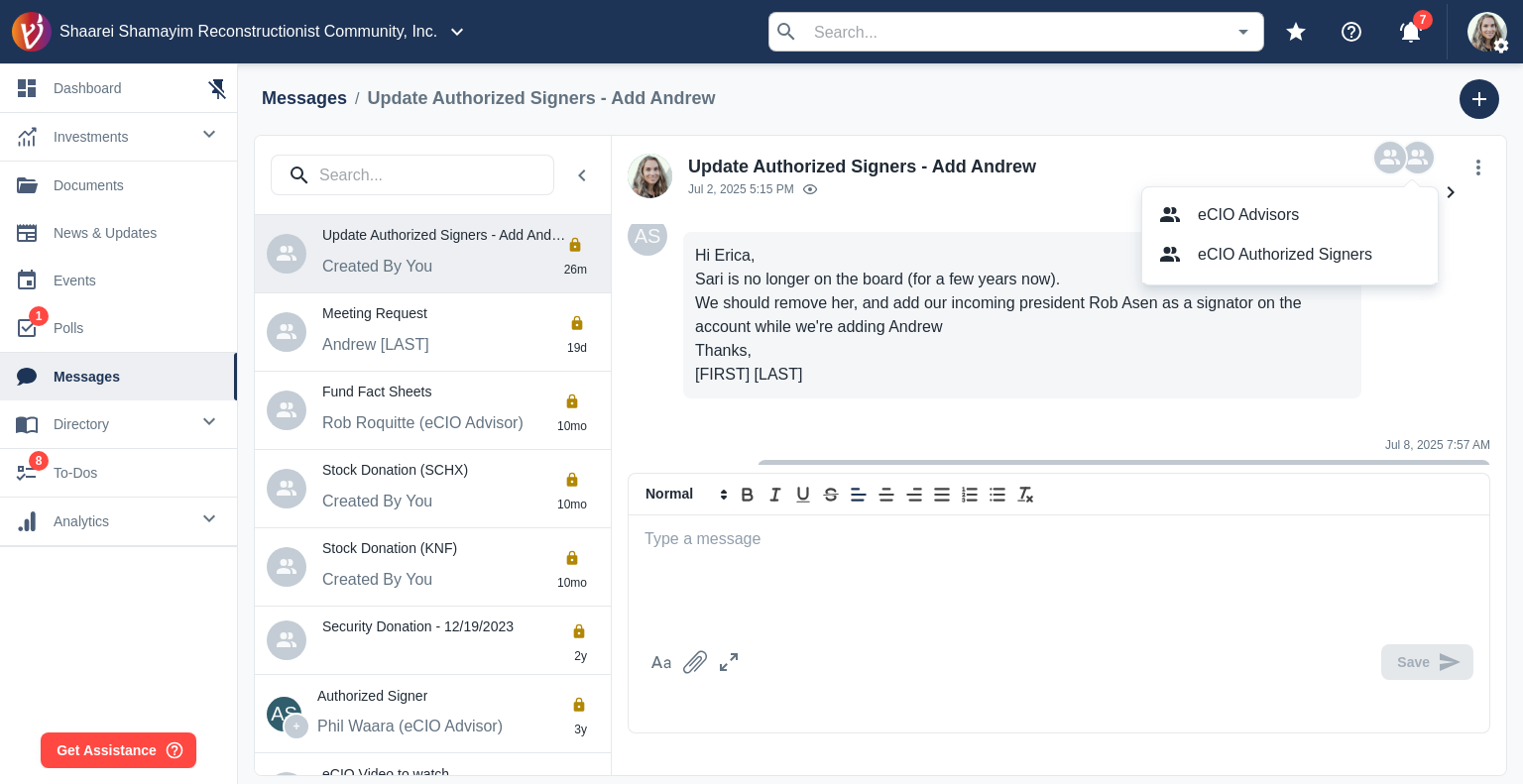 drag, startPoint x: 1501, startPoint y: 367, endPoint x: 1496, endPoint y: 393, distance: 26.4764 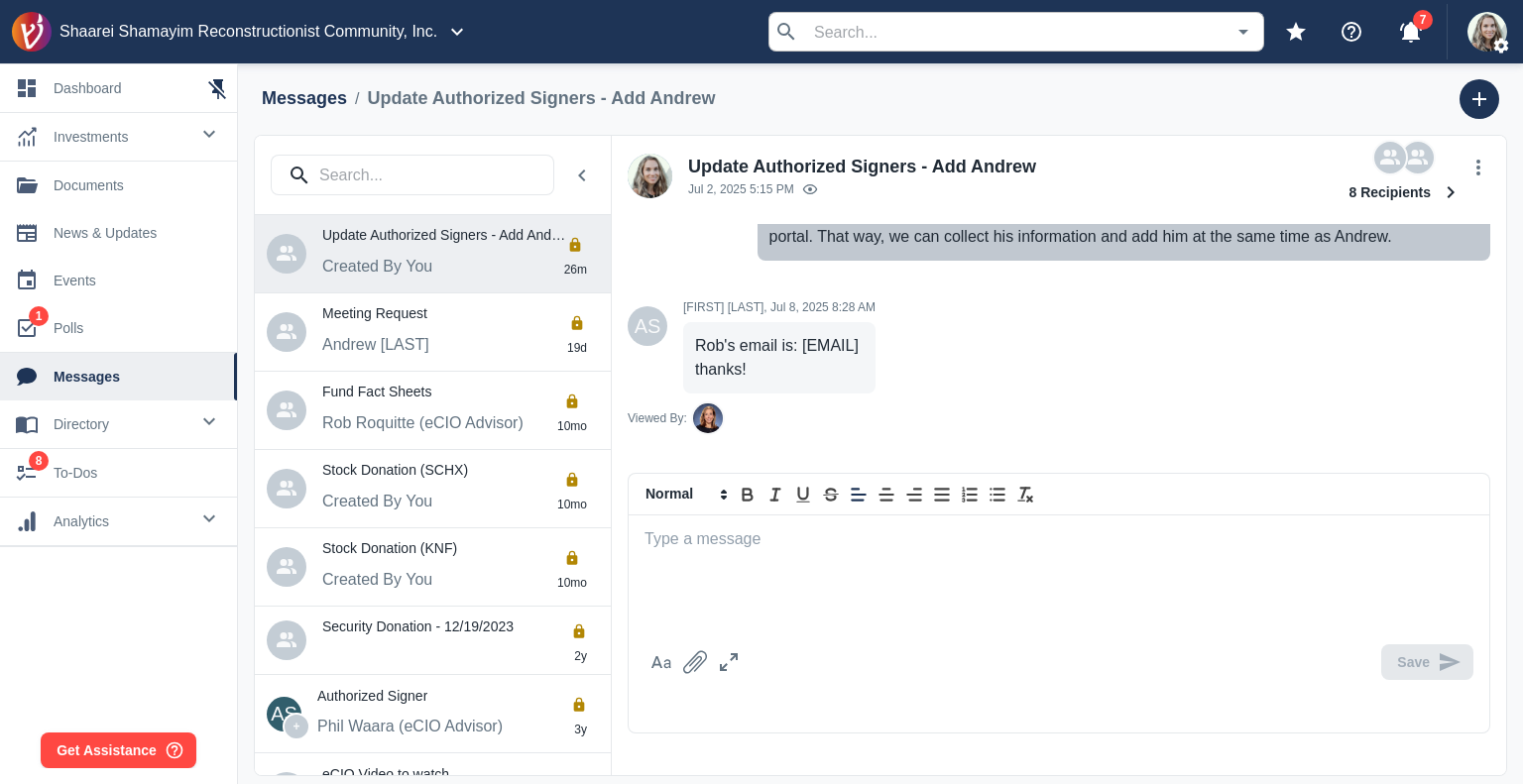 scroll, scrollTop: 763, scrollLeft: 0, axis: vertical 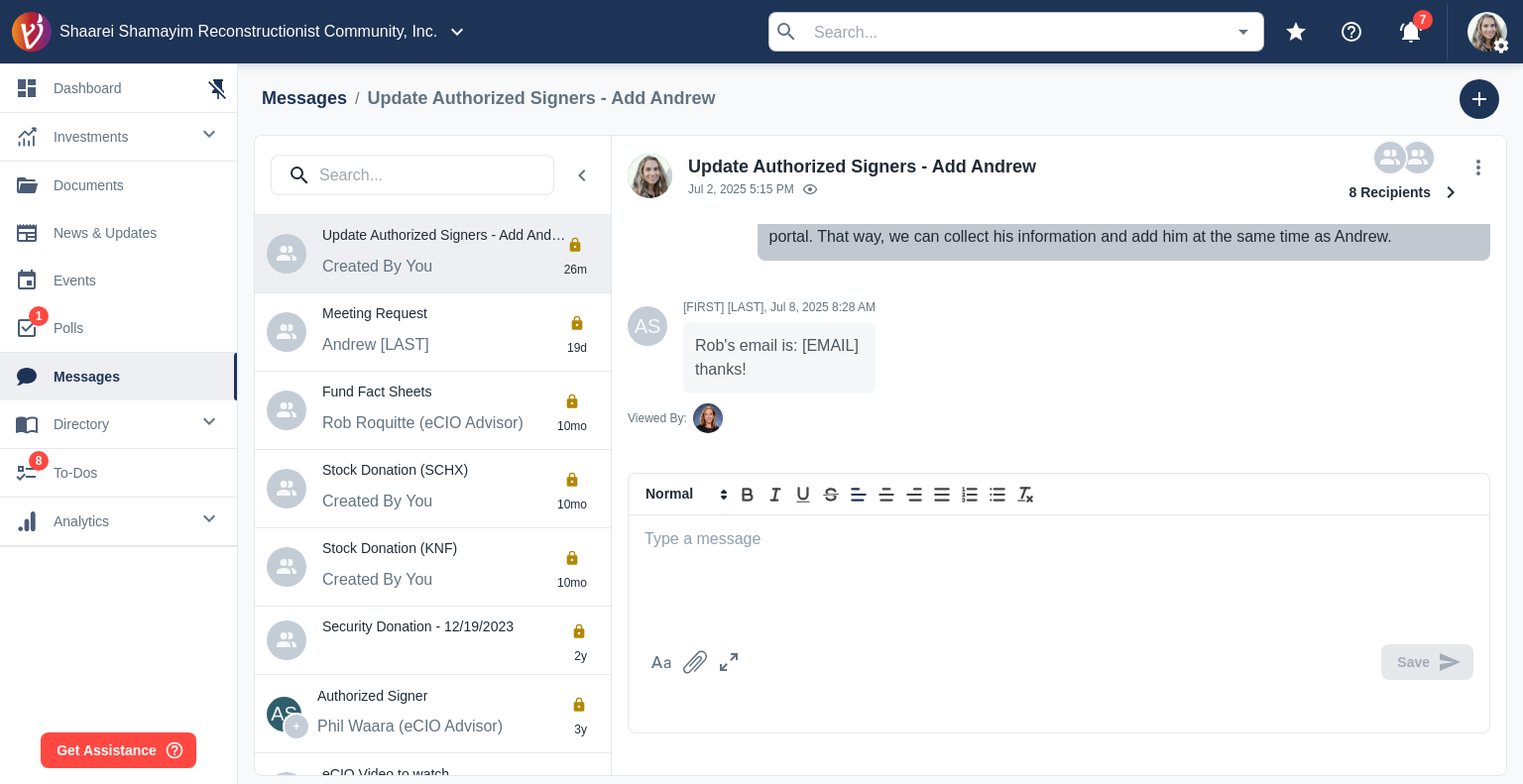 drag, startPoint x: 959, startPoint y: 345, endPoint x: 803, endPoint y: 351, distance: 156.11534 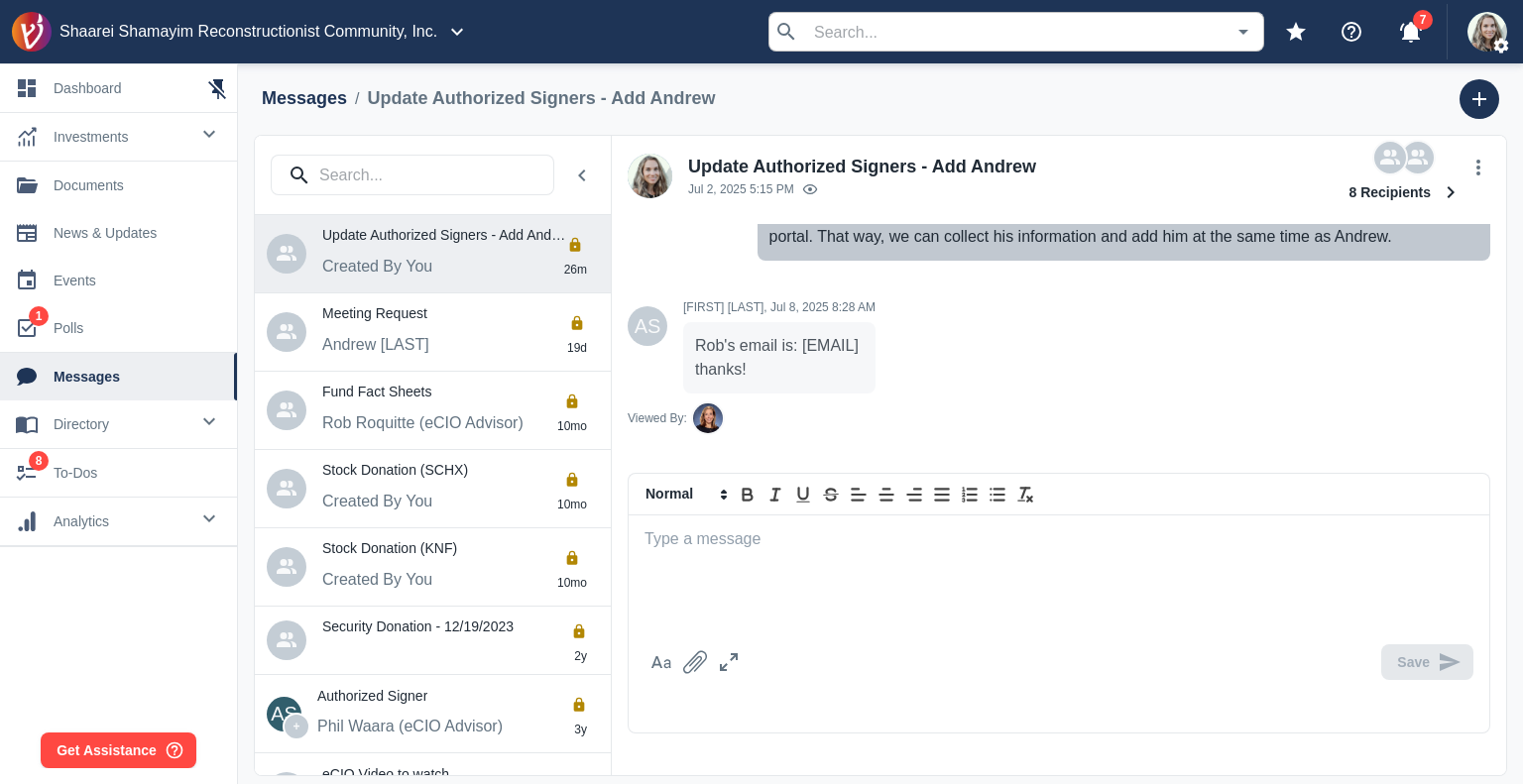 copy on "[EMAIL]" 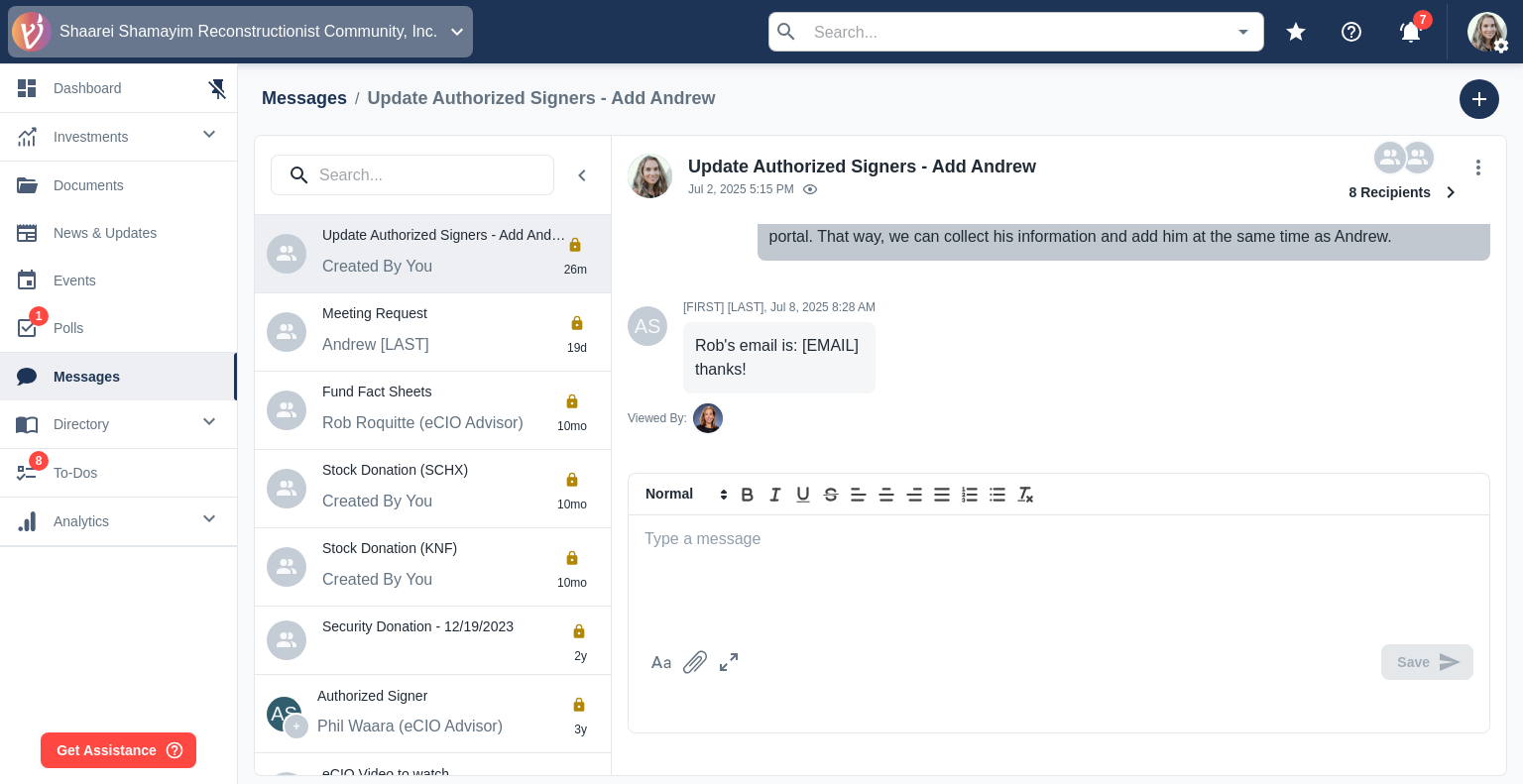 click on "Shaarei Shamayim Reconstructionist Community, Inc." at bounding box center (248, 32) 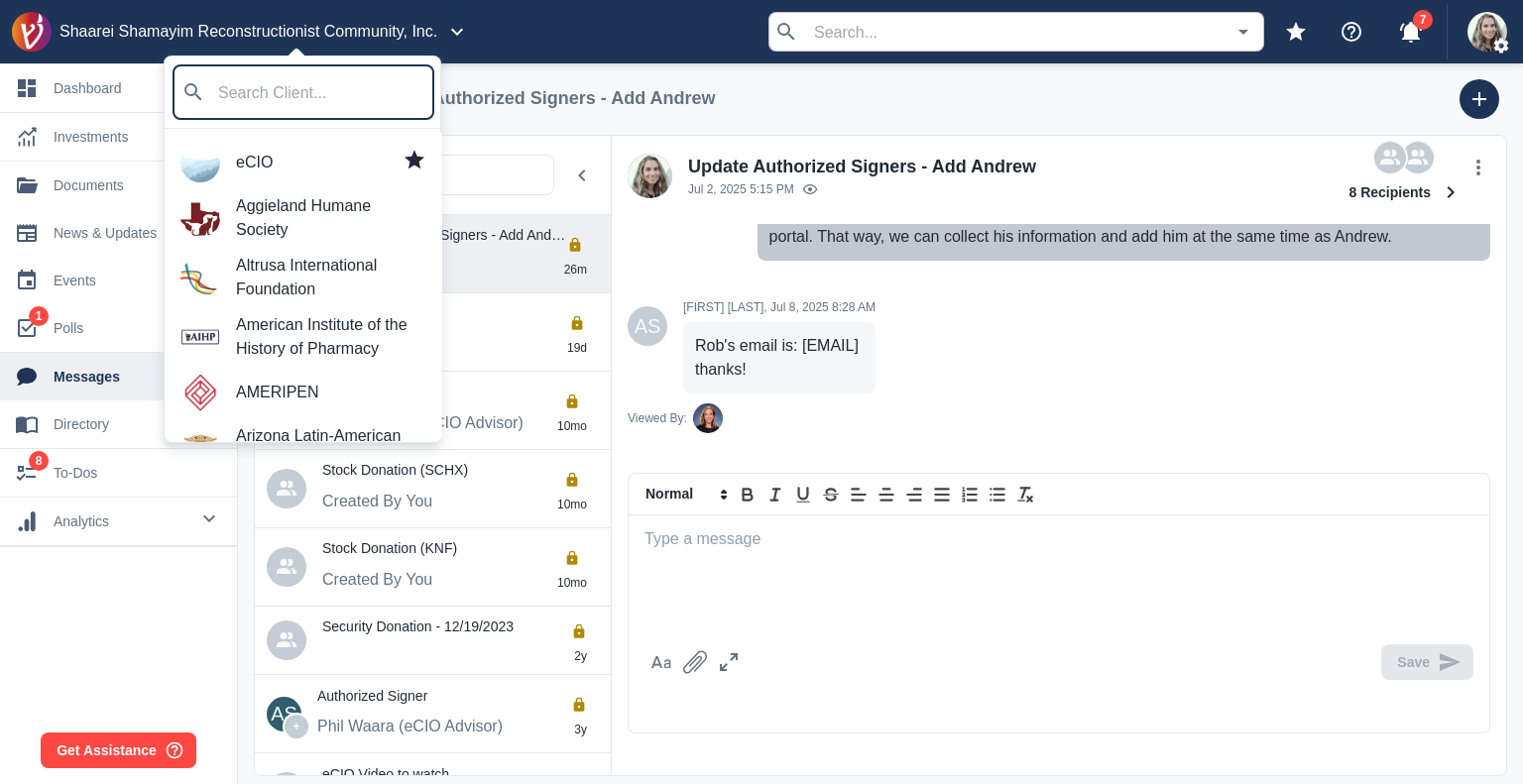 click on "eCIO" at bounding box center [331, 163] 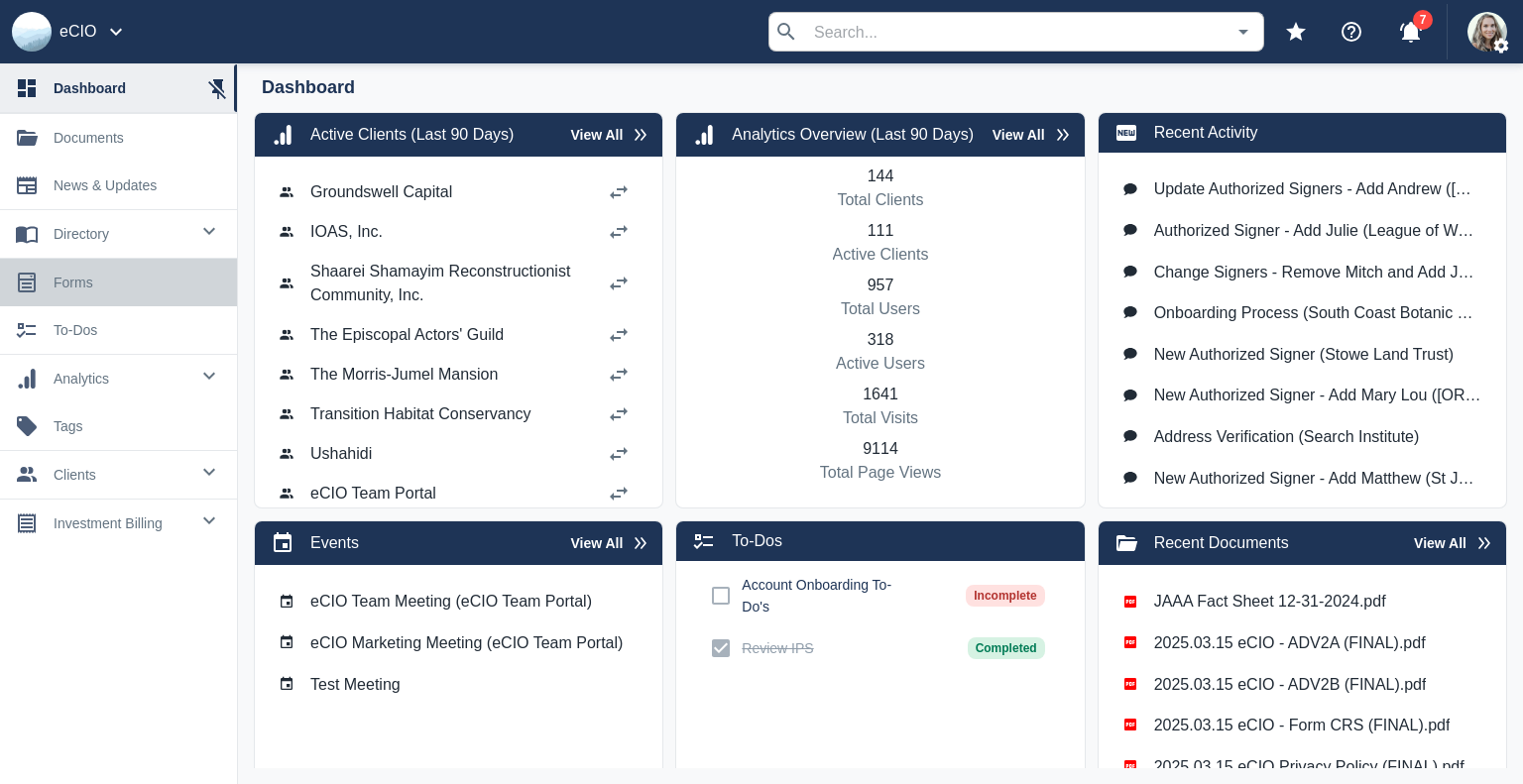 click on "0 forms" at bounding box center [118, 282] 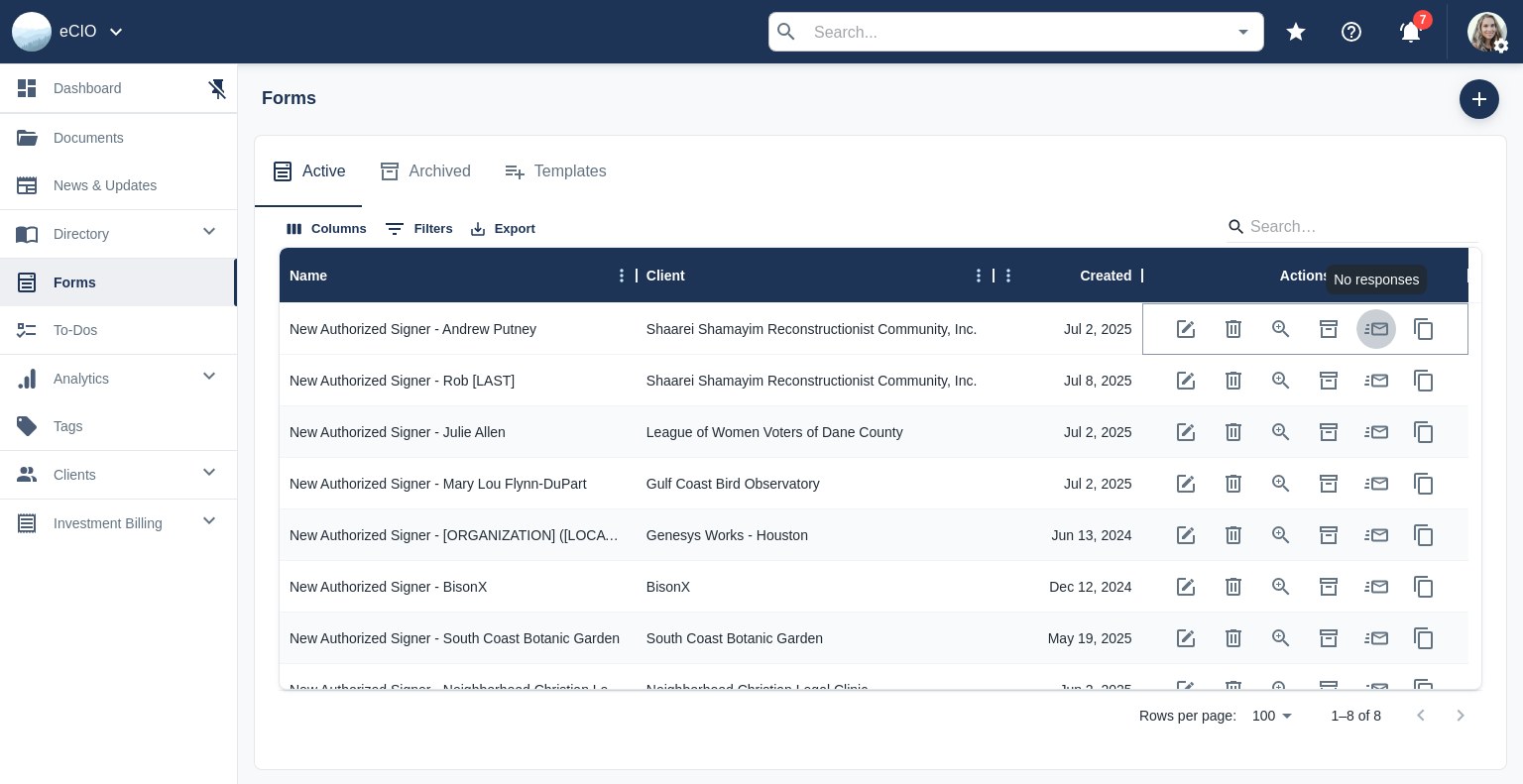 click at bounding box center (1376, 328) 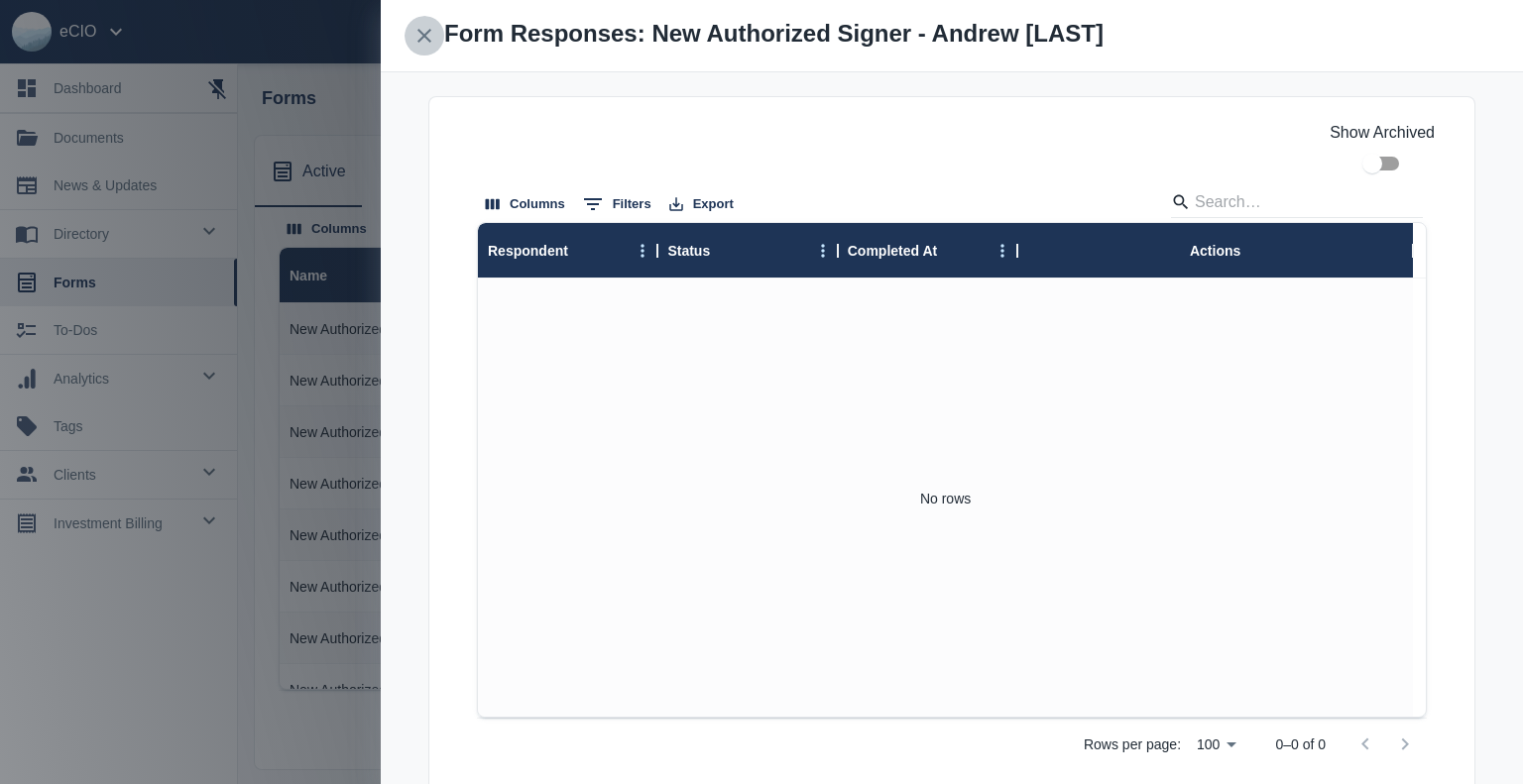 click at bounding box center [424, 36] 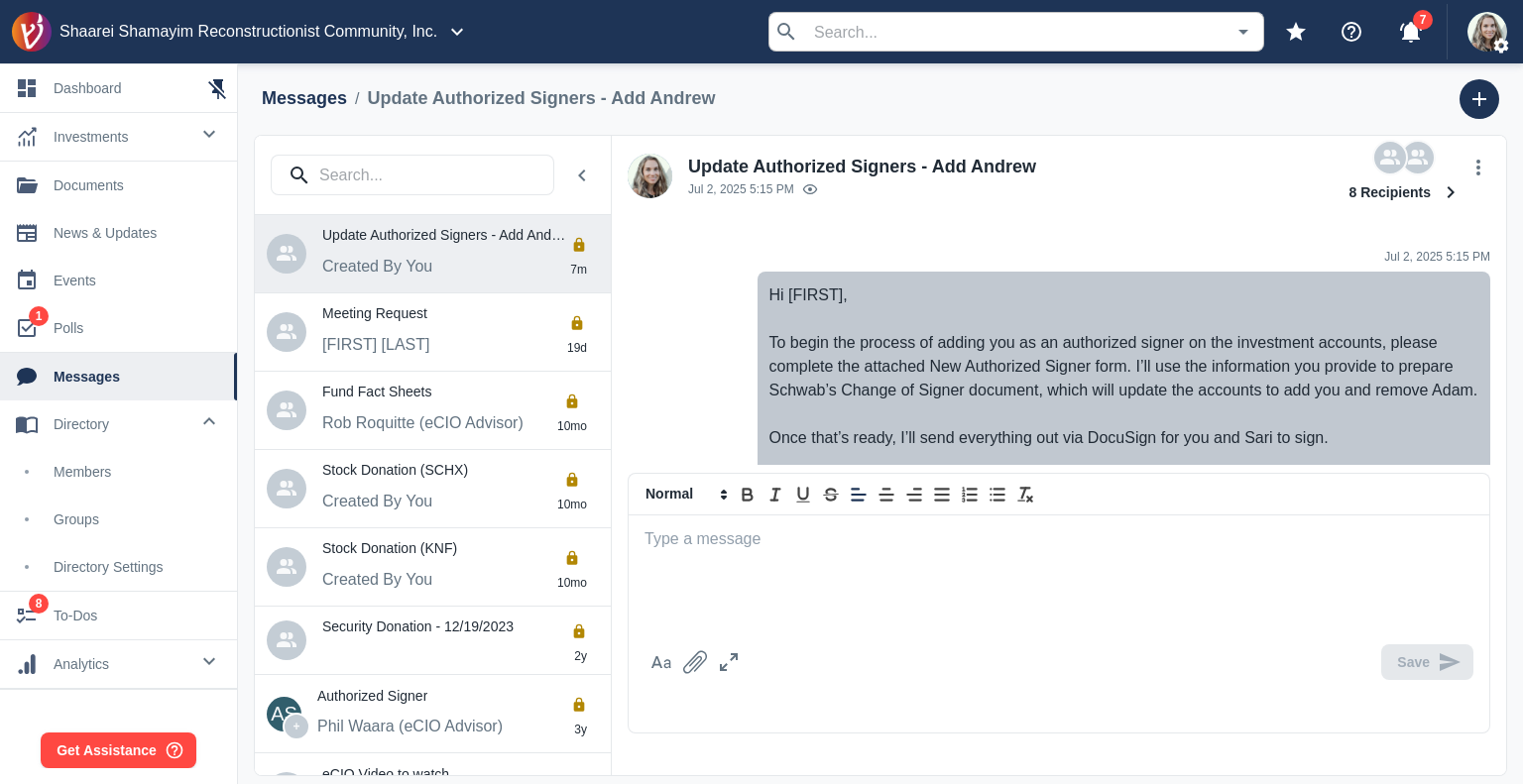scroll, scrollTop: 0, scrollLeft: 0, axis: both 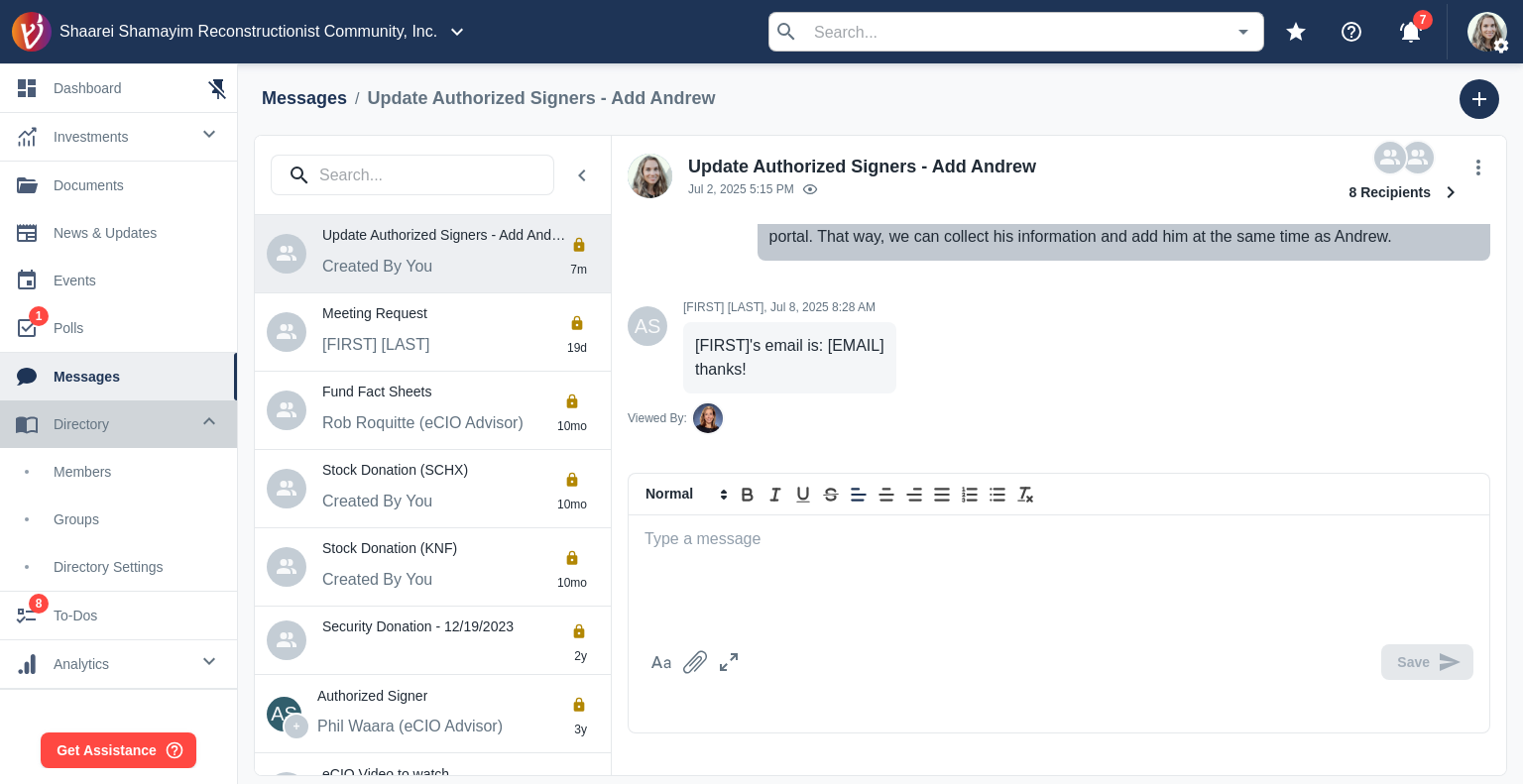 click on "directory" at bounding box center [121, 137] 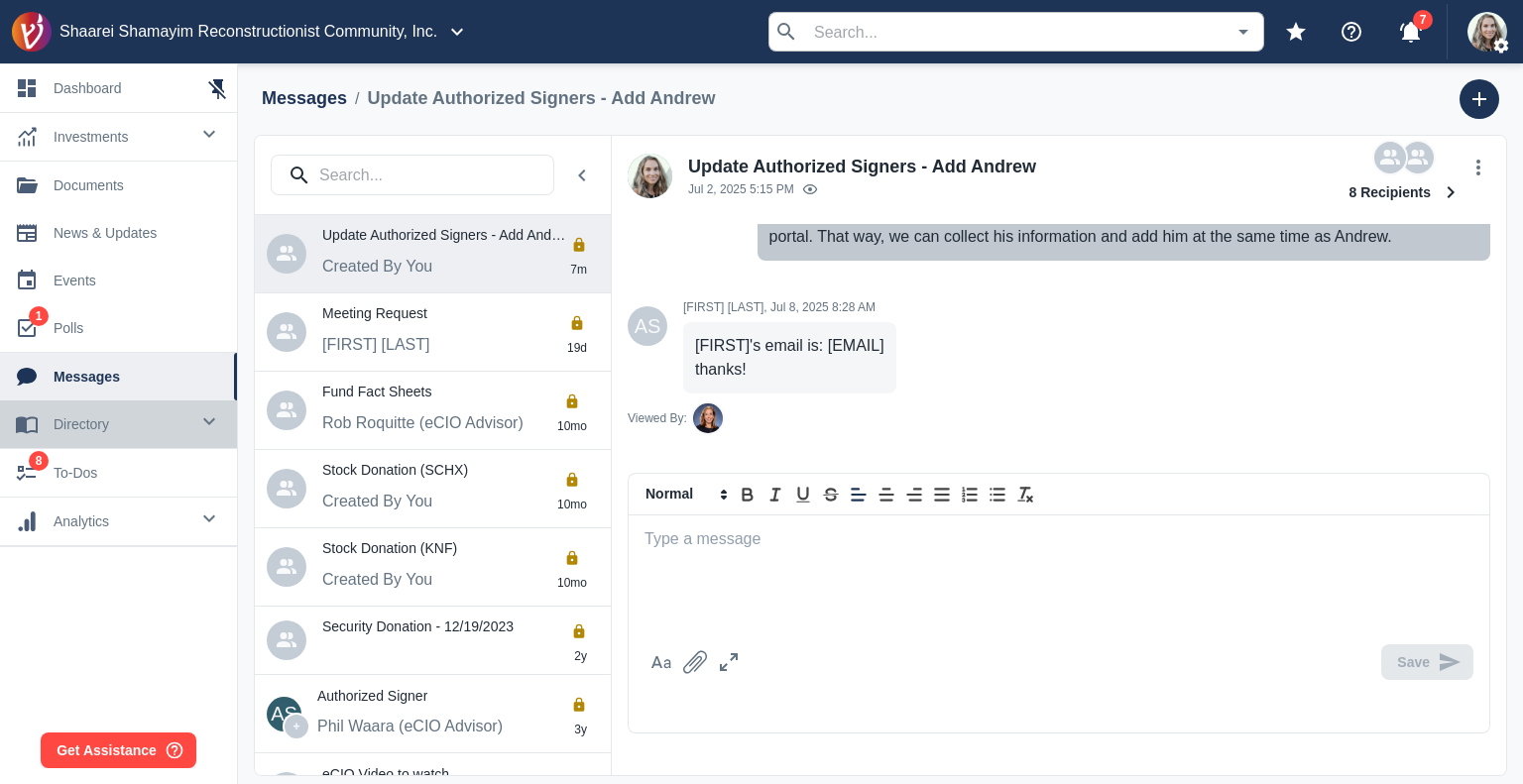 click on "directory" at bounding box center (121, 137) 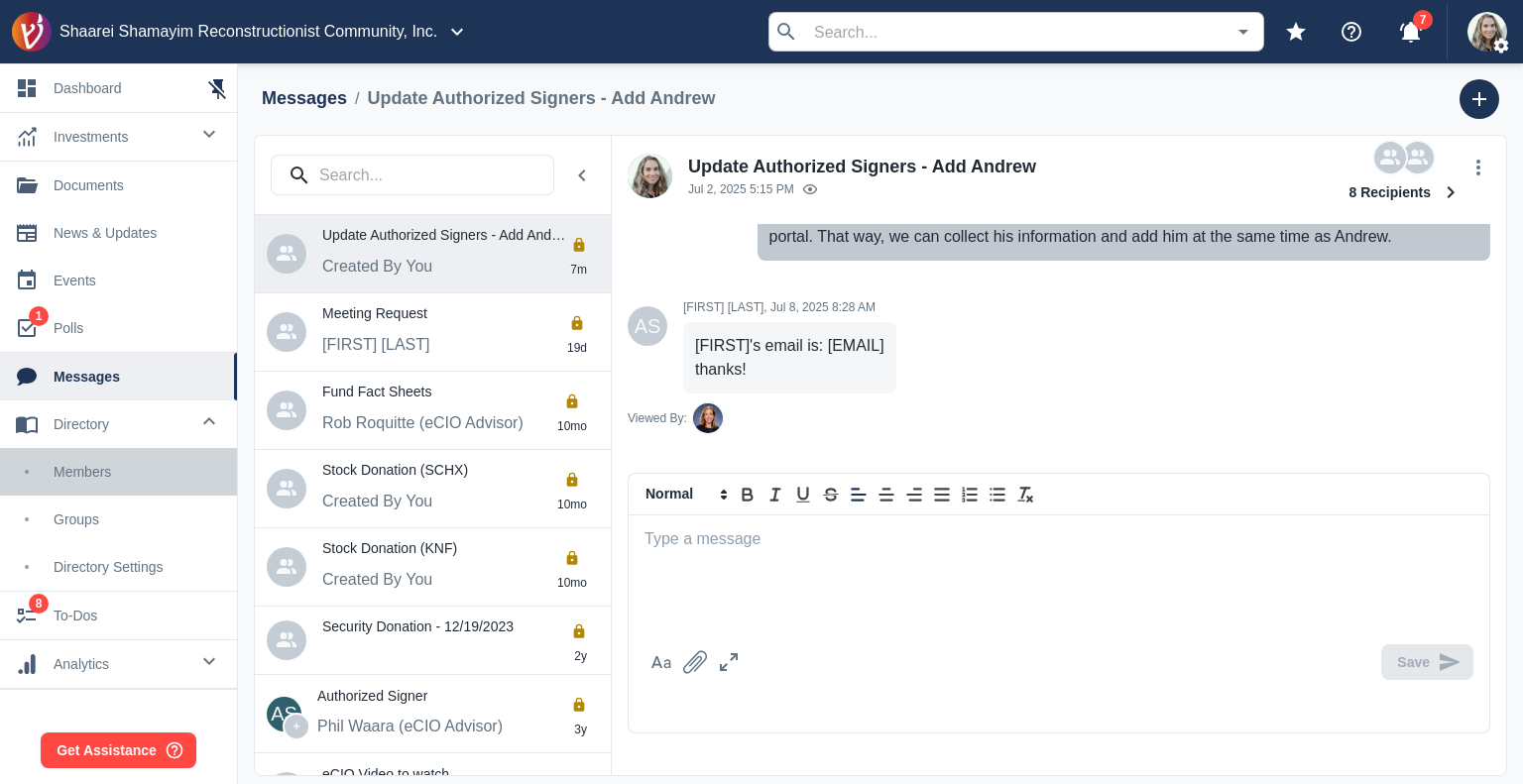 click on "members" at bounding box center (137, 472) 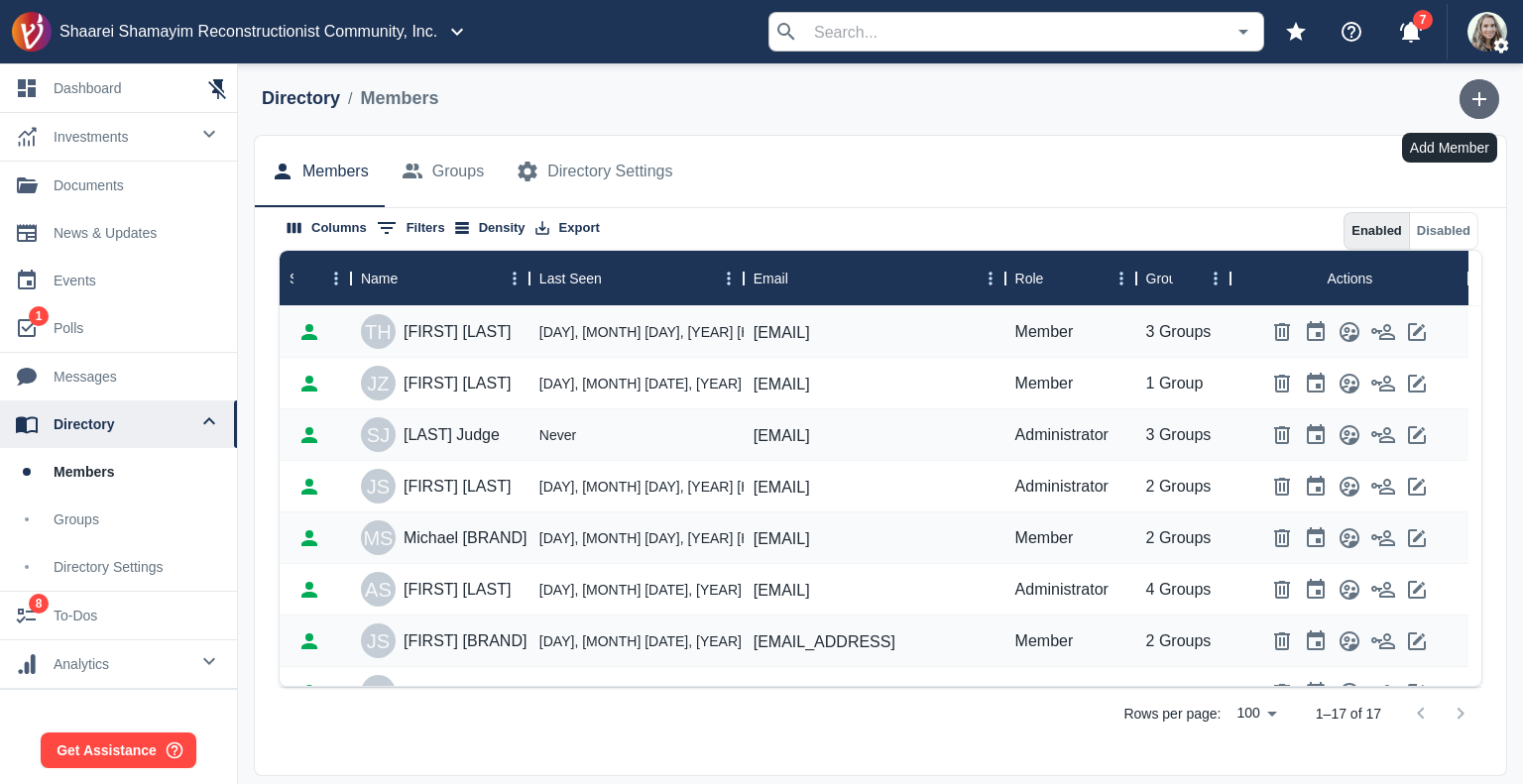 click at bounding box center [1479, 99] 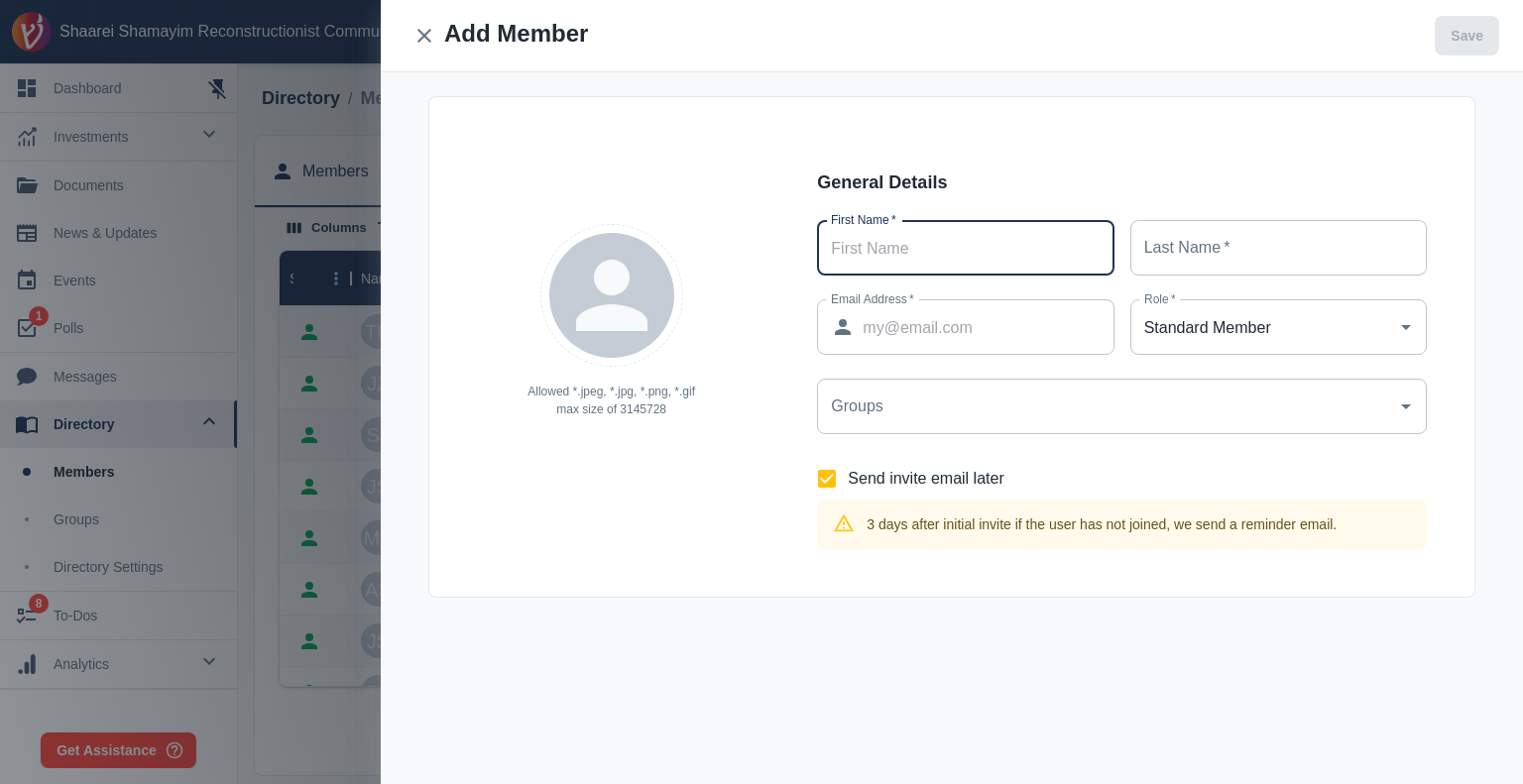 click on "First Name   *" at bounding box center [965, 248] 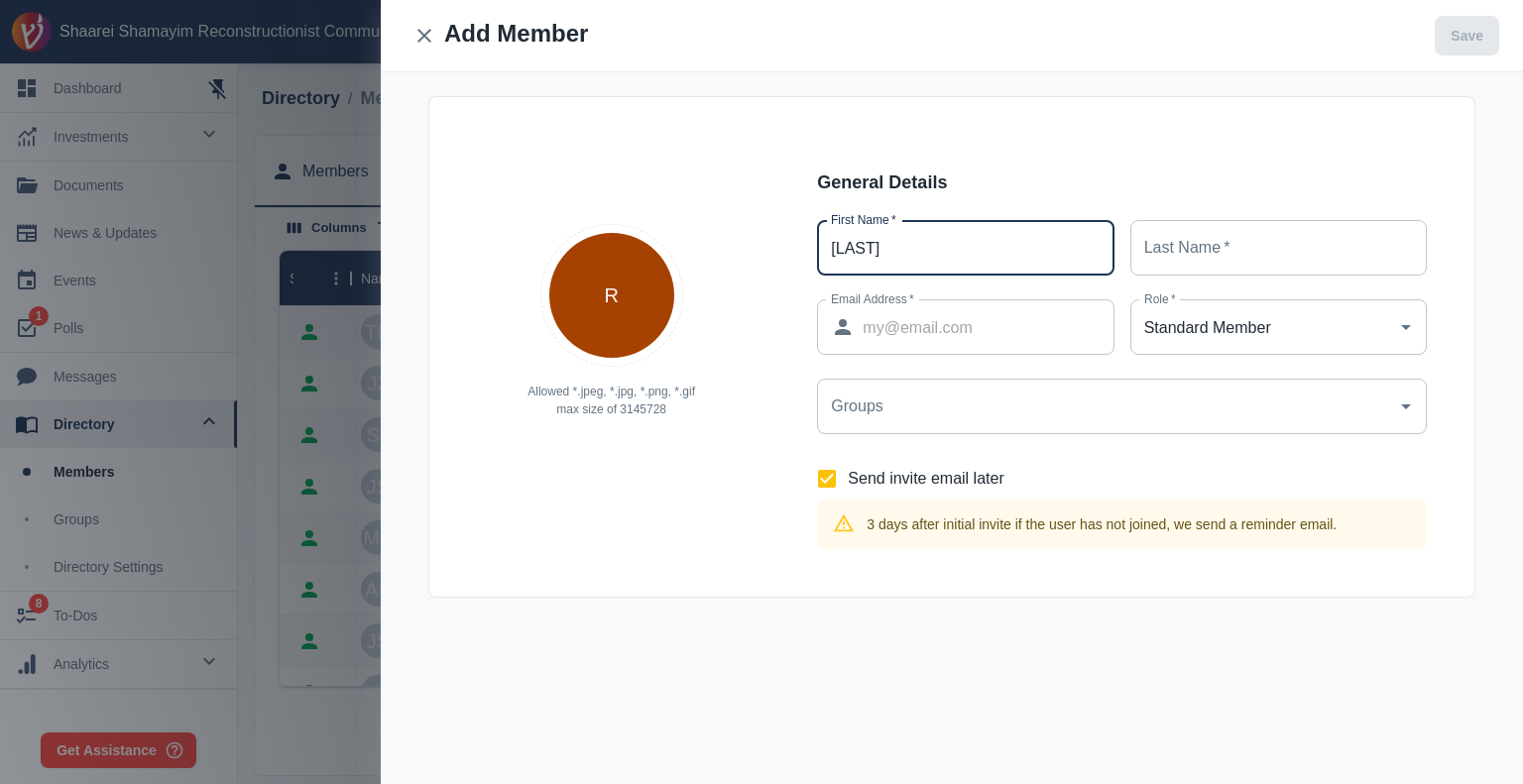 type on "[LAST]" 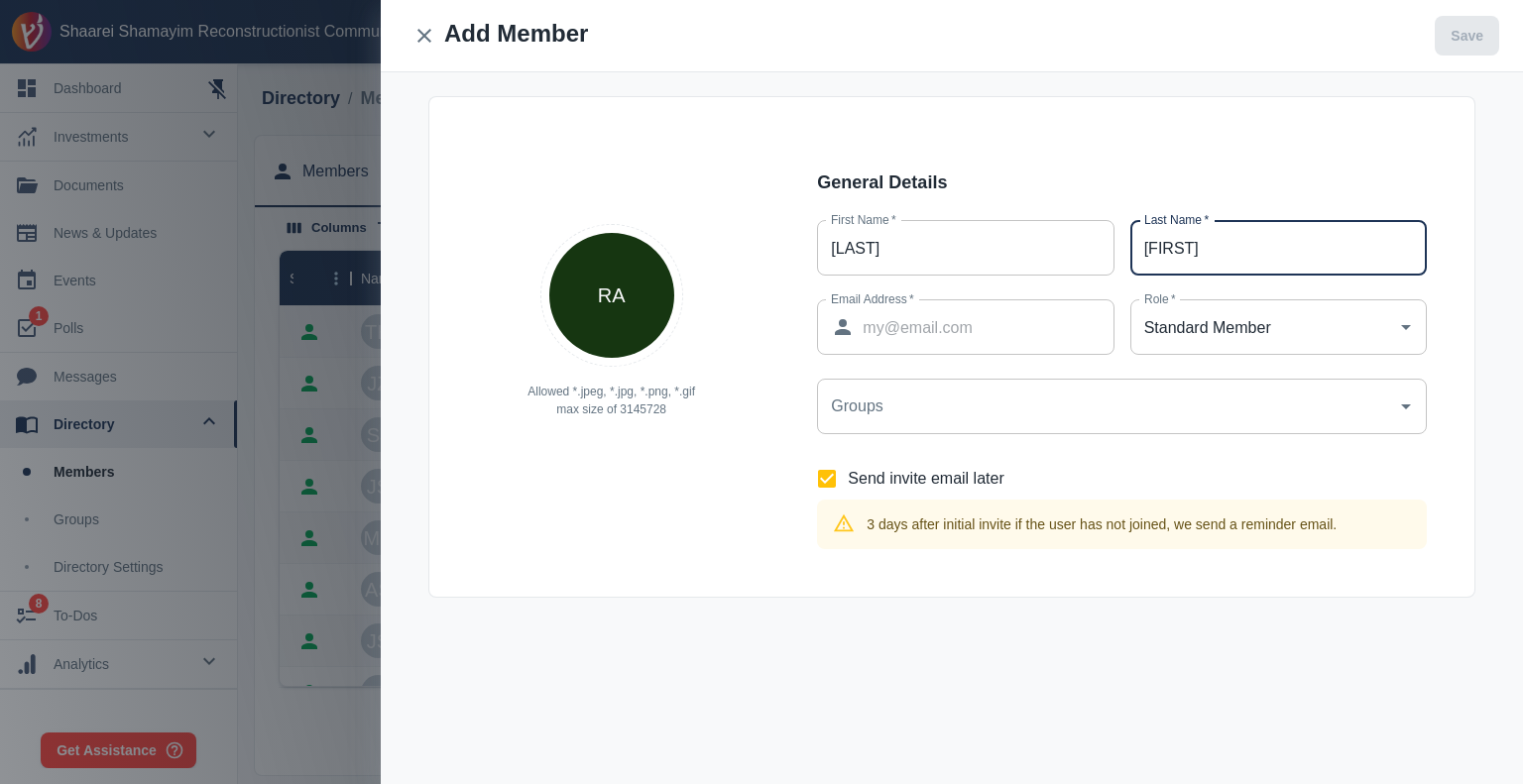 type on "[FIRST]" 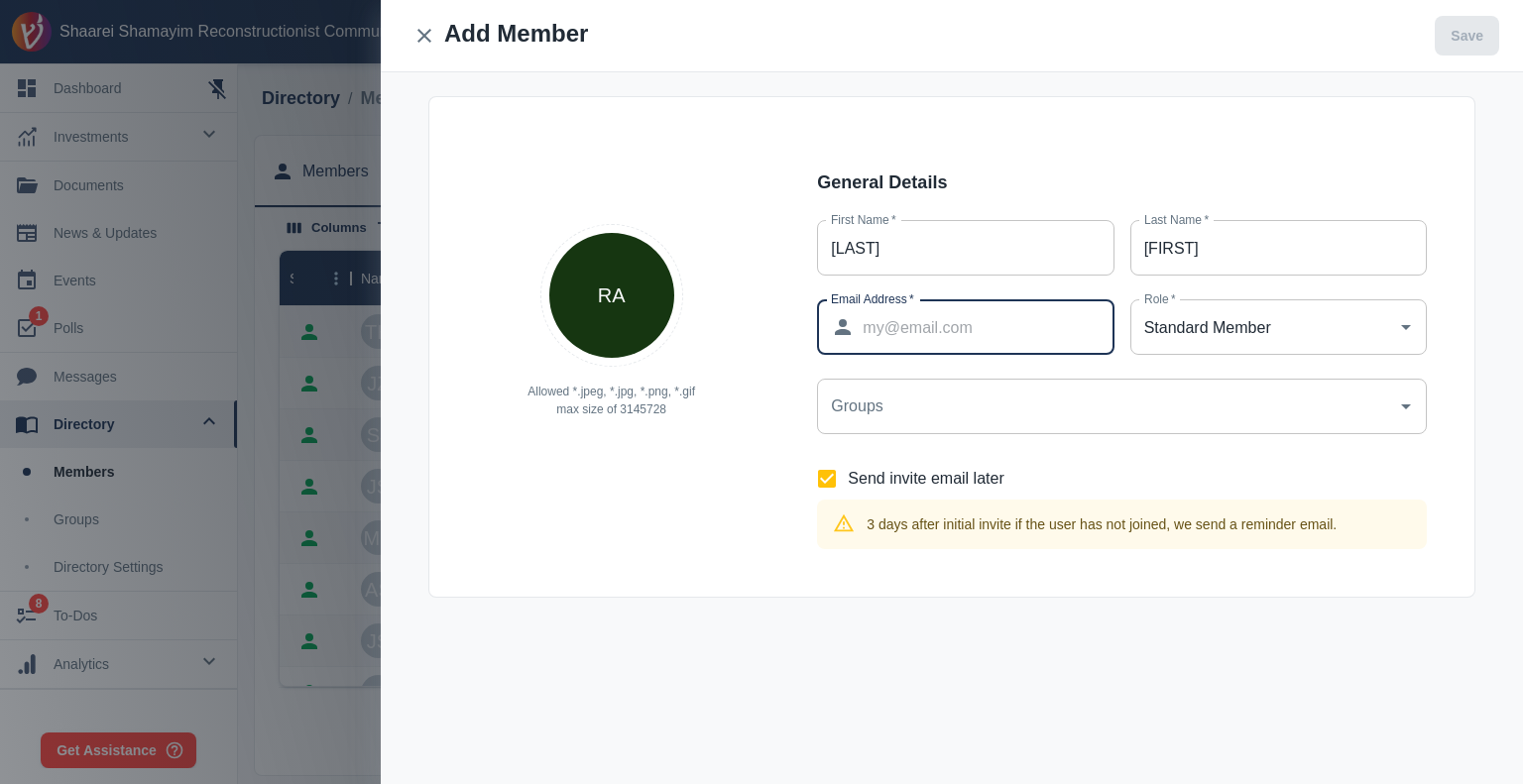click on "Email Address   *" at bounding box center (988, 327) 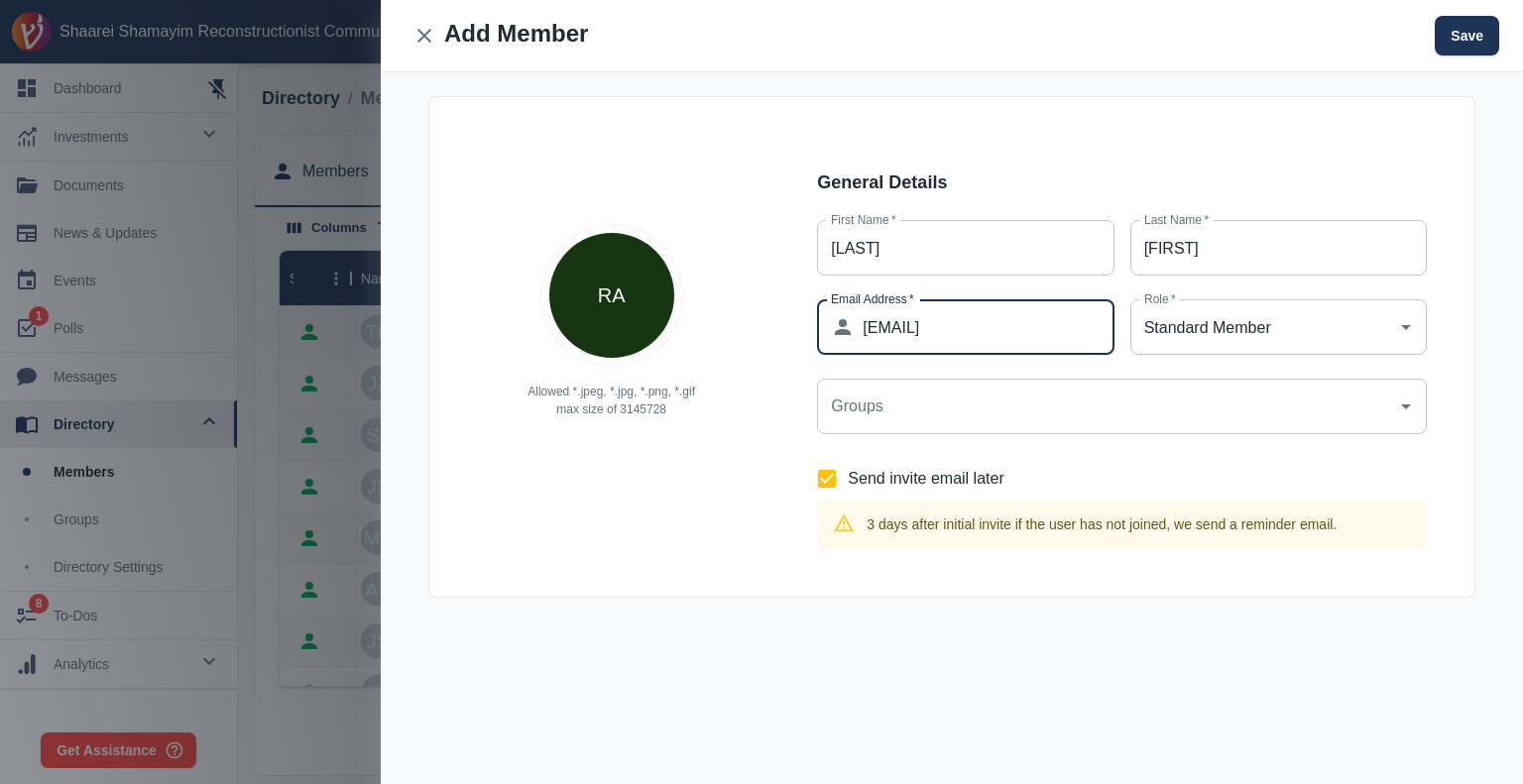type on "[EMAIL]" 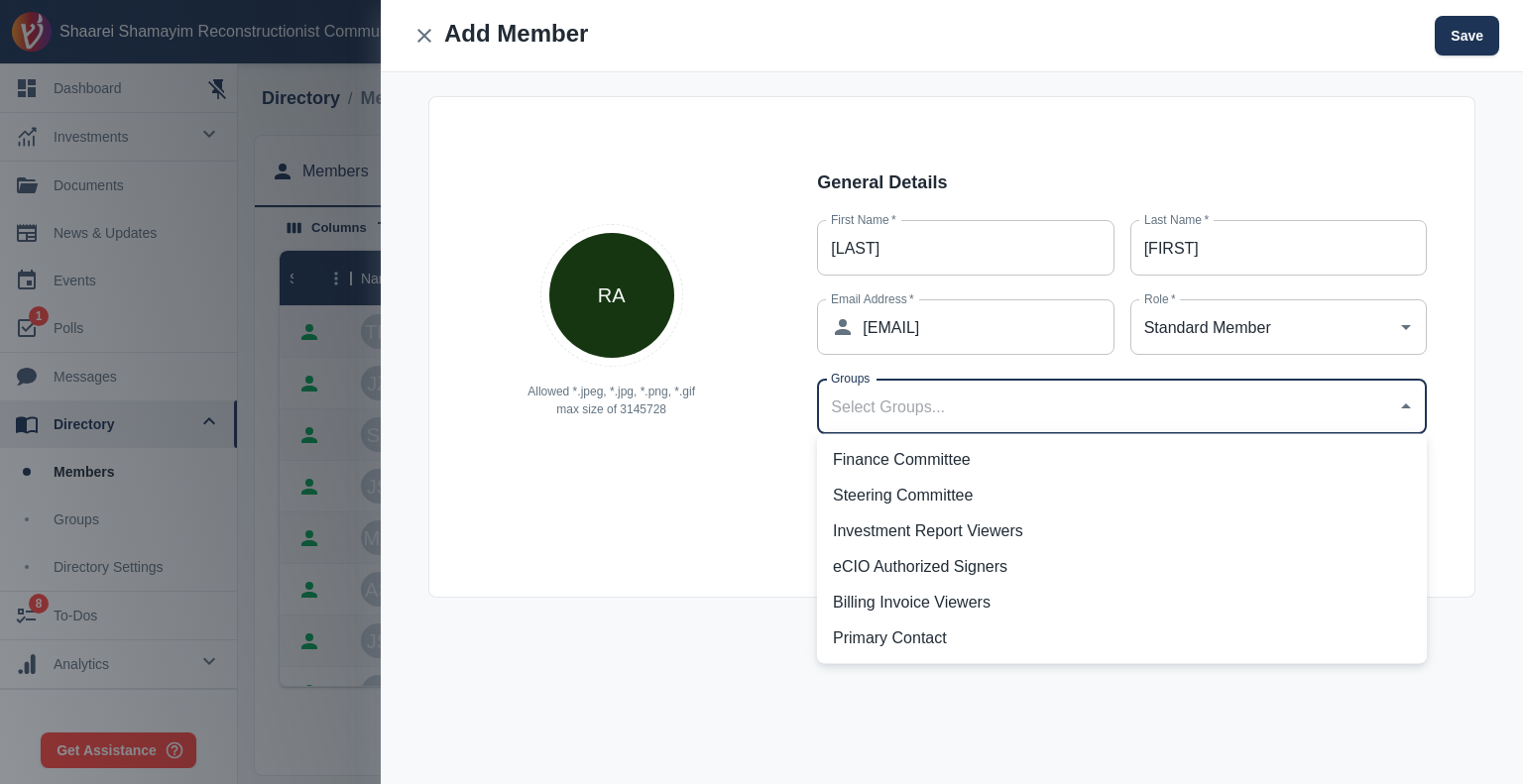 click on "Groups" at bounding box center [1107, 406] 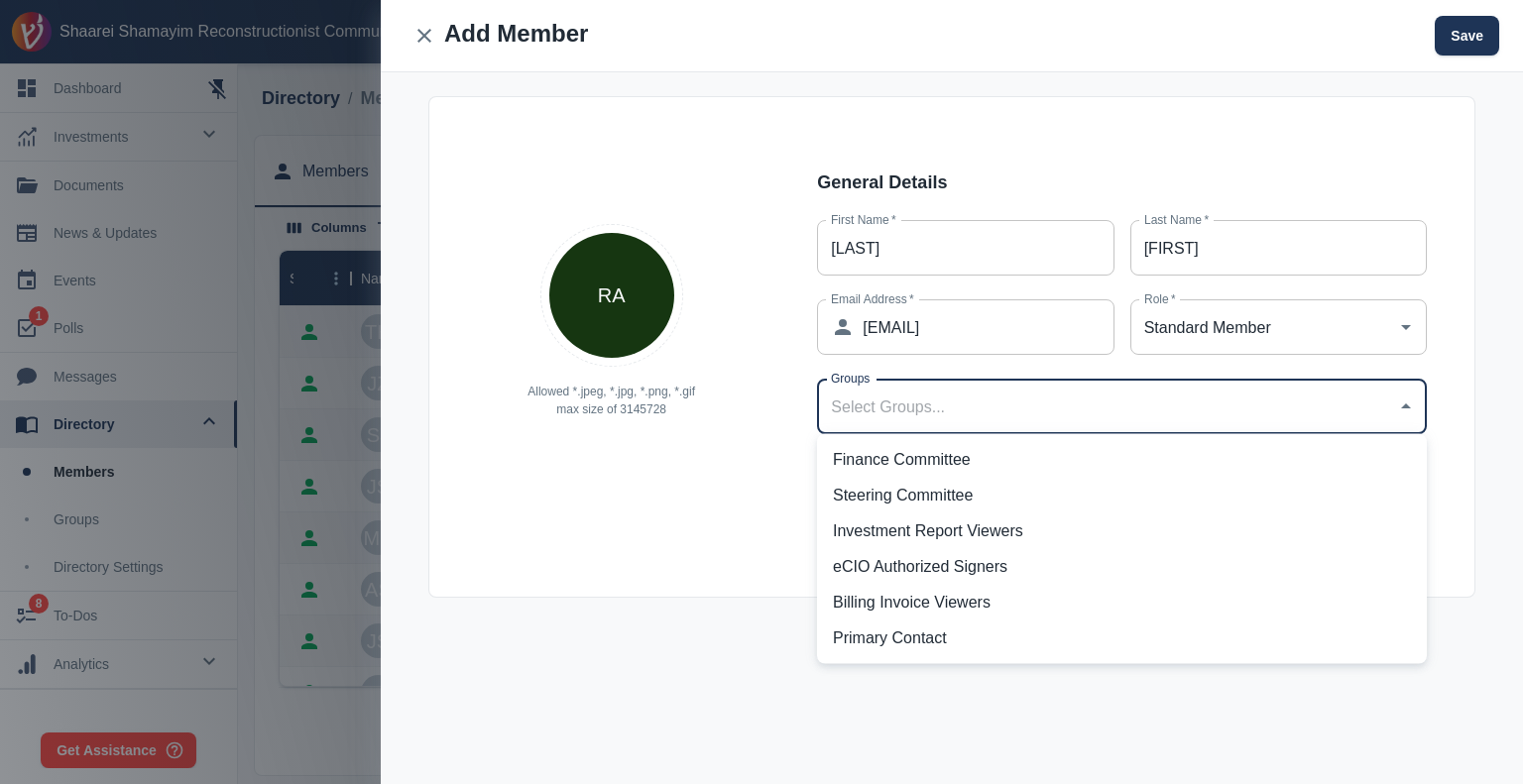 click on "eCIO Authorized Signers" at bounding box center [1121, 567] 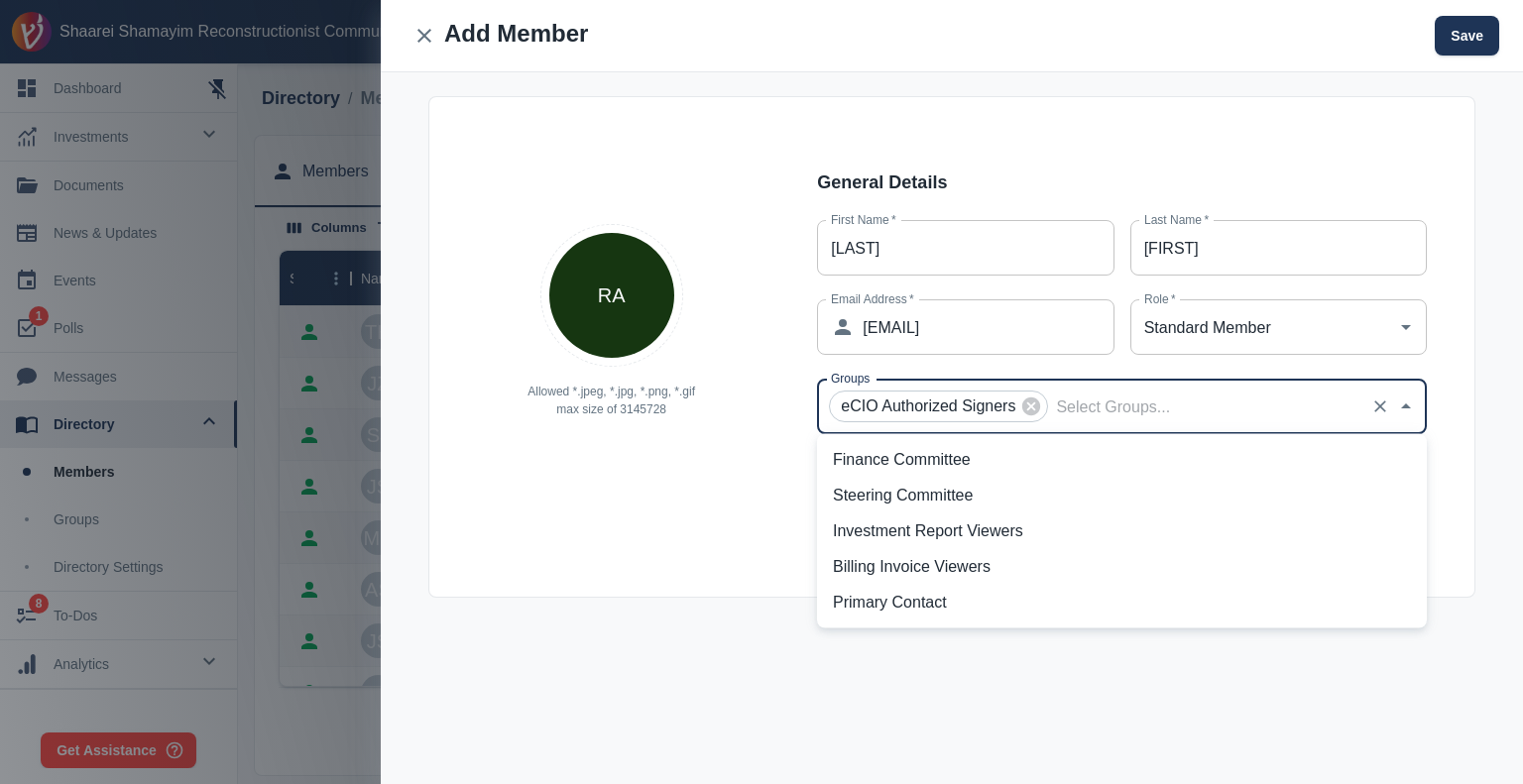 click on "Billing Invoice Viewers" at bounding box center [1121, 567] 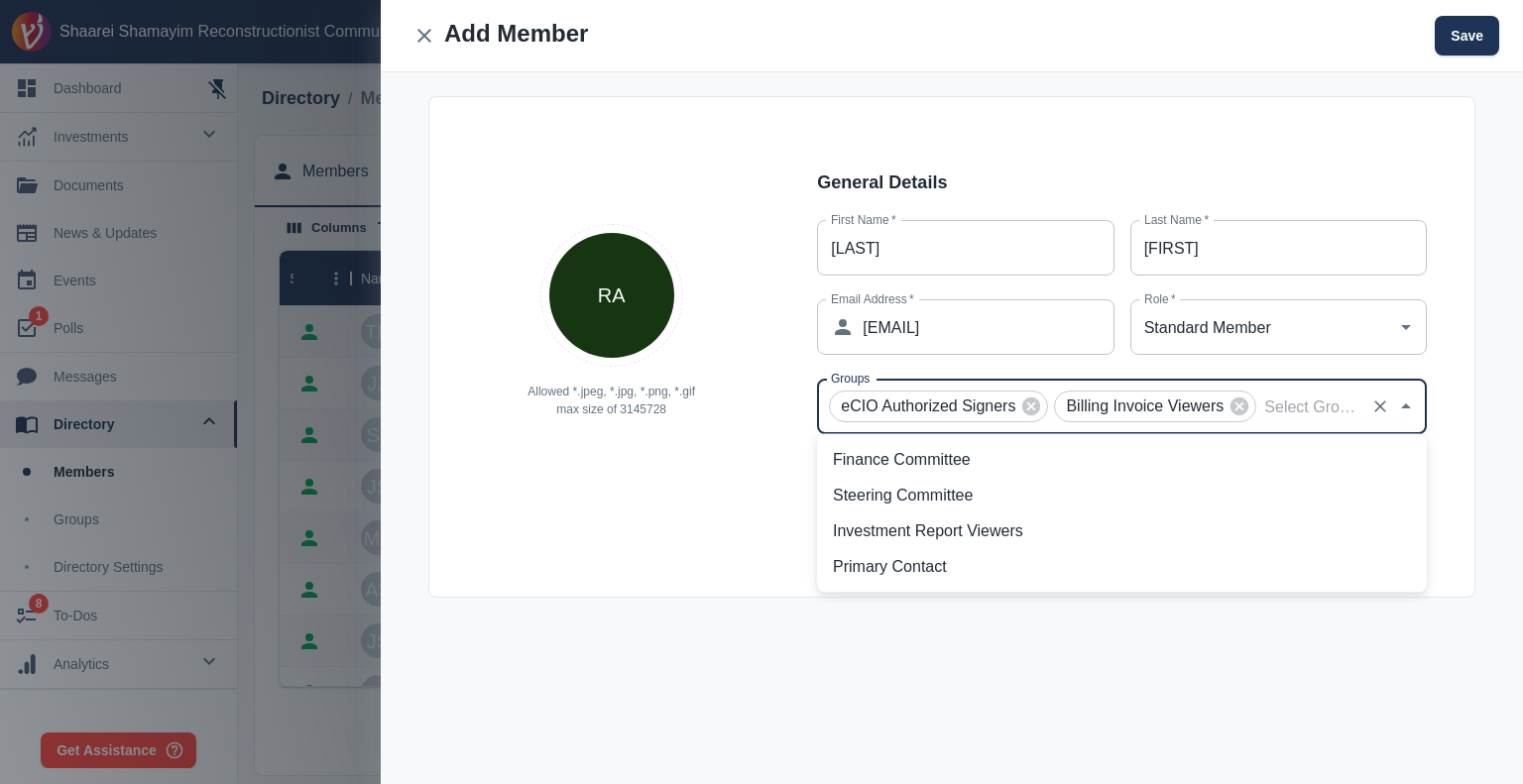 click on "Investment Report Viewers" at bounding box center (1121, 531) 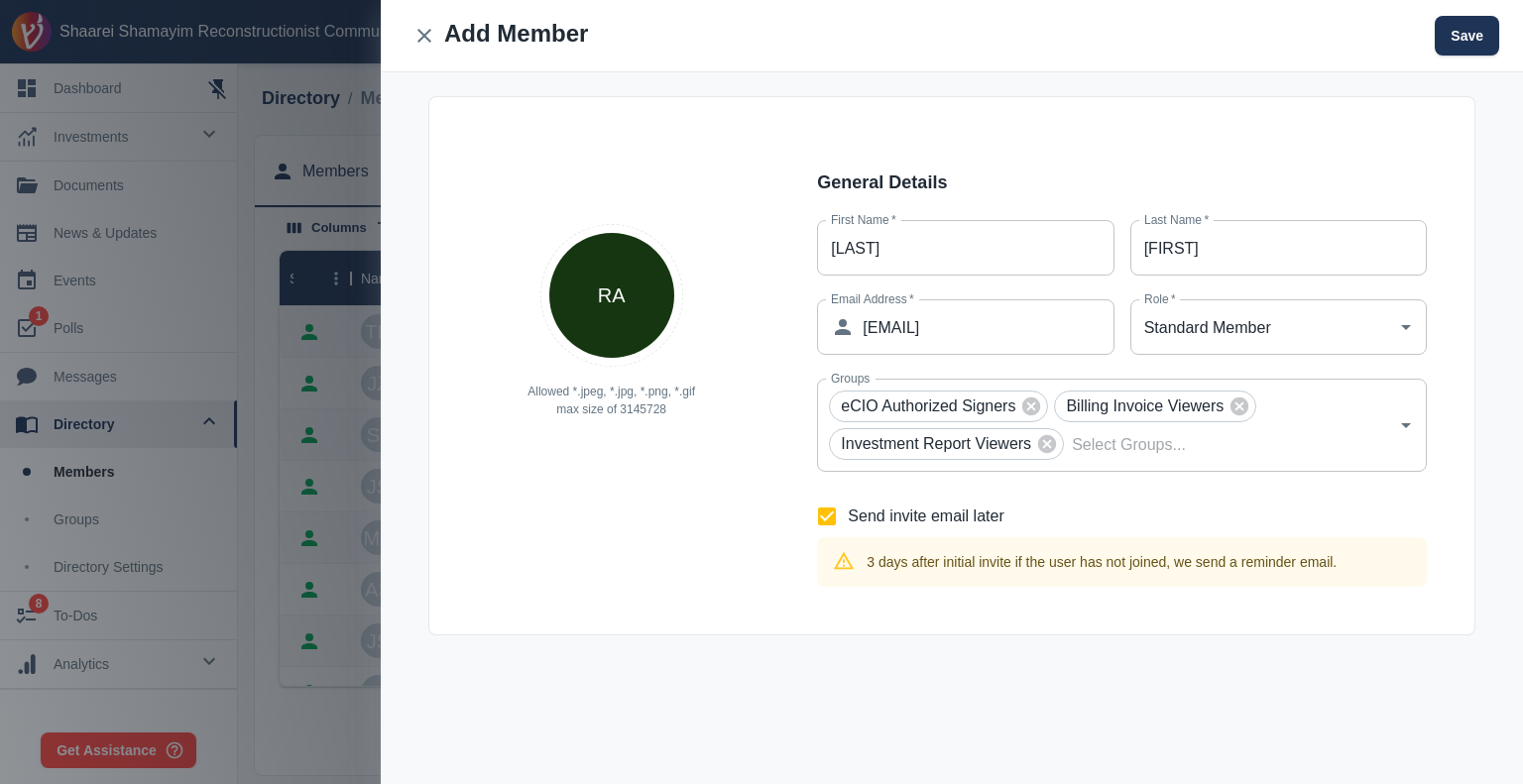 click at bounding box center (940, 109) 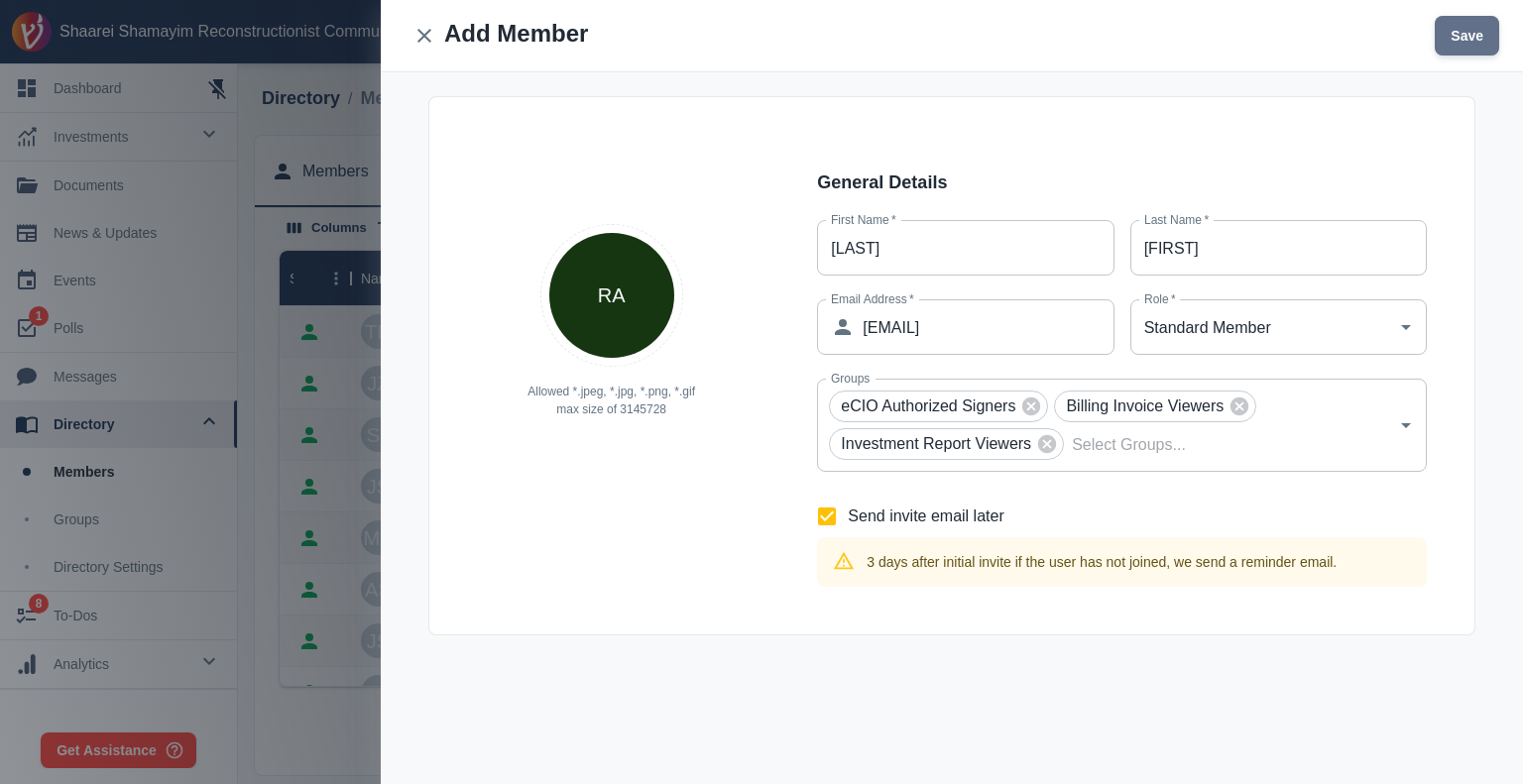 click on "Save" at bounding box center (1466, 36) 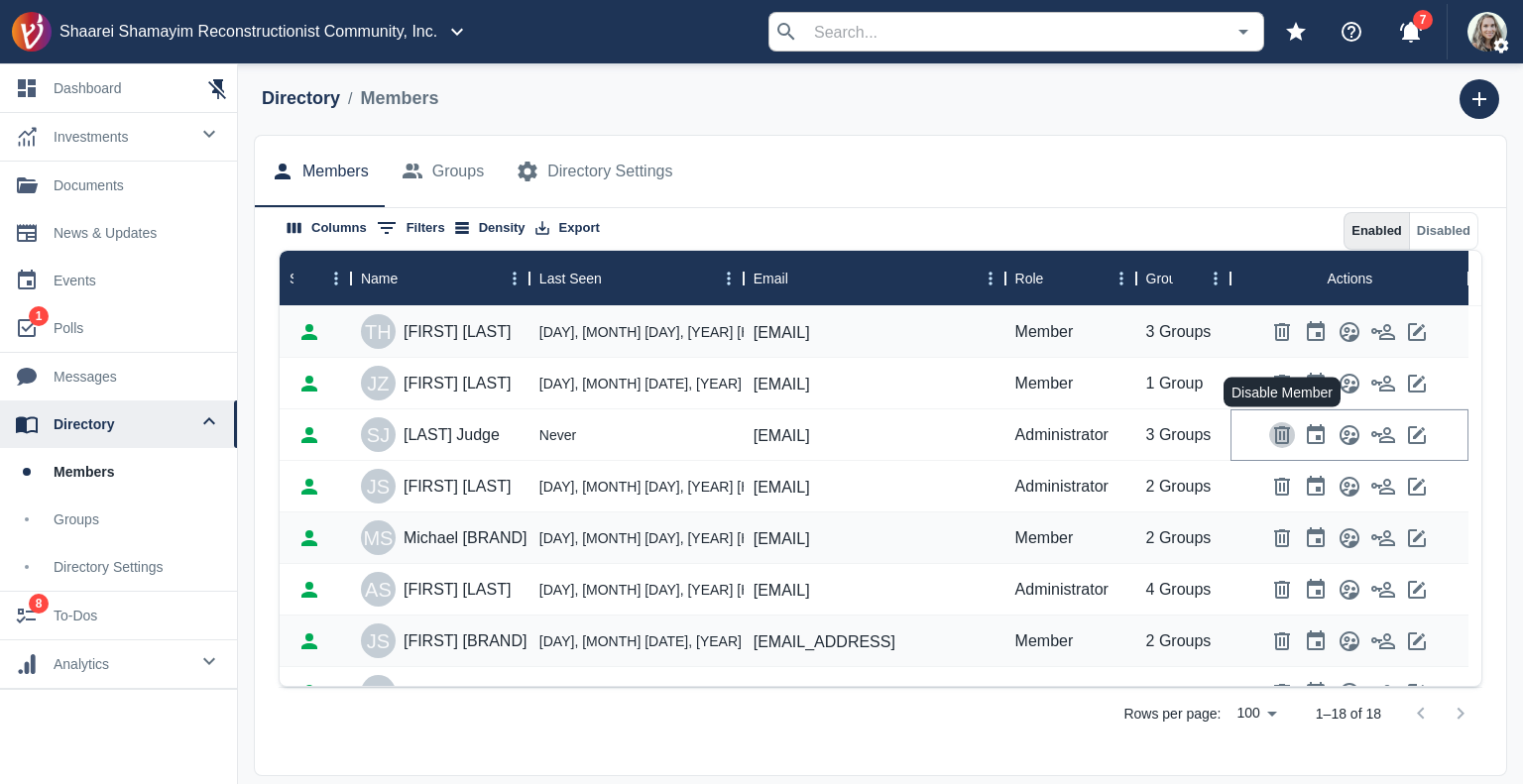 click at bounding box center [1282, 435] 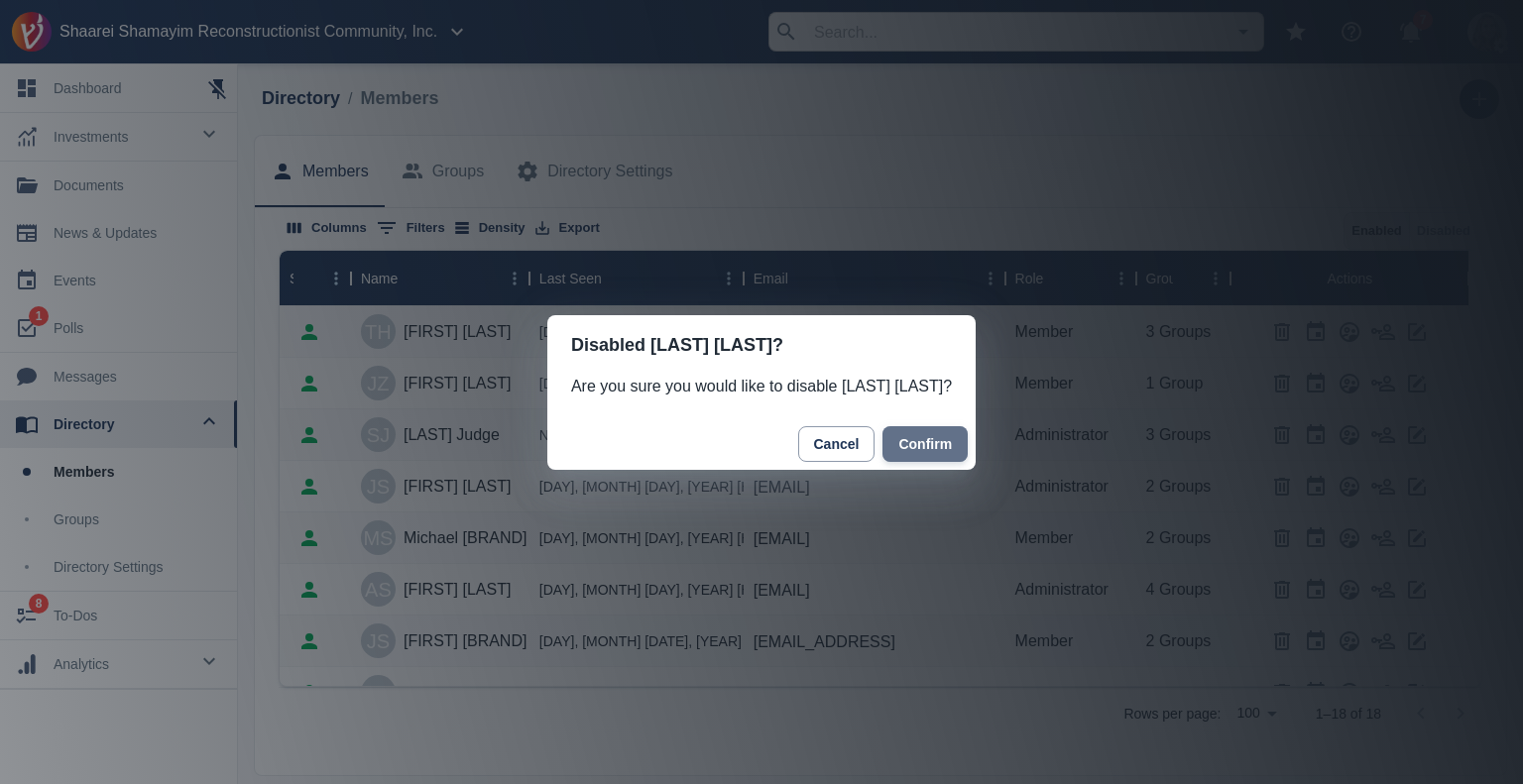click on "Confirm" at bounding box center [925, 444] 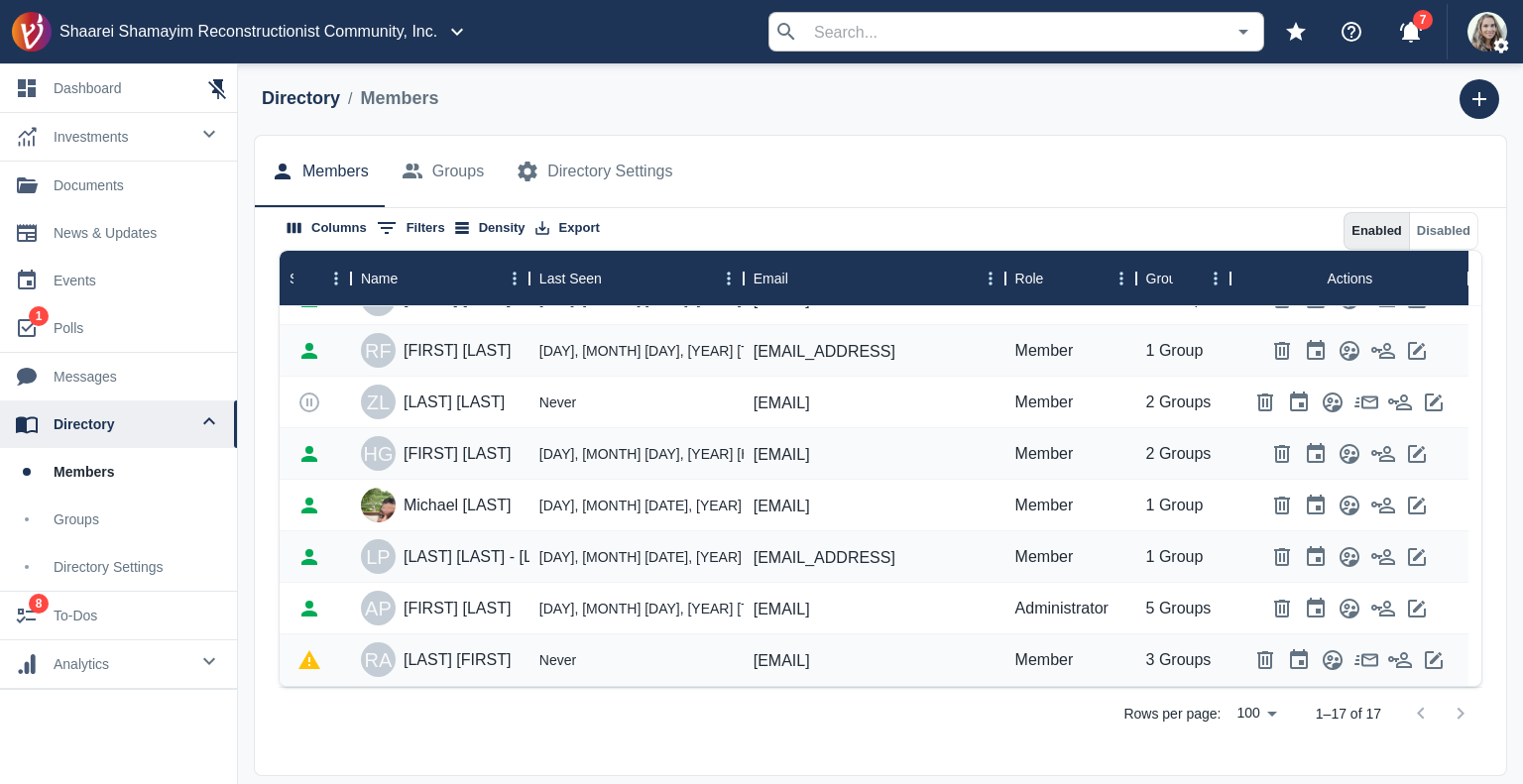 scroll, scrollTop: 509, scrollLeft: 0, axis: vertical 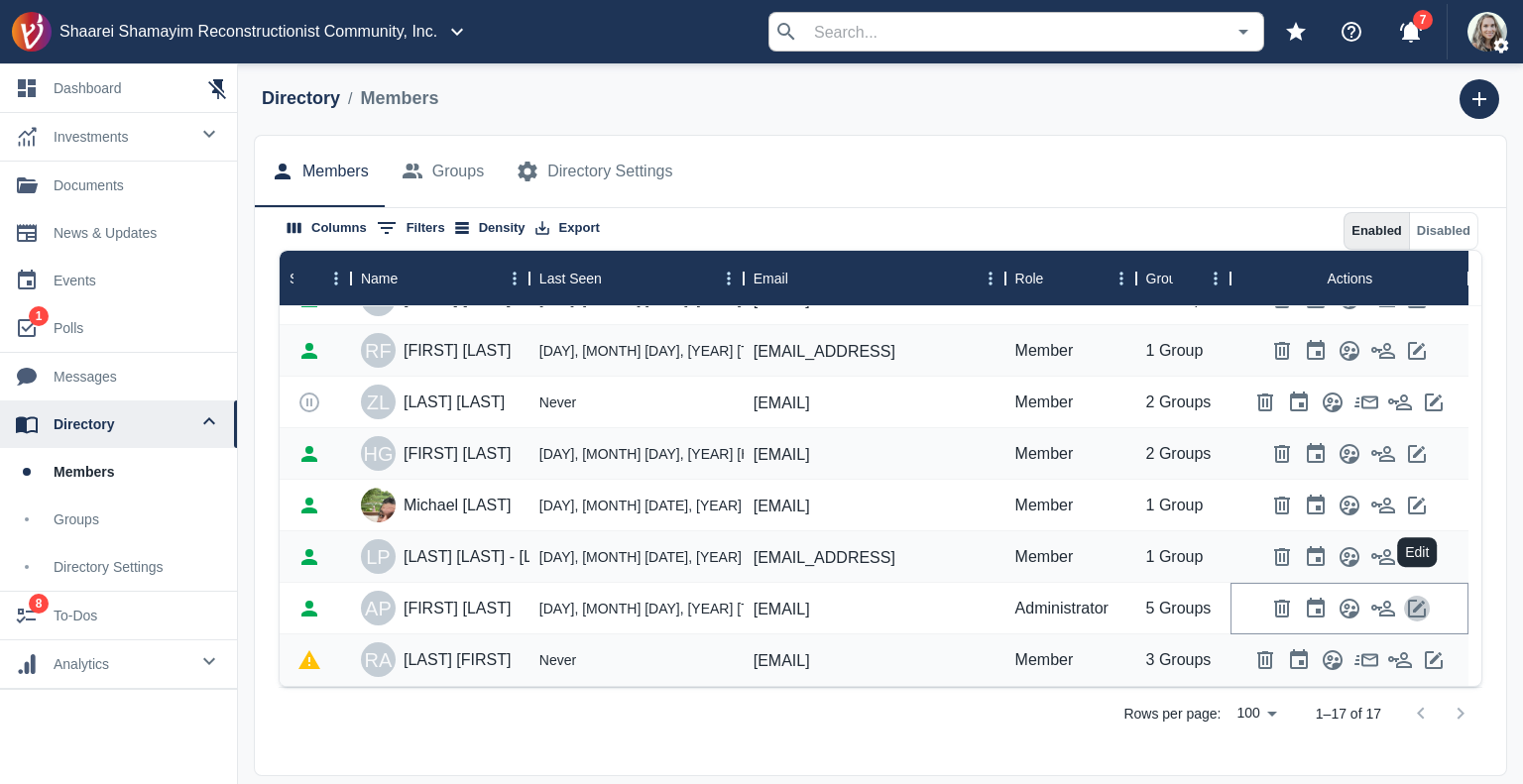 click at bounding box center (1417, 609) 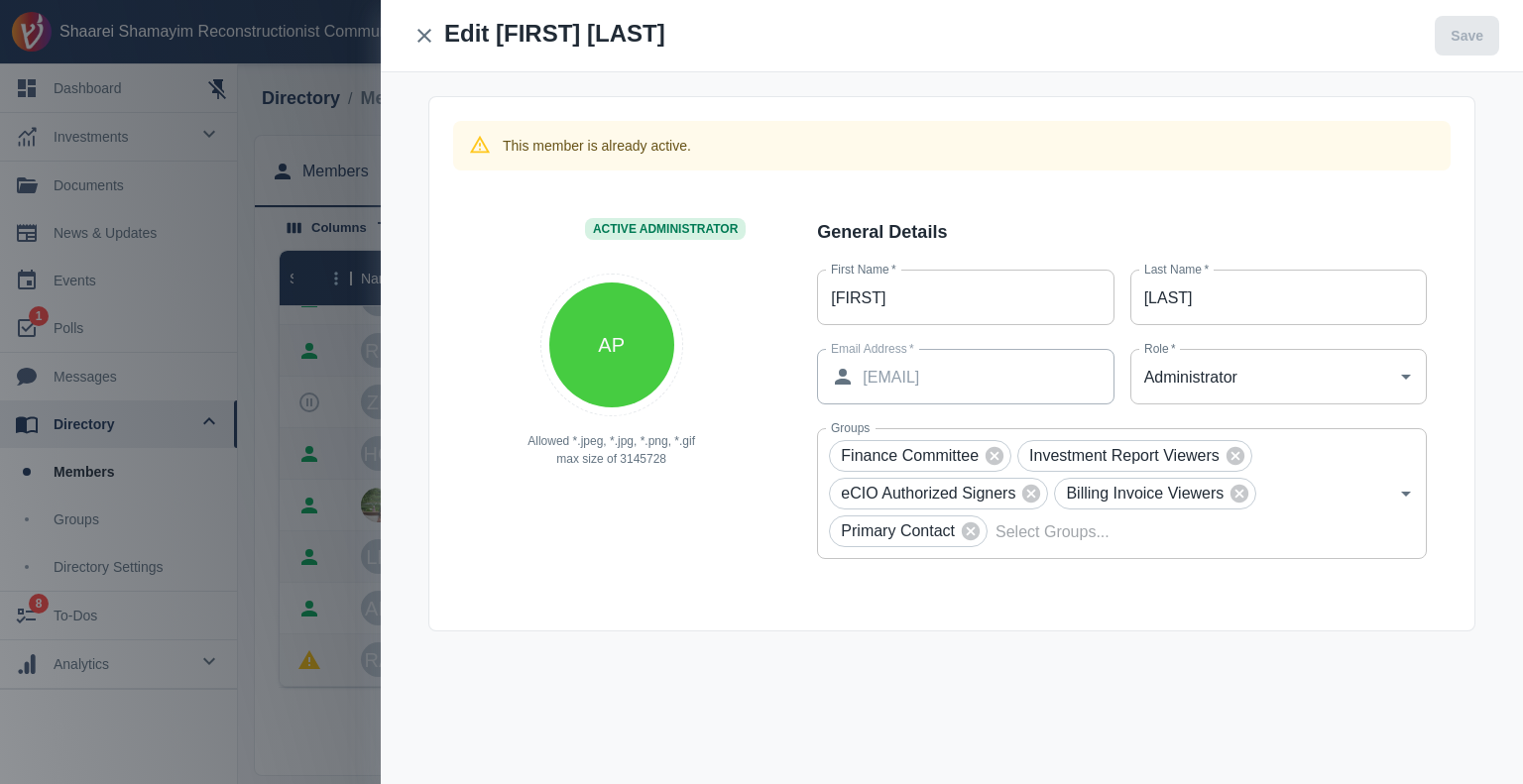 scroll, scrollTop: 406, scrollLeft: 0, axis: vertical 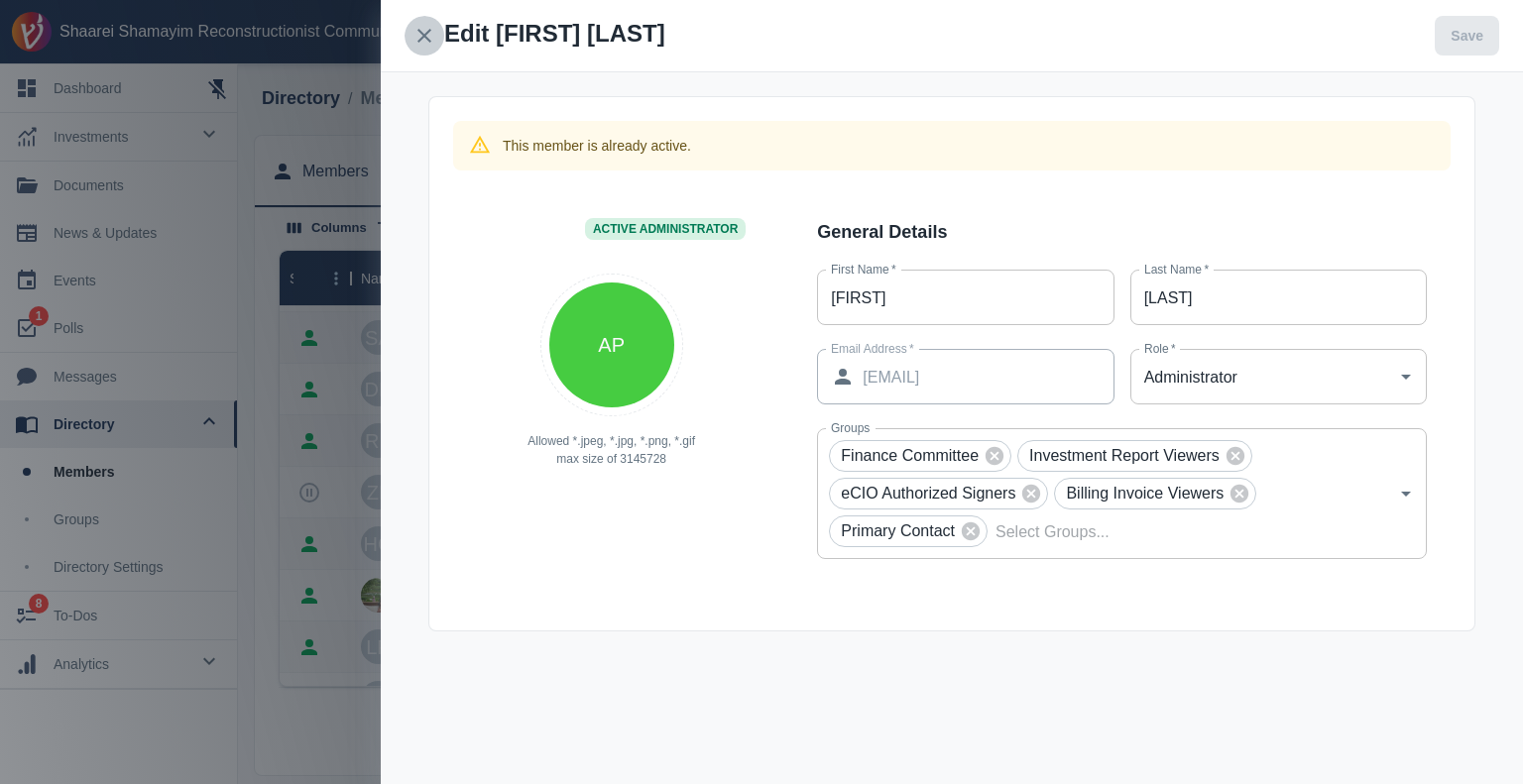 click at bounding box center [424, 36] 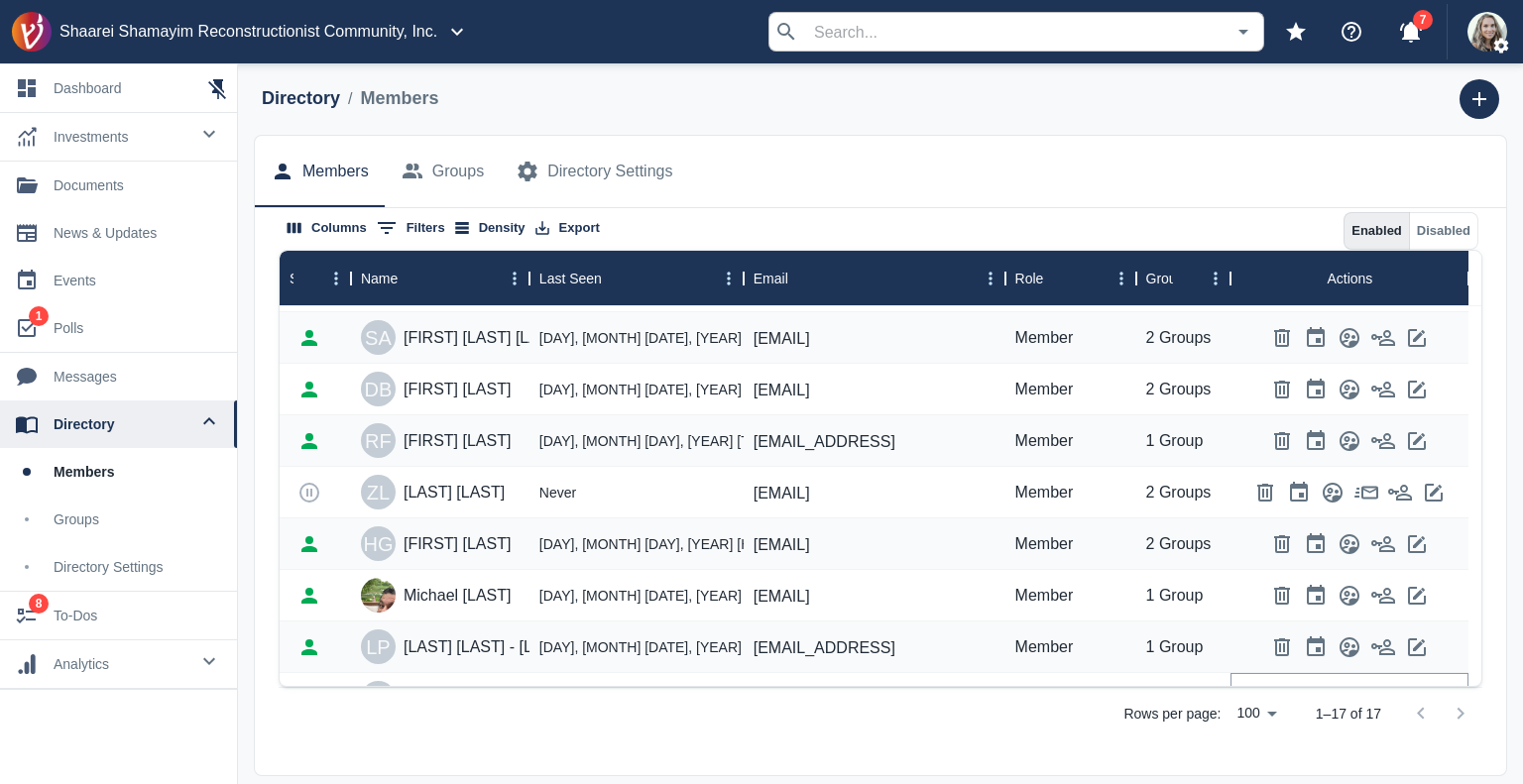 scroll, scrollTop: 510, scrollLeft: 0, axis: vertical 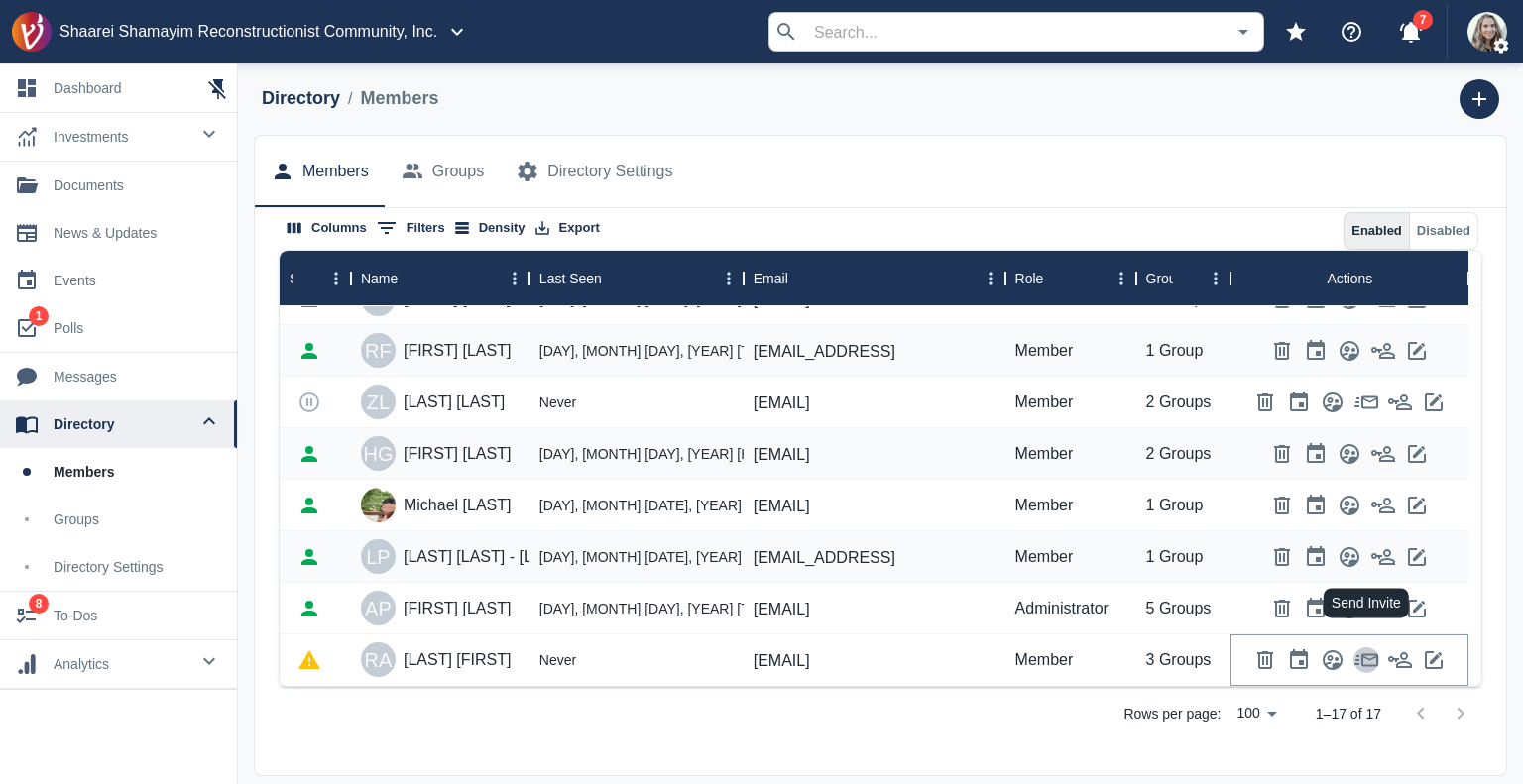 click at bounding box center (1366, 659) 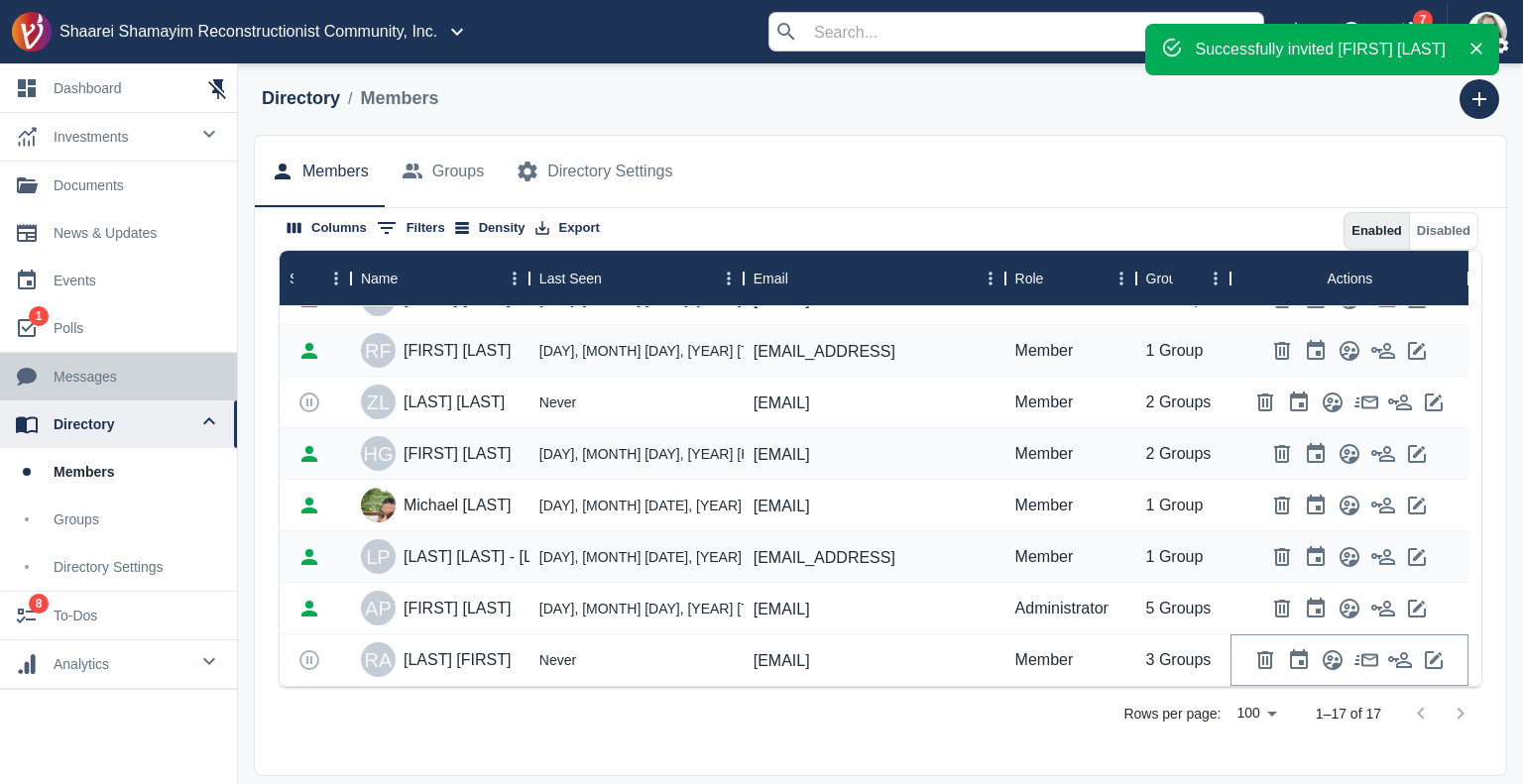 click on "messages" at bounding box center [137, 377] 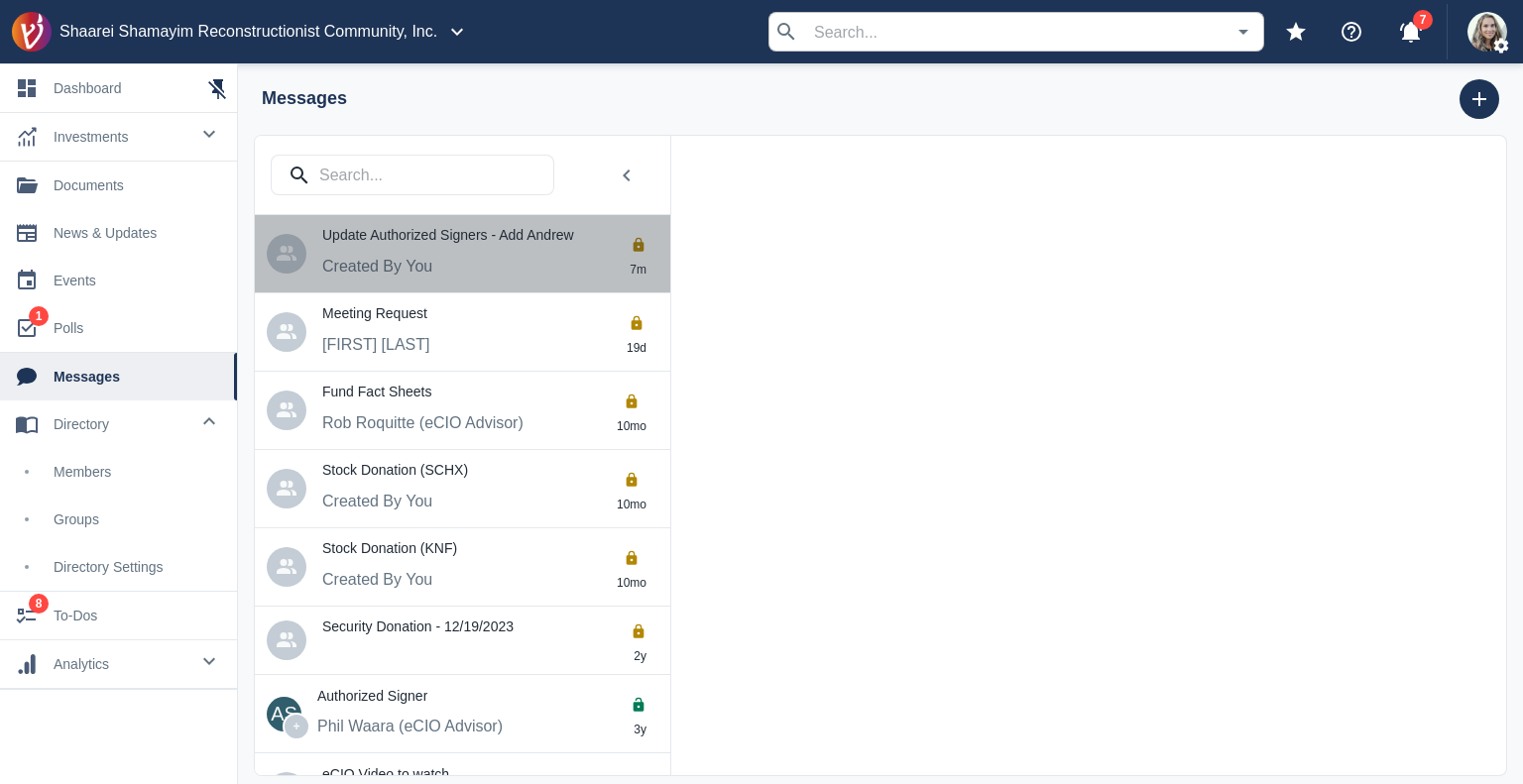 click on "Created By You" at bounding box center (496, 269) 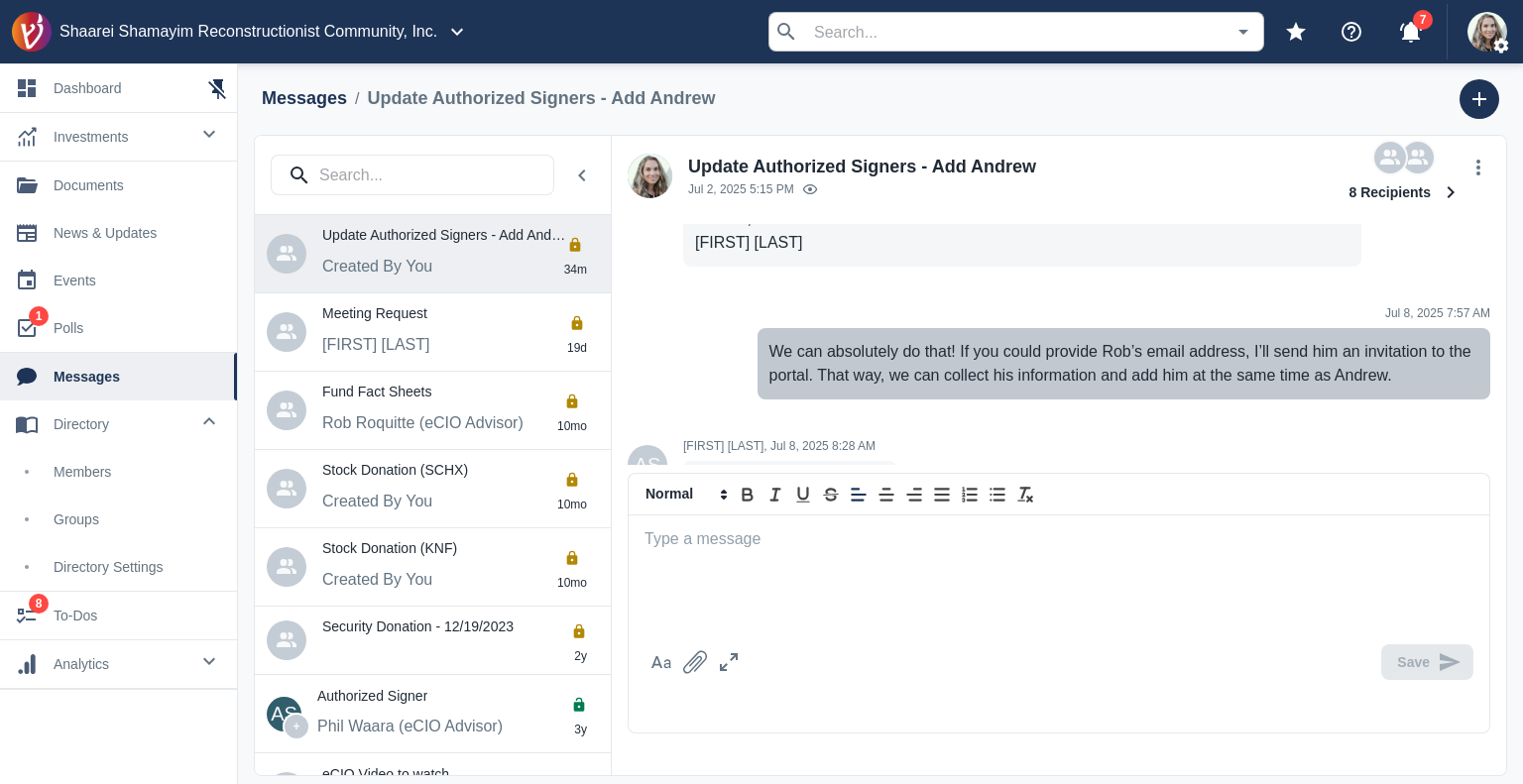 scroll, scrollTop: 766, scrollLeft: 0, axis: vertical 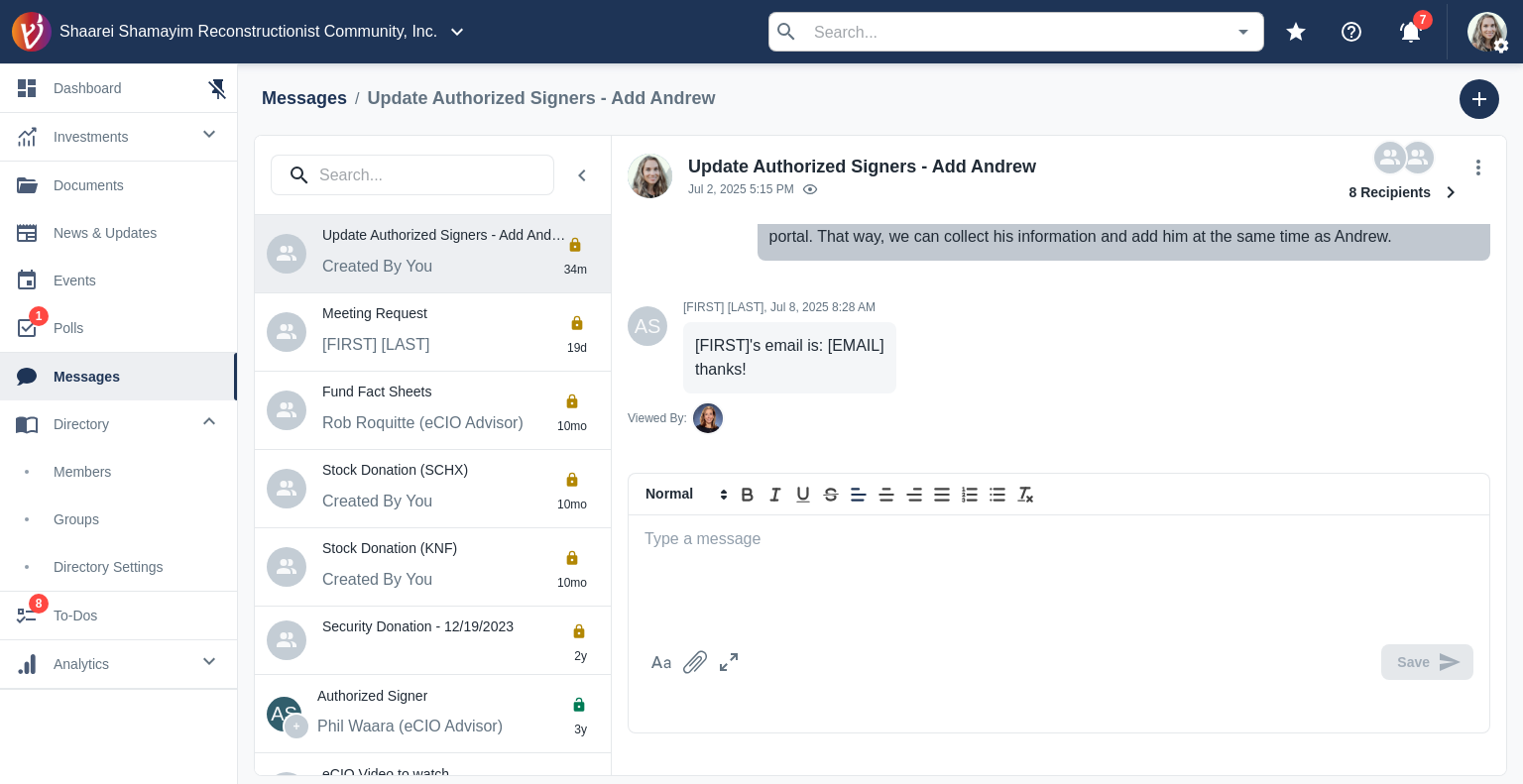 click at bounding box center (1059, 576) 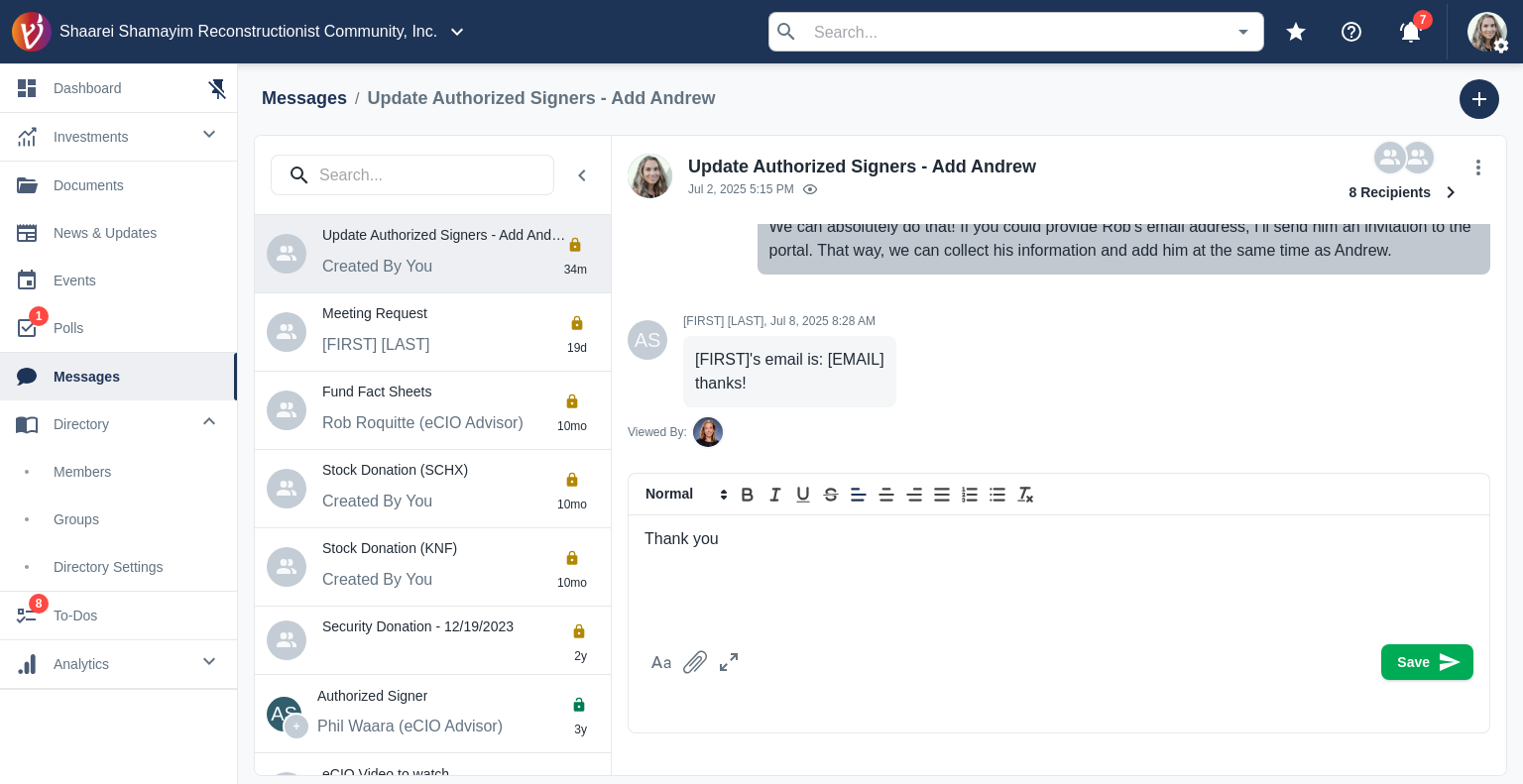 scroll, scrollTop: 766, scrollLeft: 0, axis: vertical 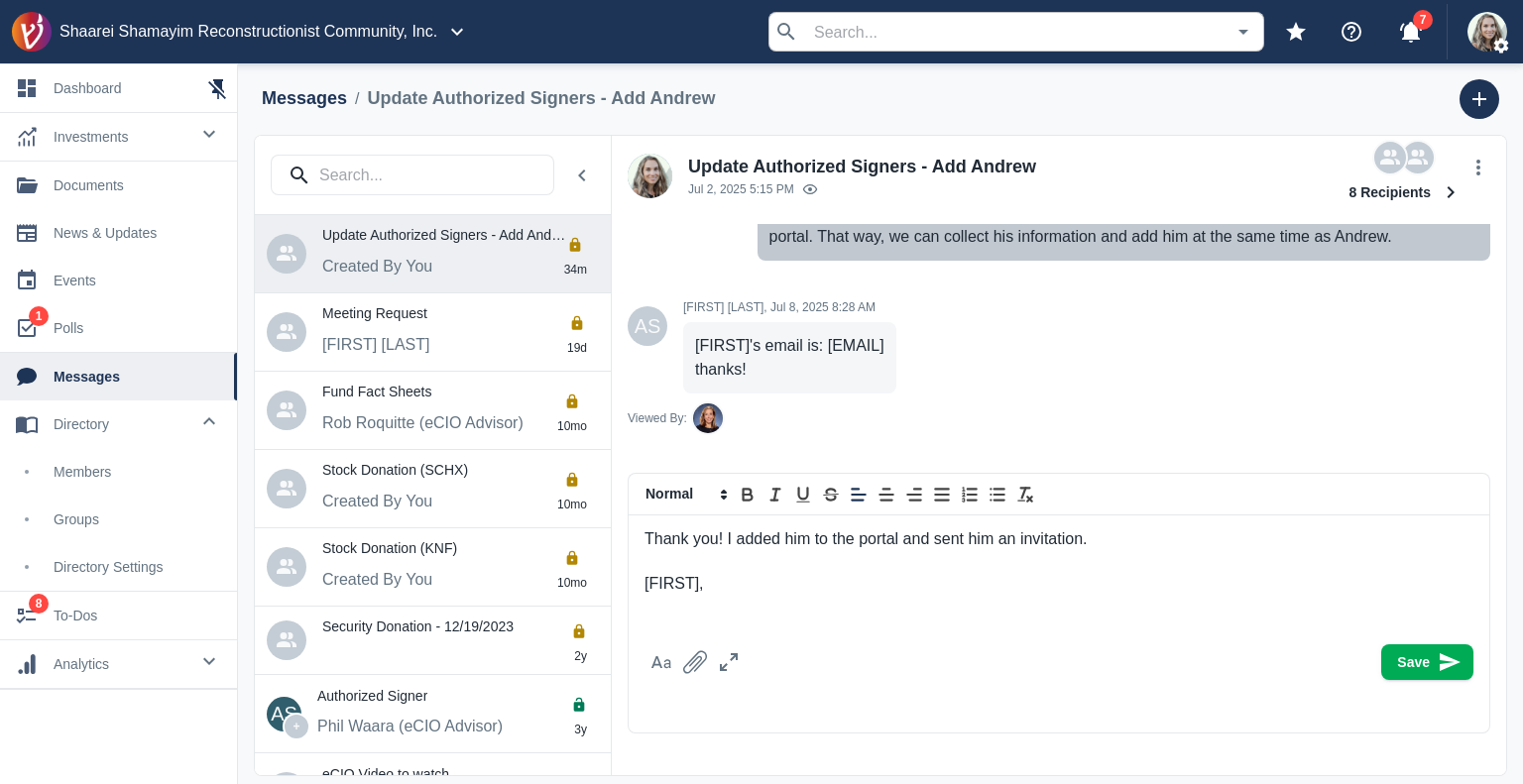 click on "[FIRST]," at bounding box center [1059, 584] 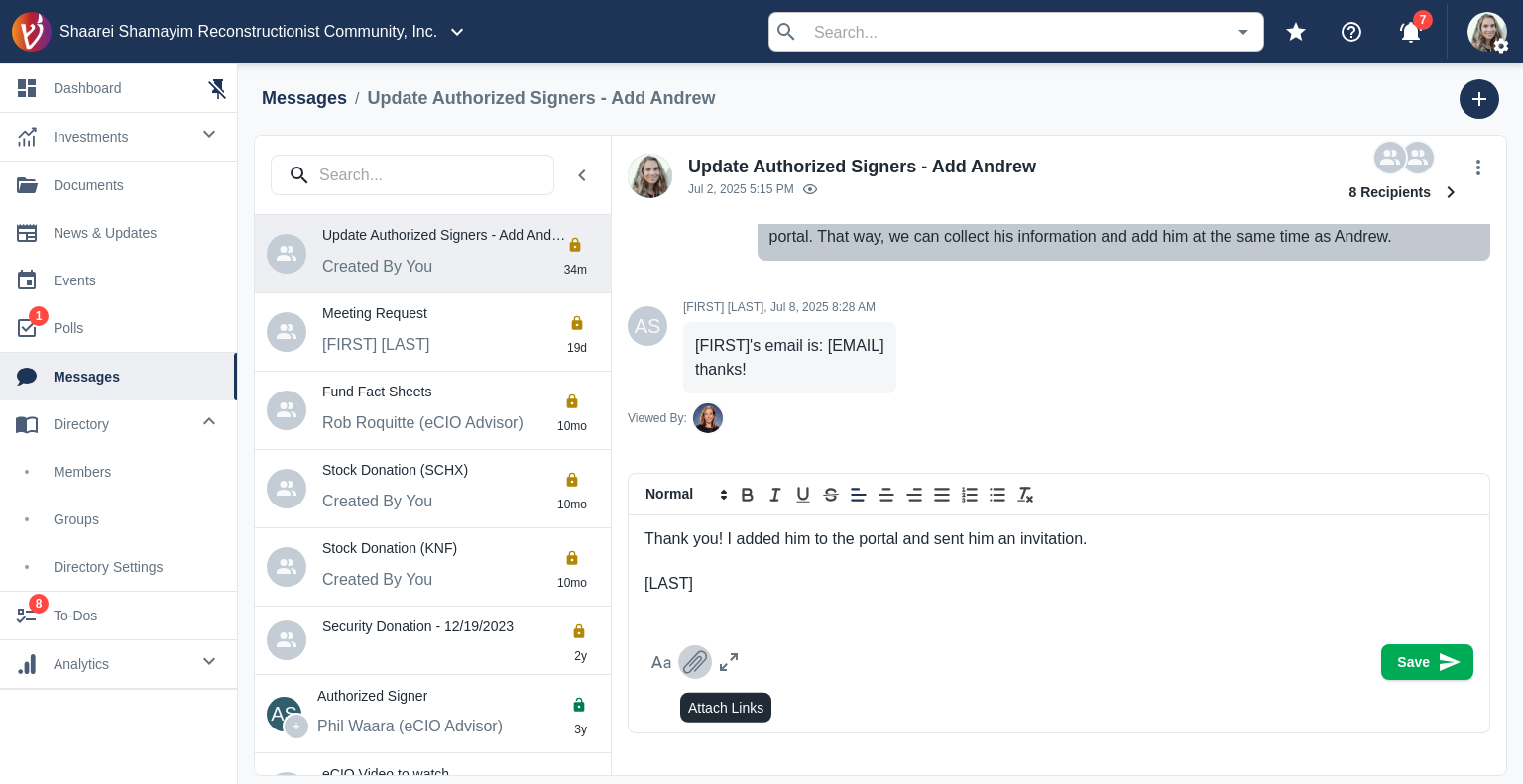 click at bounding box center [695, 661] 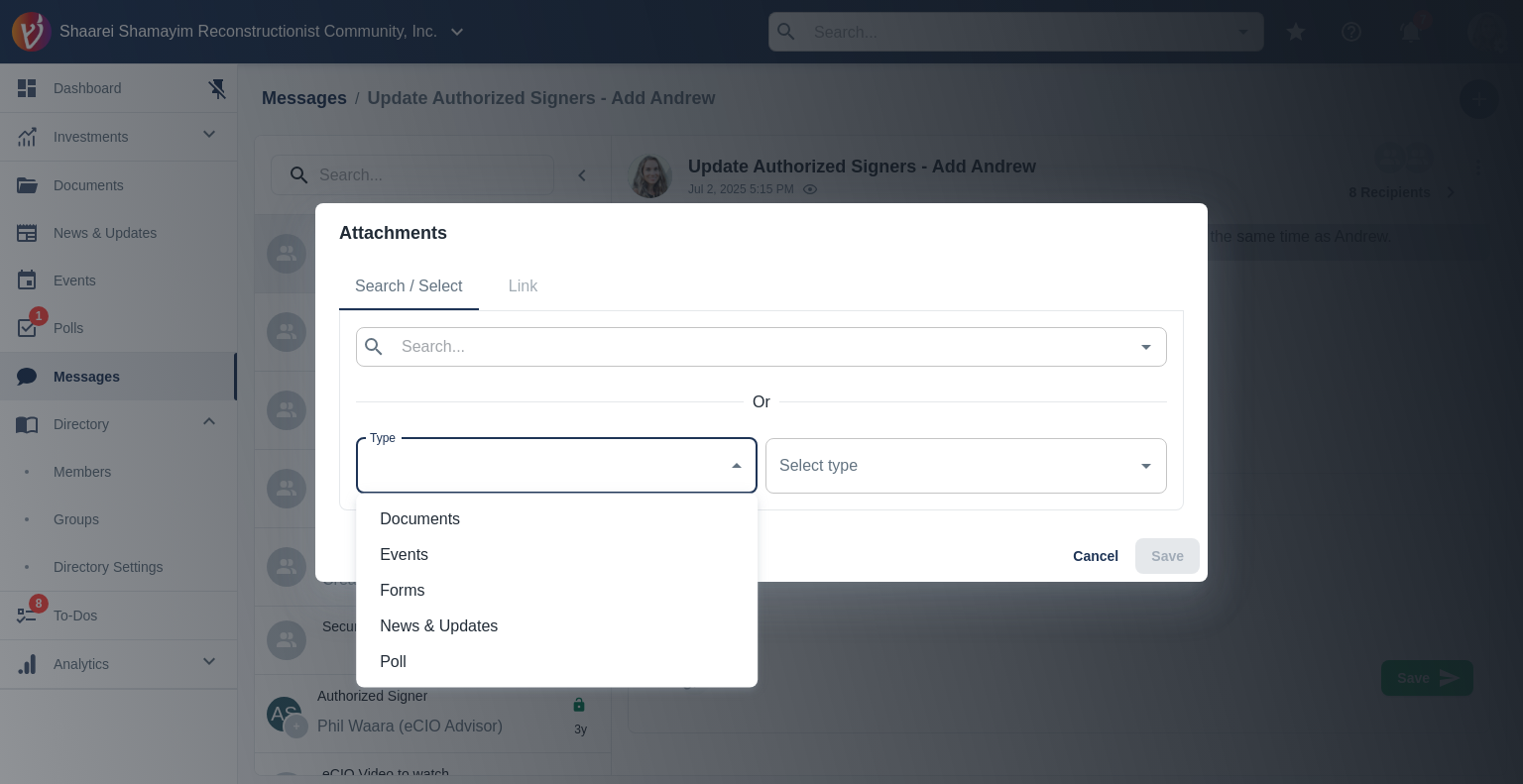 click on "Type" at bounding box center (541, 466) 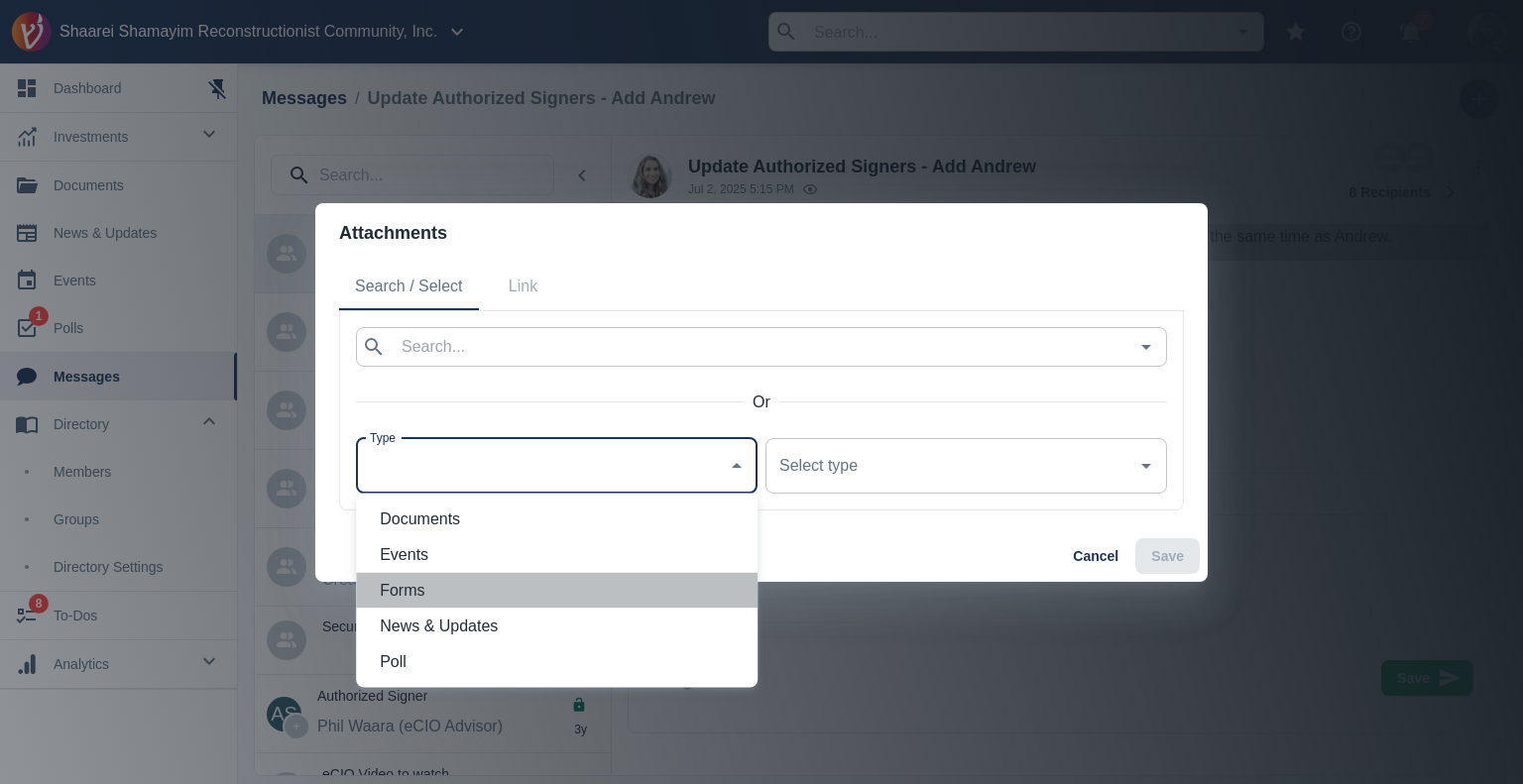 click on "Forms" at bounding box center (560, 591) 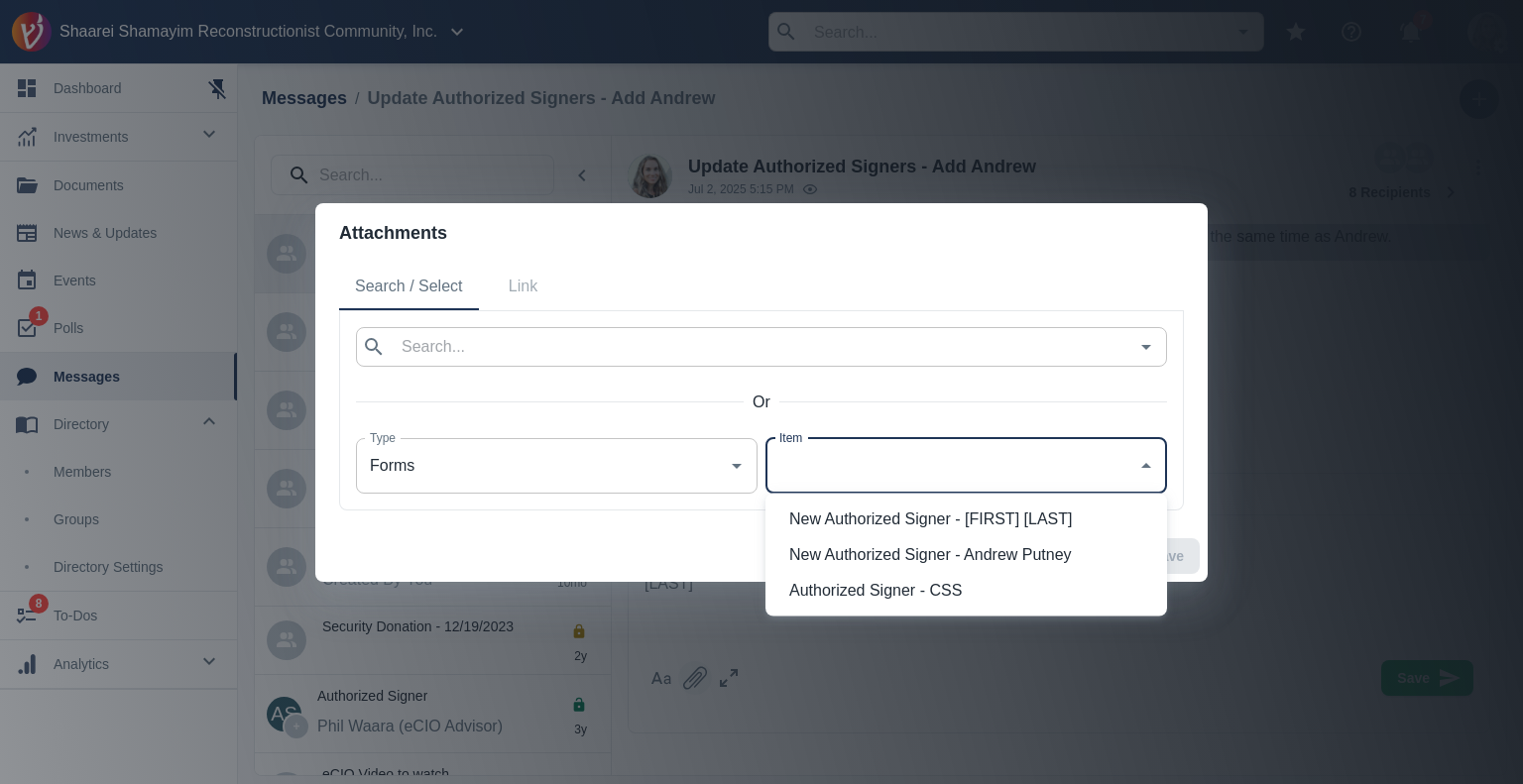 click on "Item" at bounding box center (951, 466) 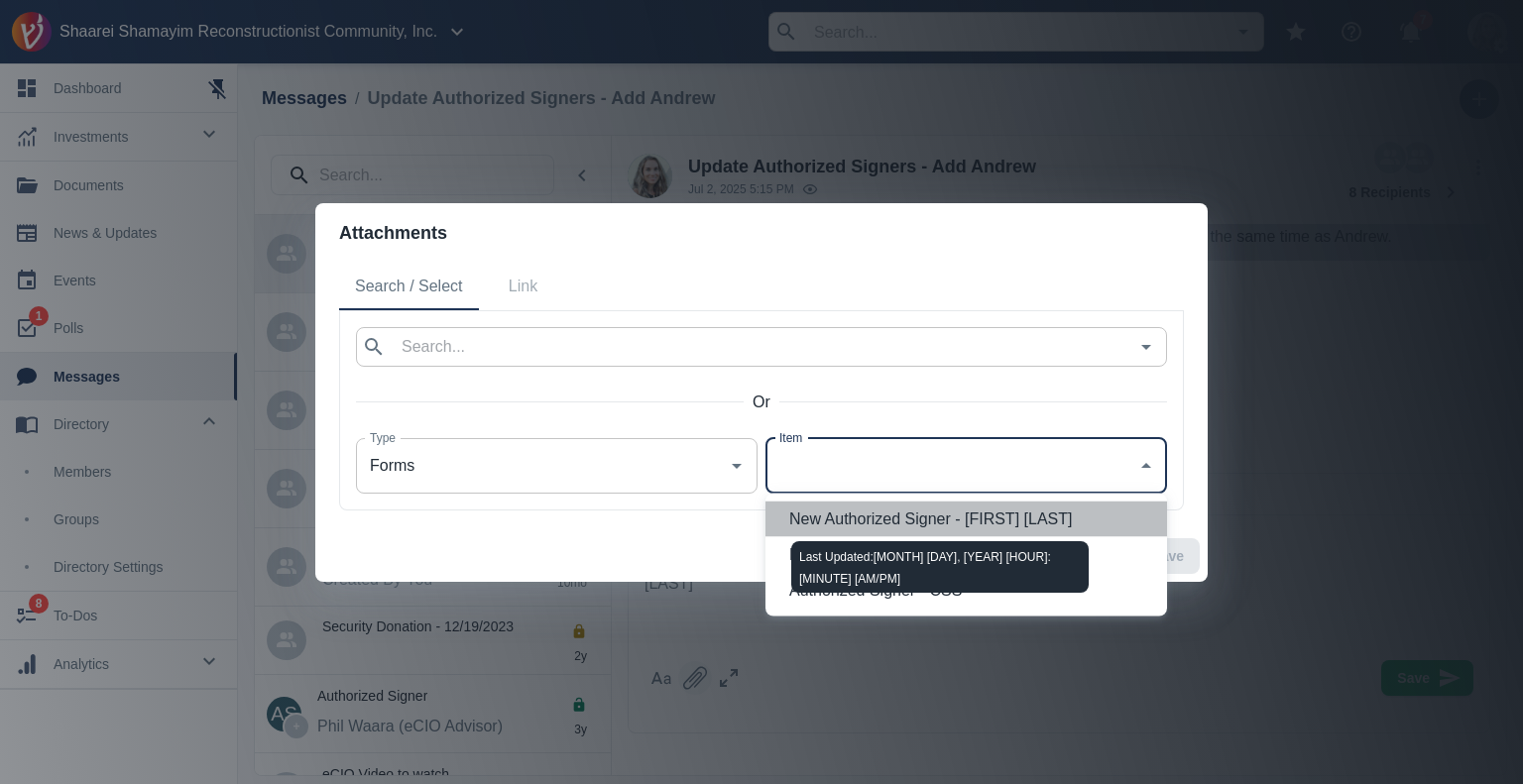 click on "New Authorized Signer - [FIRST] [LAST]" at bounding box center (930, 518) 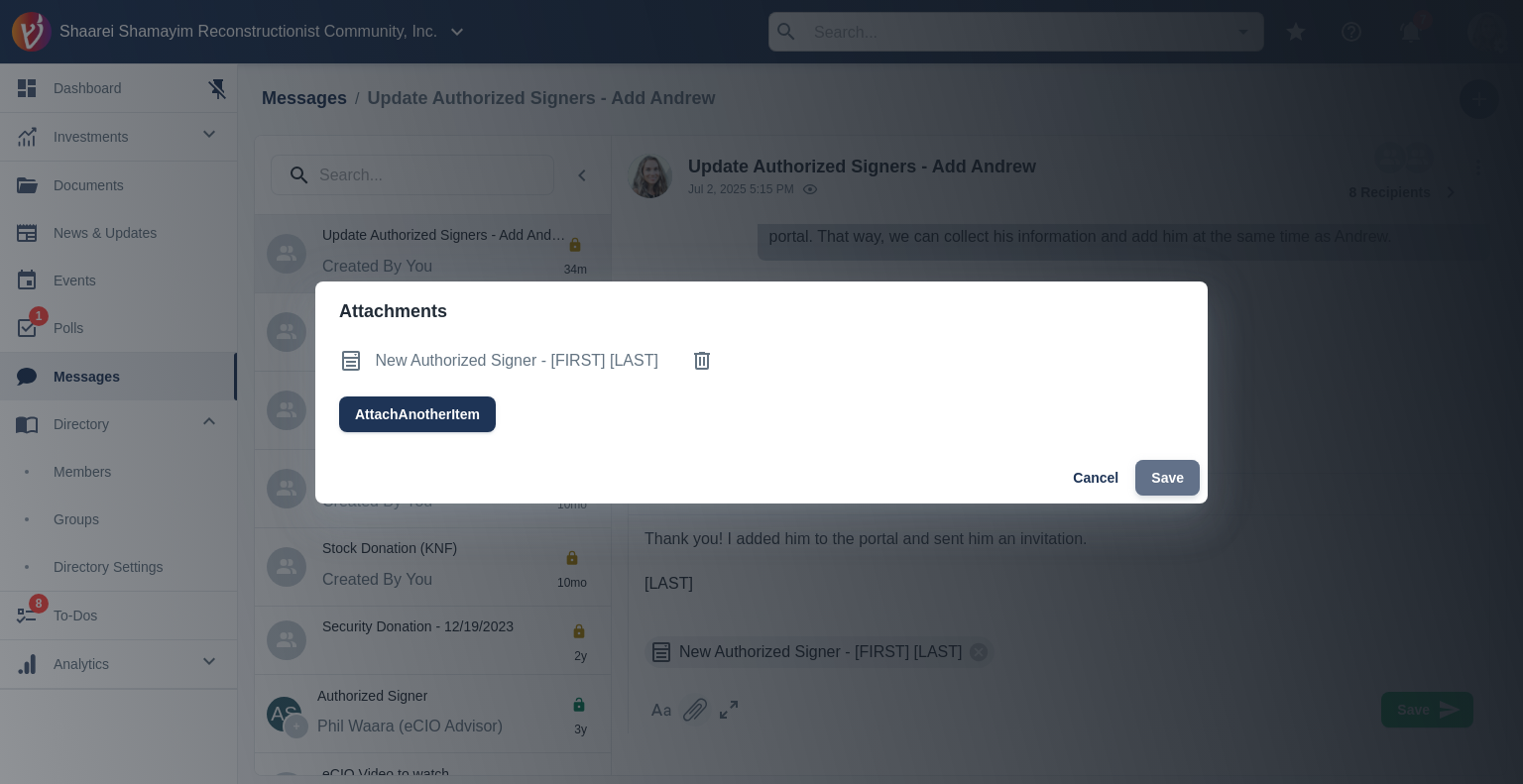 click on "Save" at bounding box center (1167, 478) 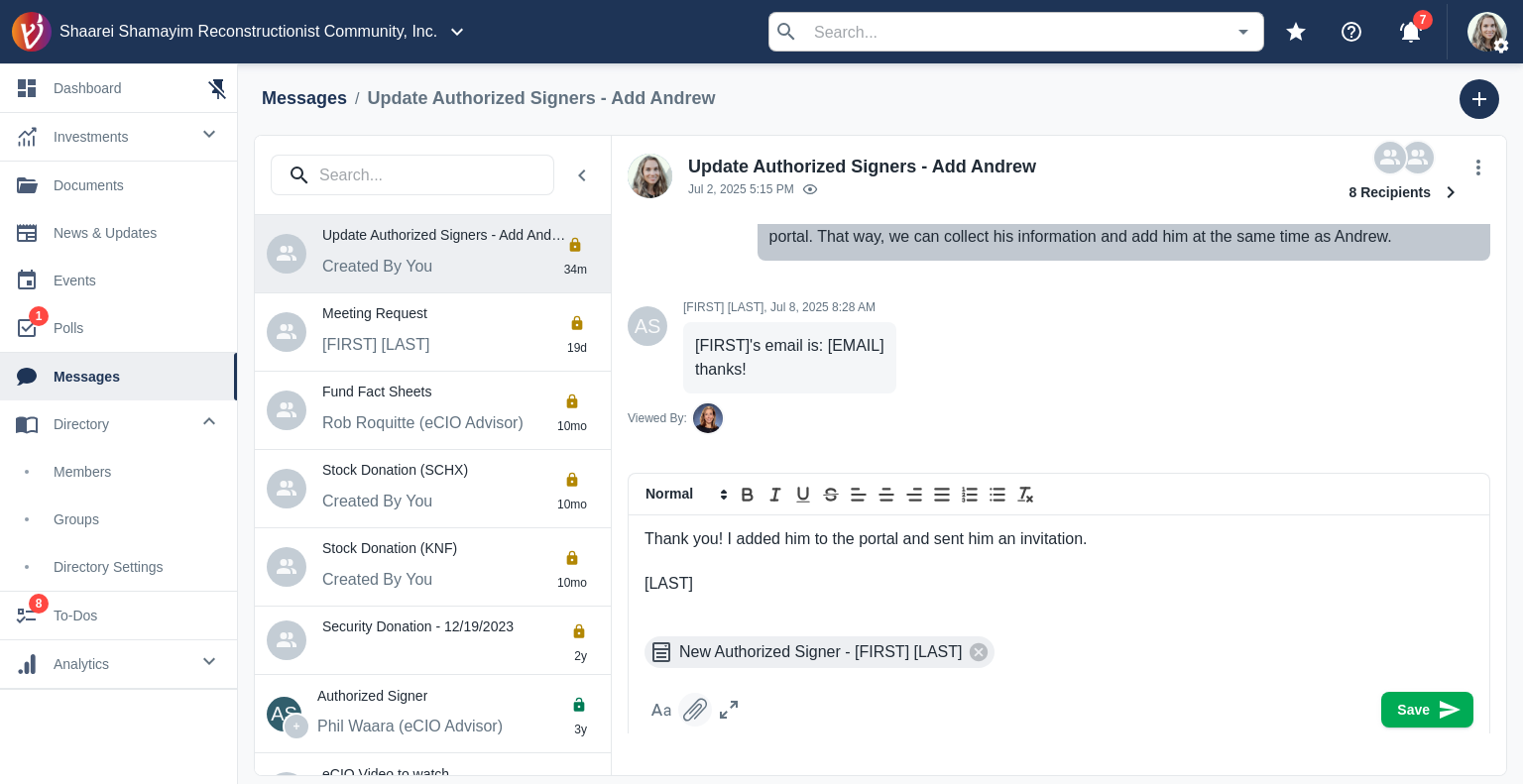 click on "[LAST]" at bounding box center [1059, 584] 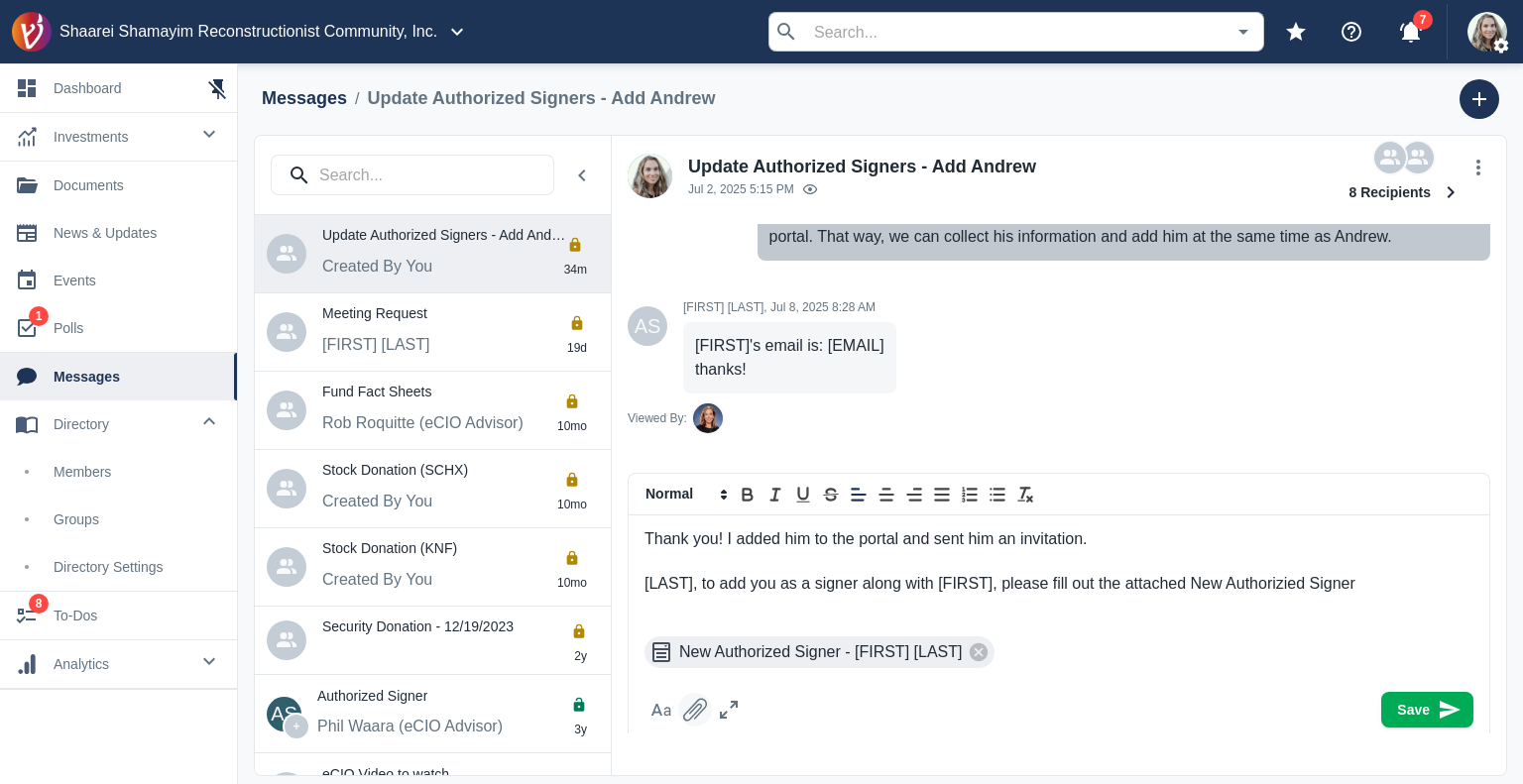 click on "[LAST], to add you as a signer along with [FIRST], please fill out the attached New Authorizied Signer" at bounding box center [1059, 584] 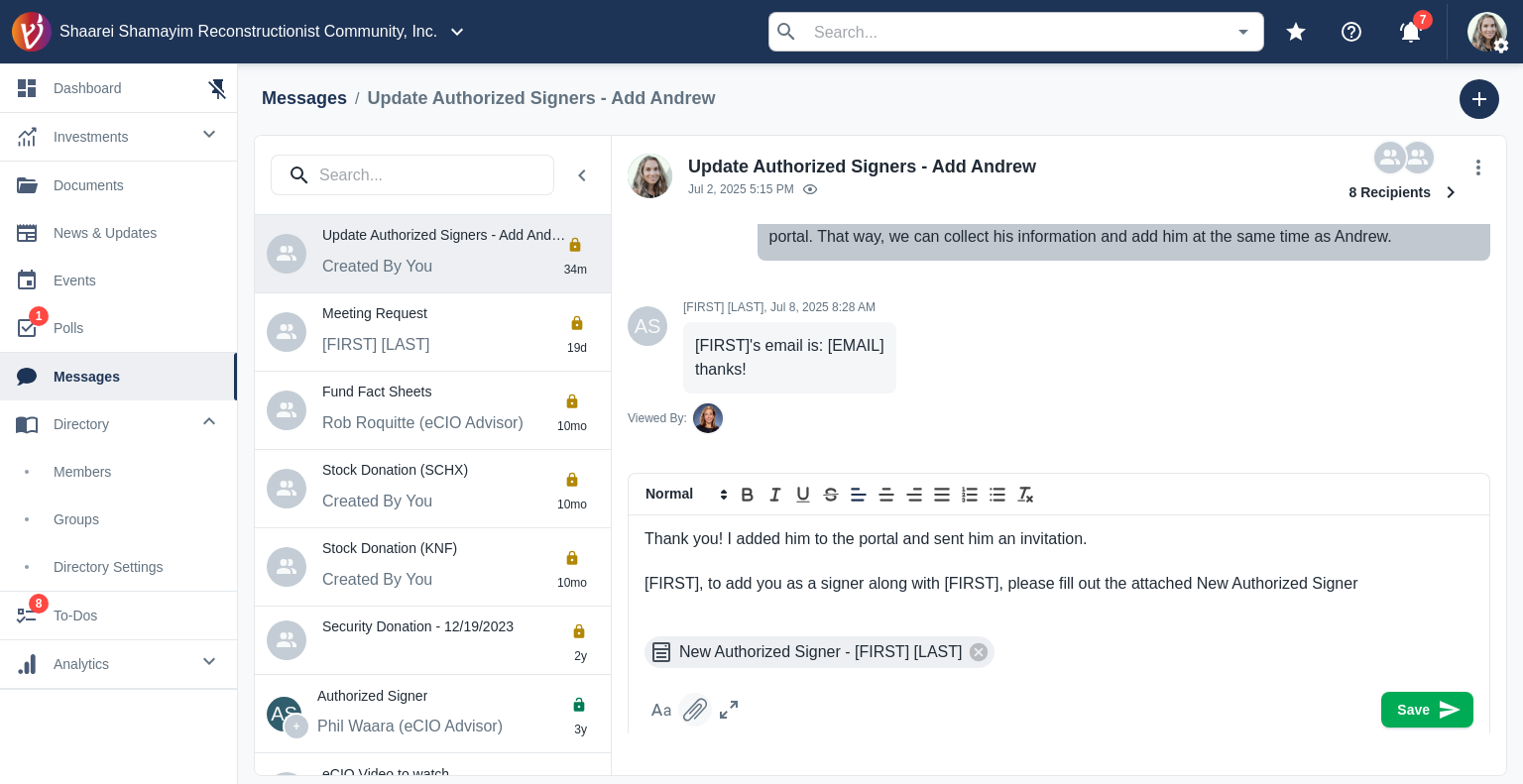 click on "[FIRST], to add you as a signer along with [FIRST], please fill out the attached New Authorized Signer" at bounding box center [1059, 584] 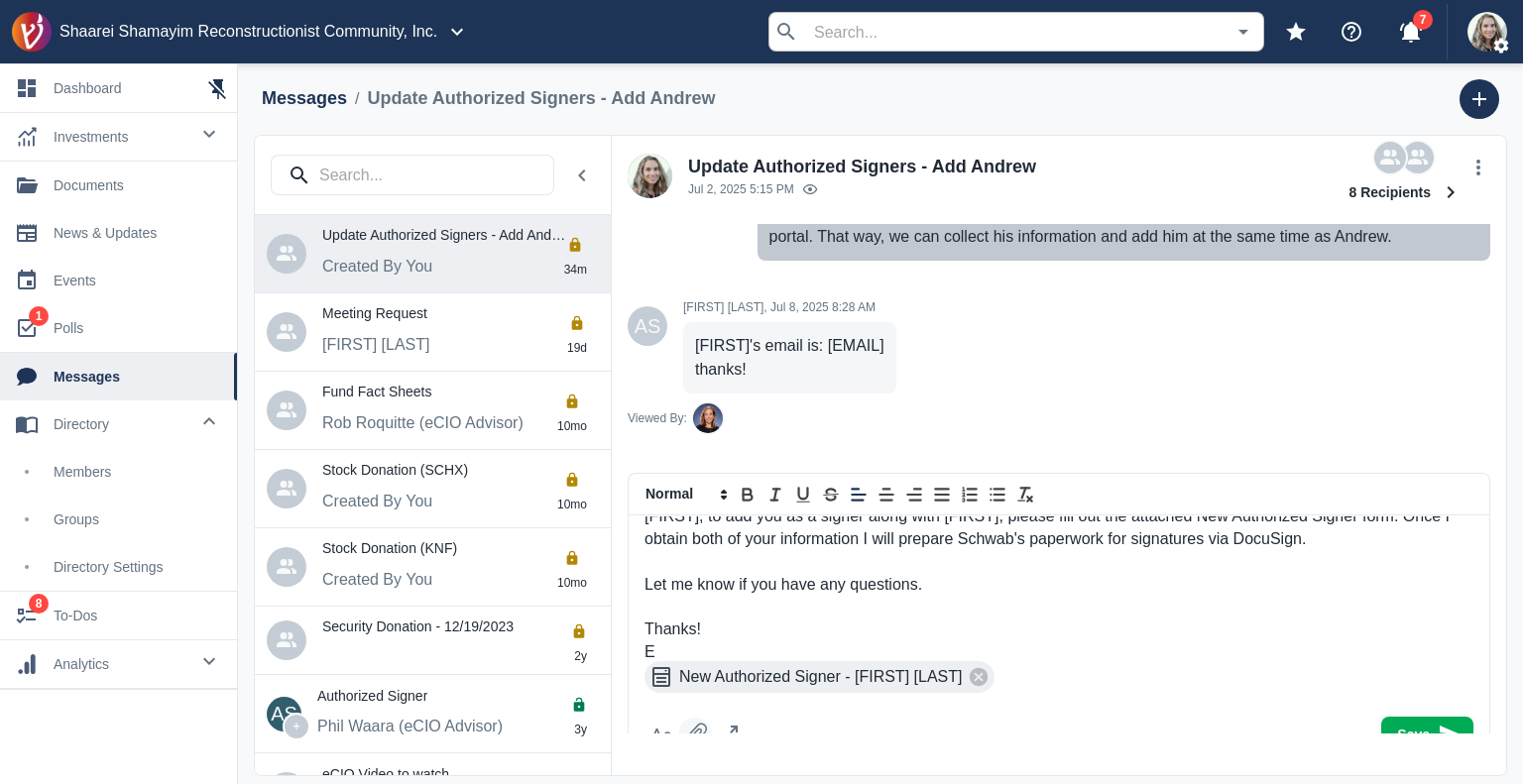 scroll, scrollTop: 68, scrollLeft: 0, axis: vertical 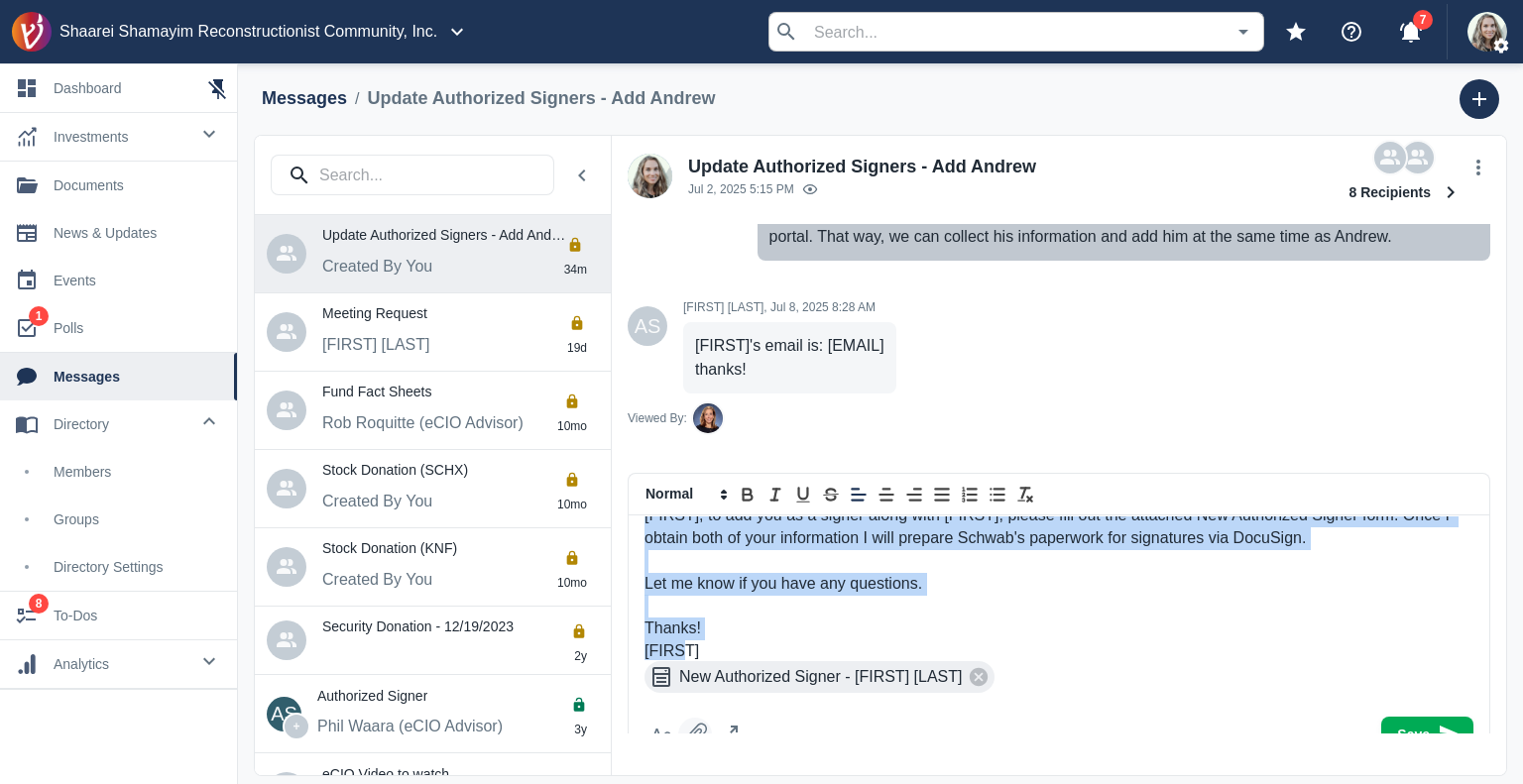 copy on "Thank you! I added him to the portal and sent him an invitation. [FIRST], to add you as a signer along with [FIRST], please fill out the attached New Authorized Signer form. Once I obtain both of your information I will prepare Schwab's paperwork for signatures via DocuSign. Let me know if you have any questions. Thanks! [FIRST]" 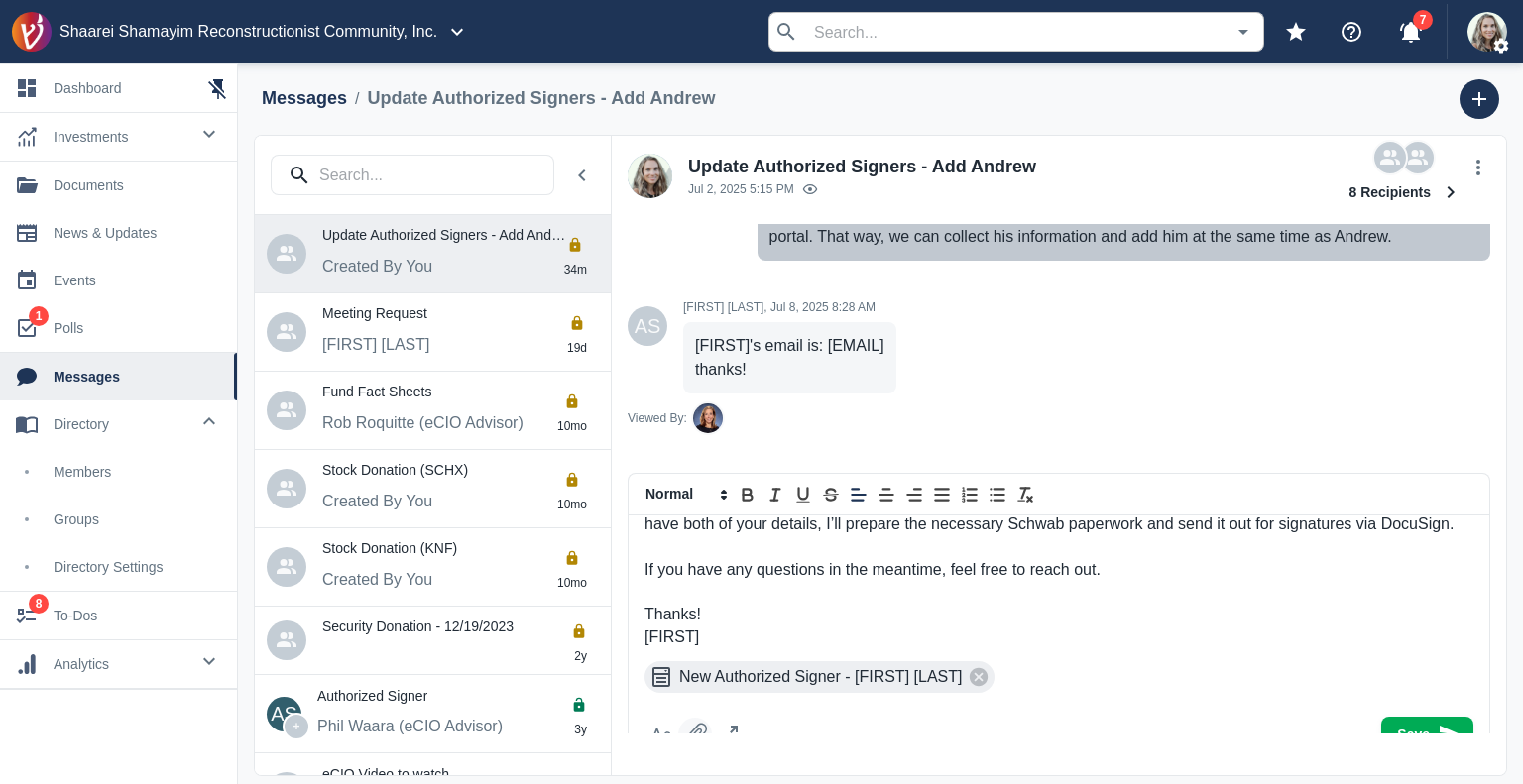 scroll, scrollTop: 105, scrollLeft: 0, axis: vertical 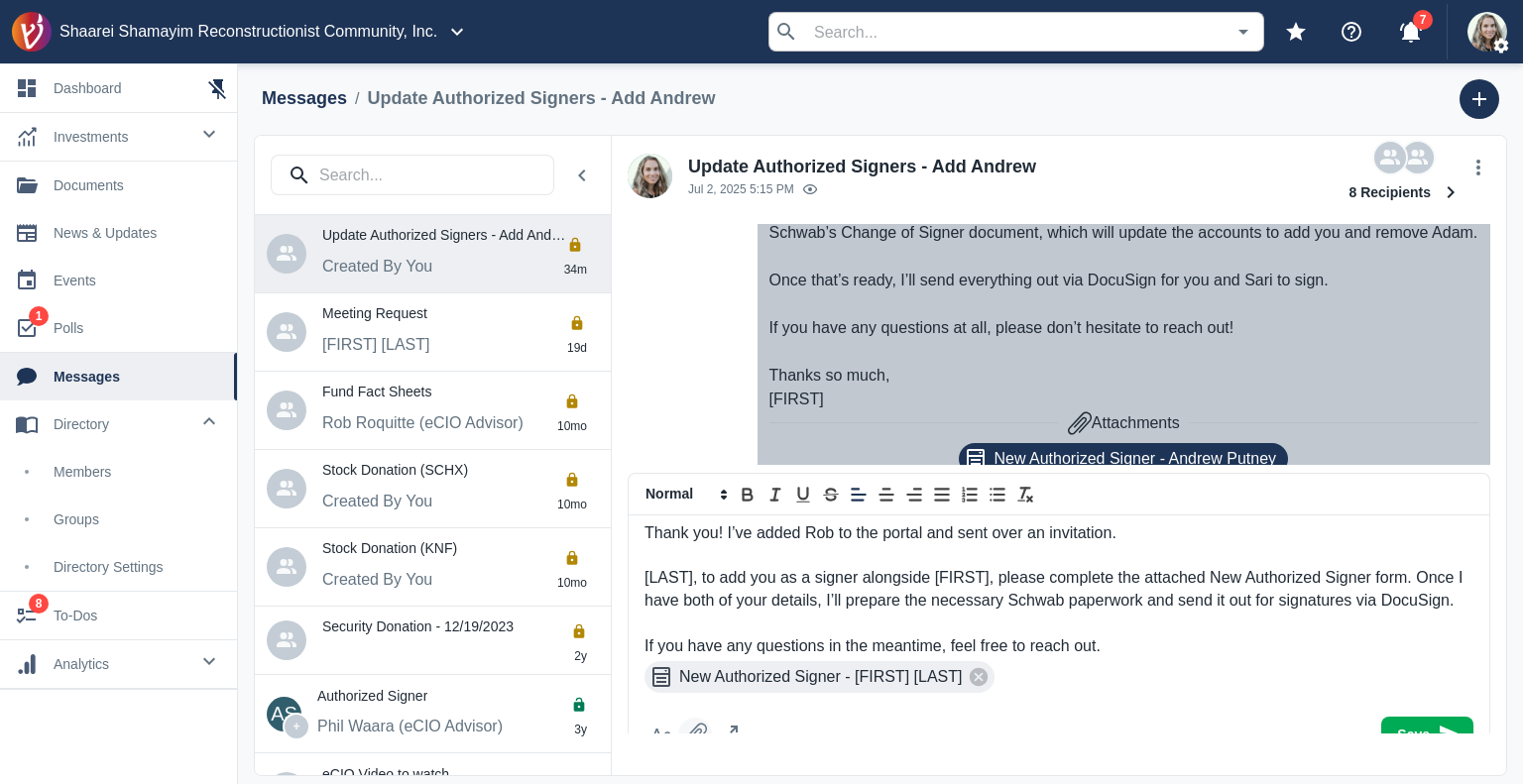 click on "[LAST], to add you as a signer alongside [FIRST], please complete the attached New Authorized Signer form. Once I have both of your details, I’ll prepare the necessary Schwab paperwork and send it out for signatures via DocuSign." at bounding box center (1059, 589) 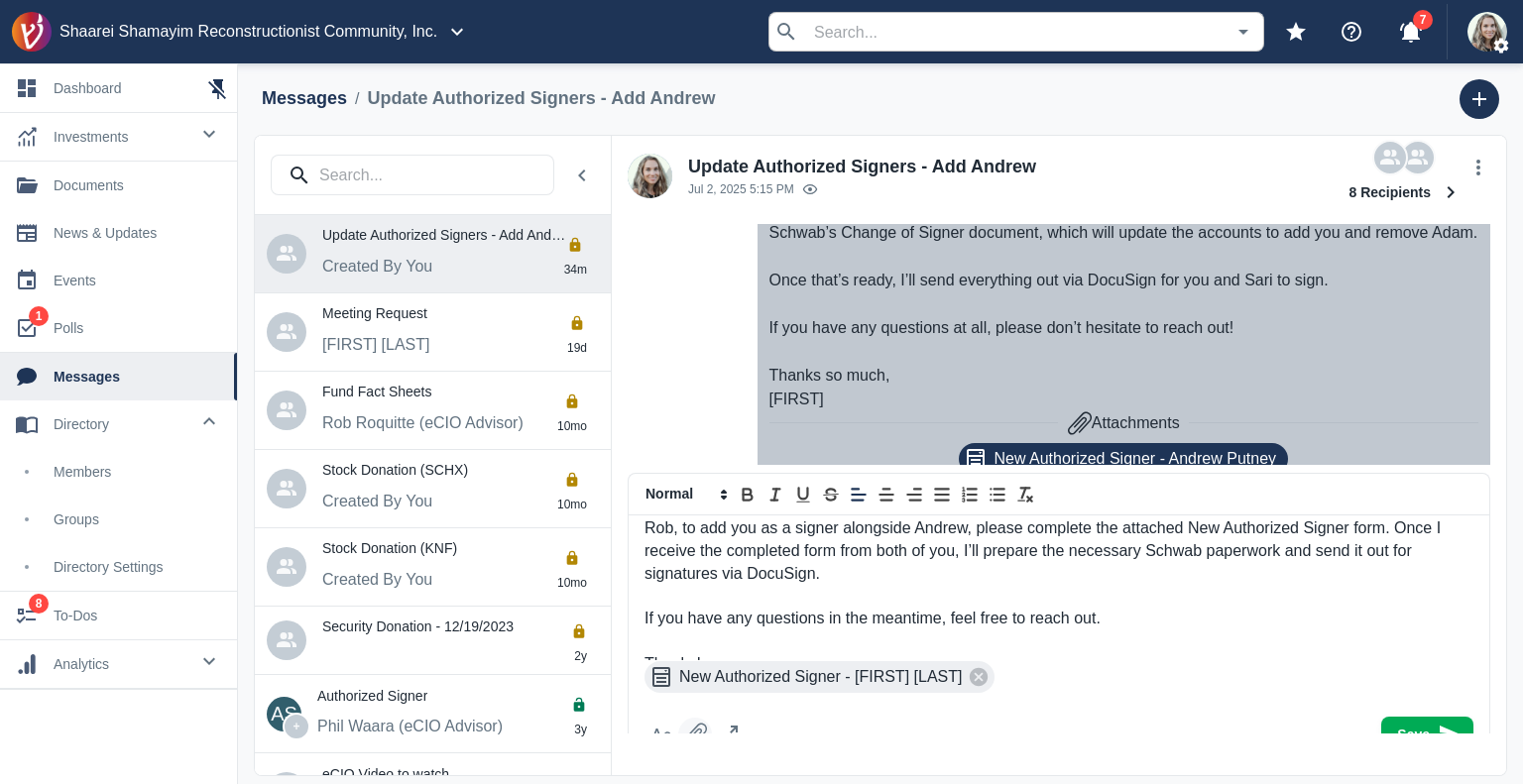 scroll, scrollTop: 105, scrollLeft: 0, axis: vertical 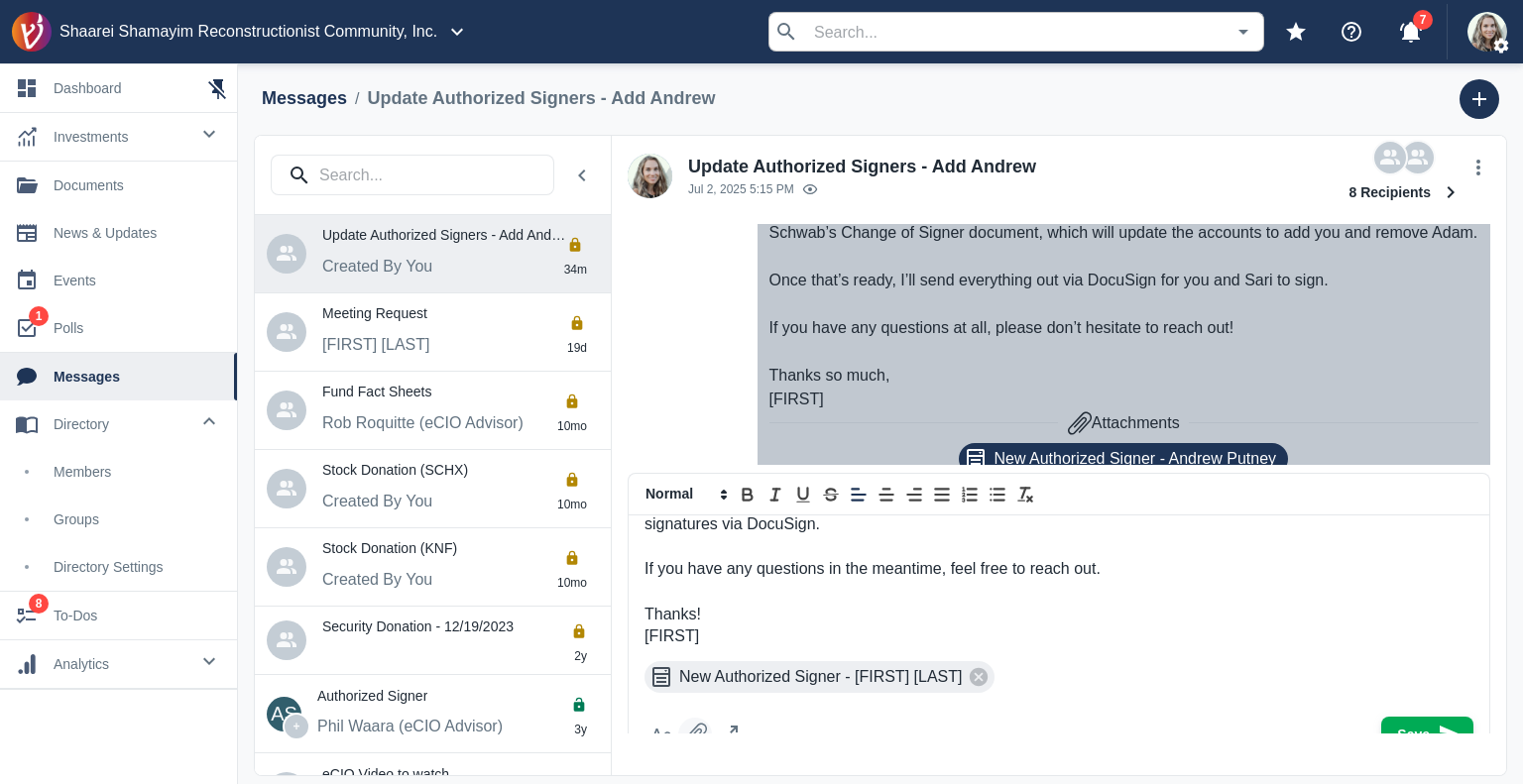 click on "Save" at bounding box center (1427, 734) 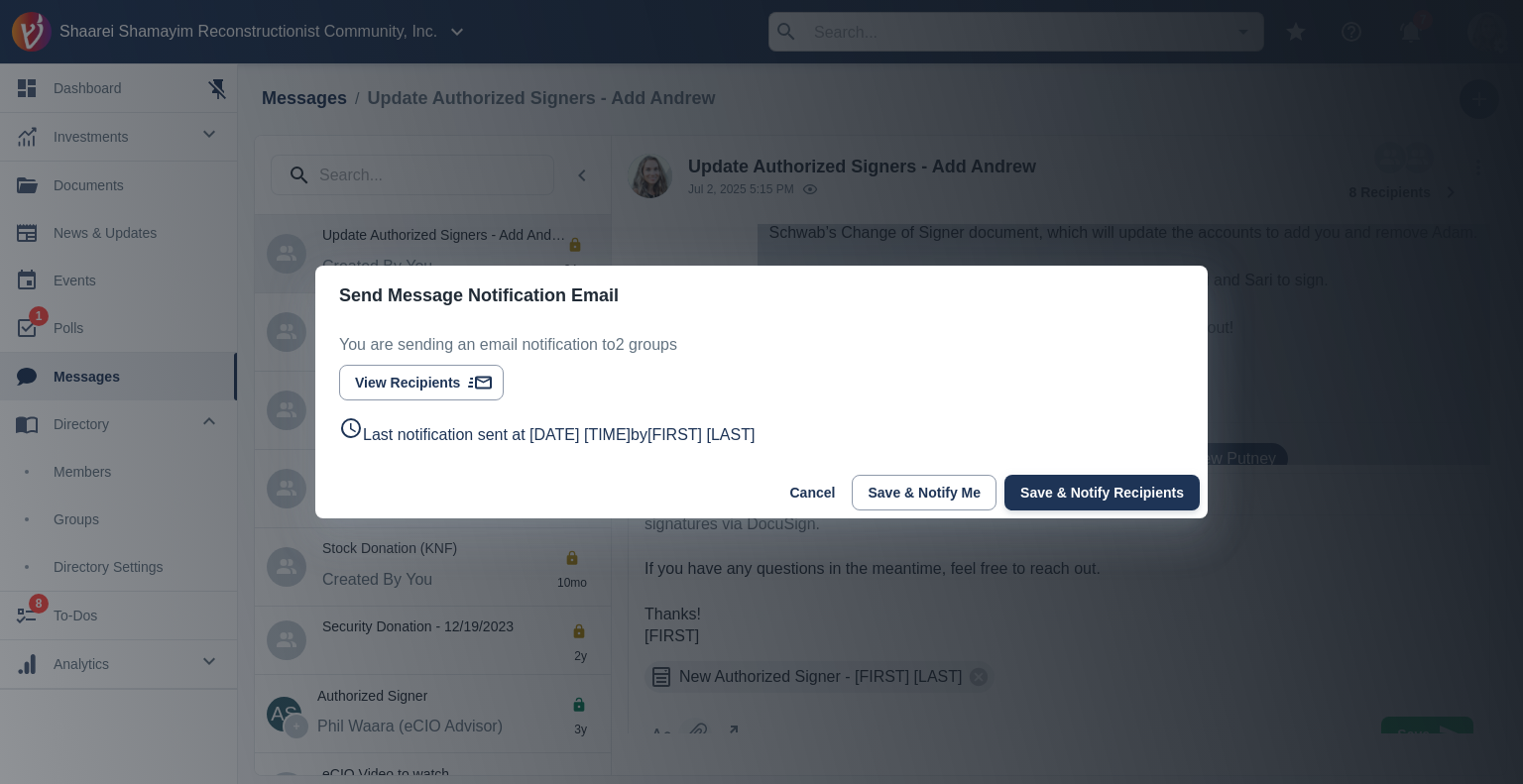 click on "Save & Notify Recipients" at bounding box center [1102, 493] 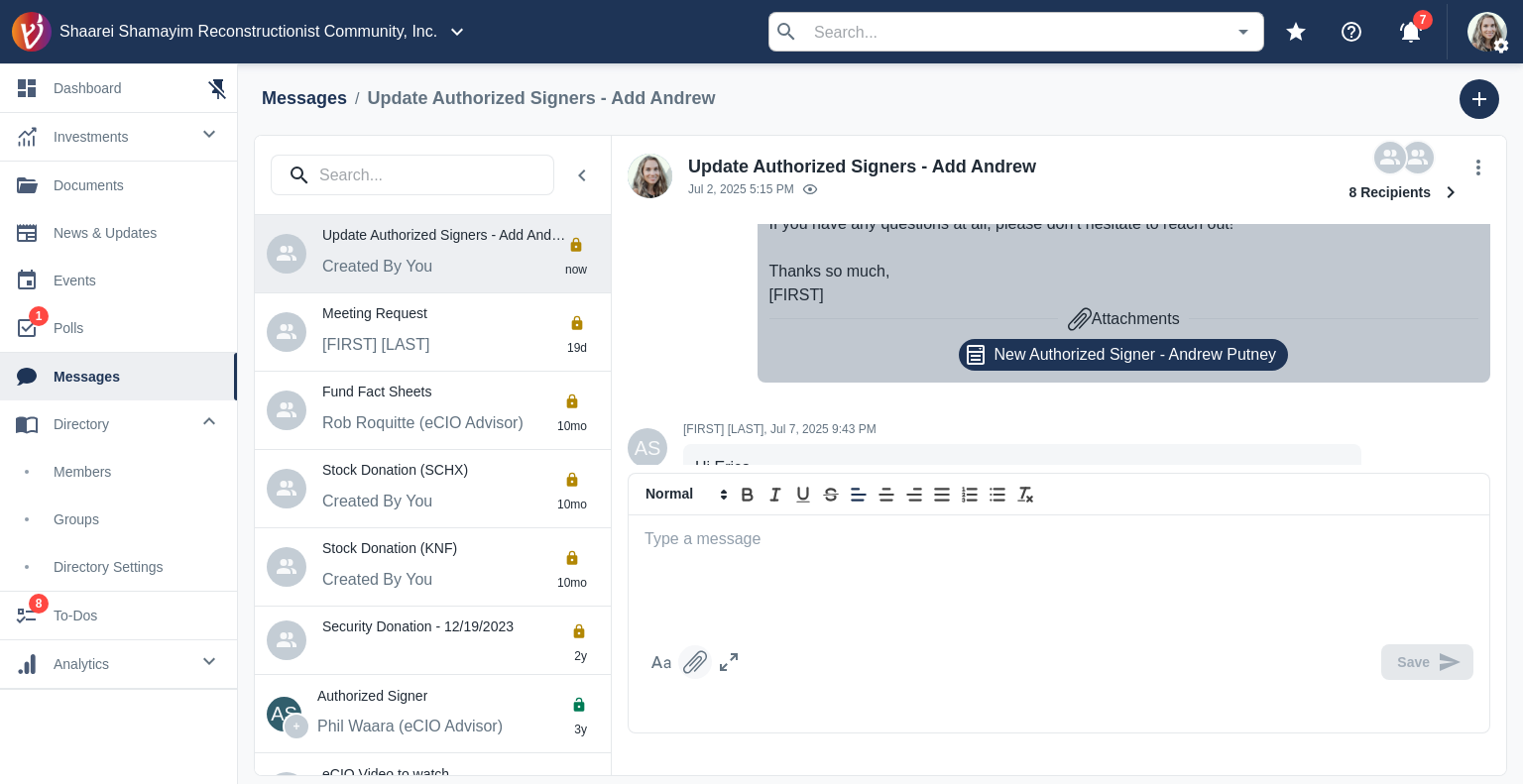 scroll, scrollTop: 1007, scrollLeft: 0, axis: vertical 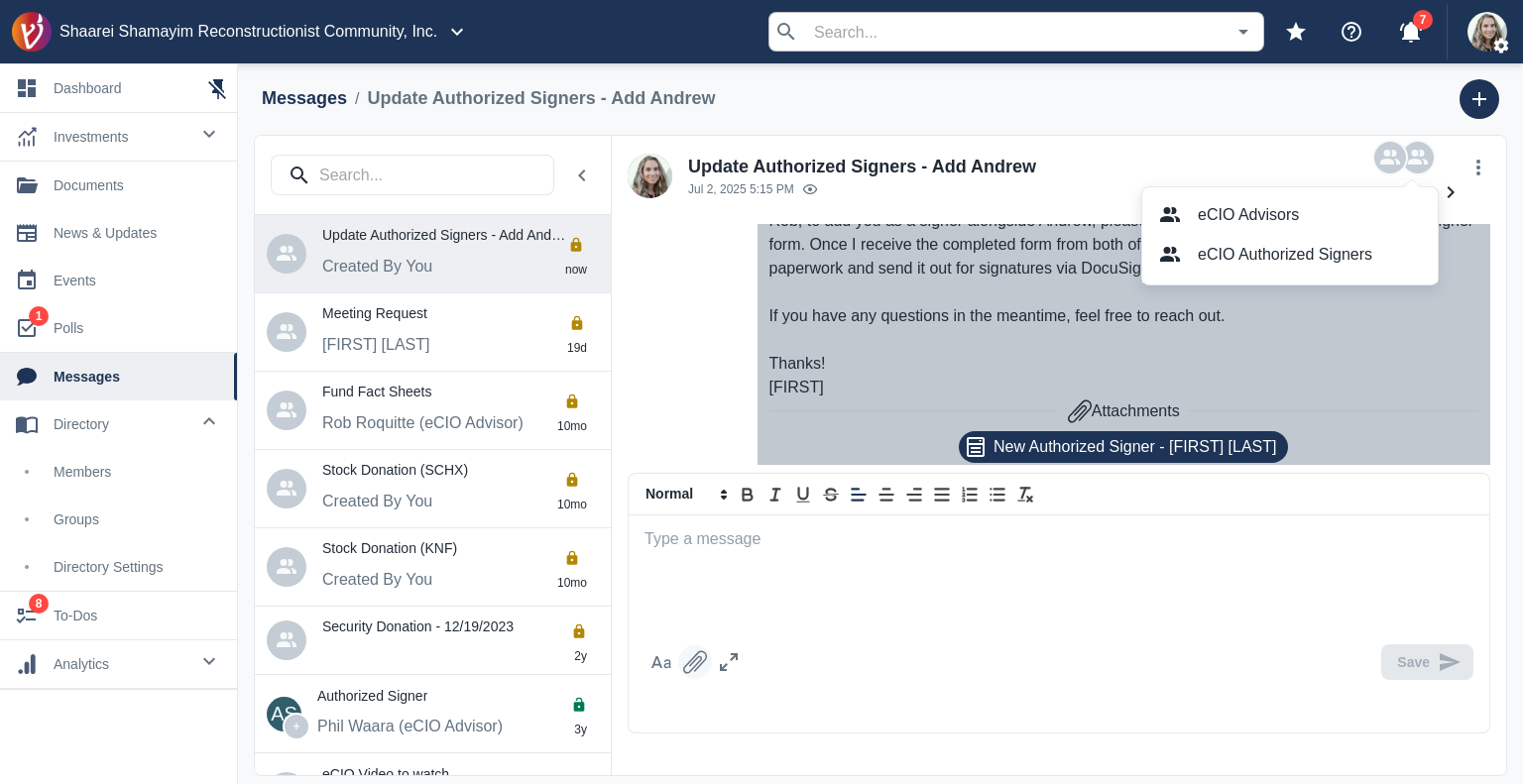 drag, startPoint x: 1501, startPoint y: 422, endPoint x: 1493, endPoint y: 452, distance: 31.04835 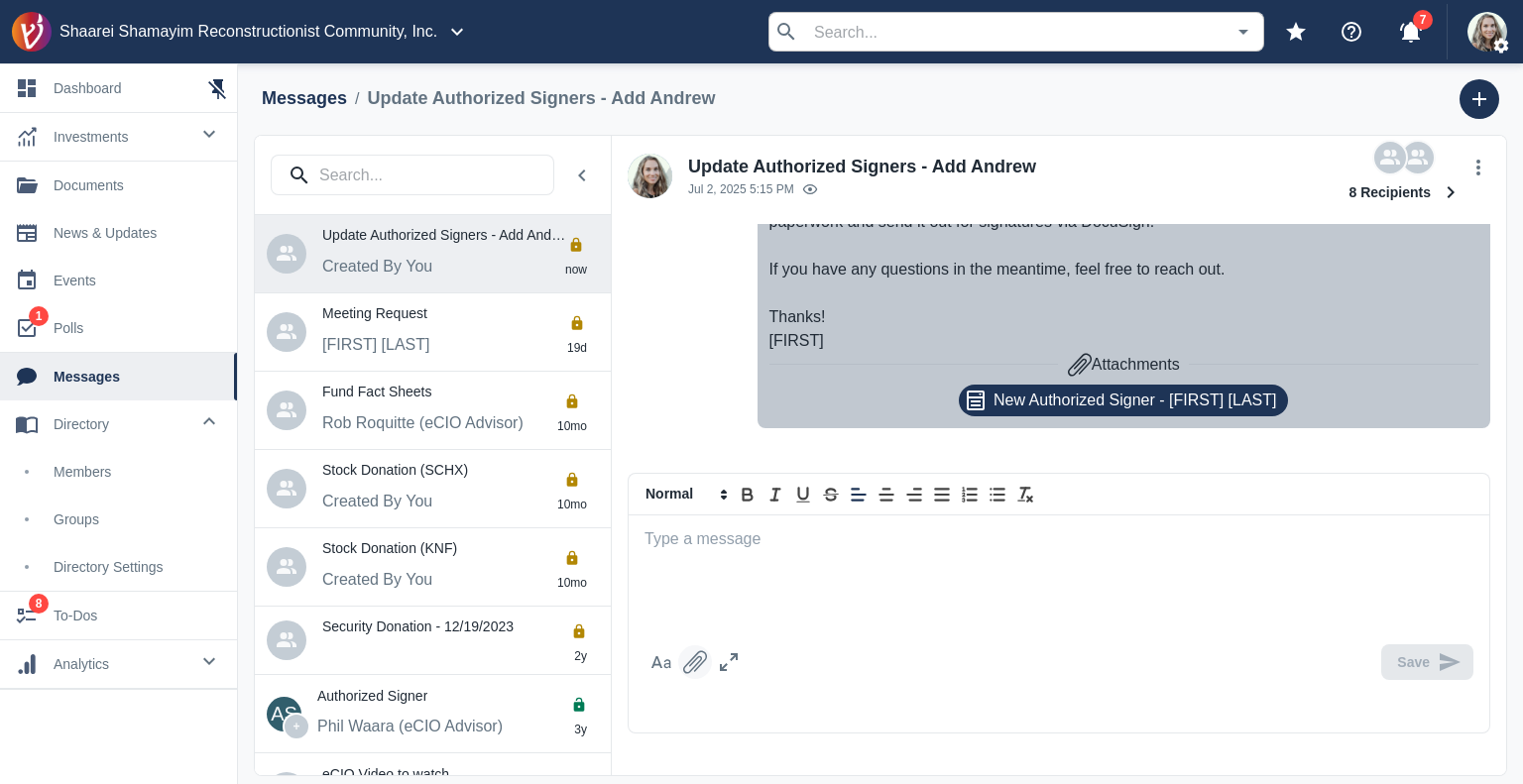 scroll, scrollTop: 1154, scrollLeft: 0, axis: vertical 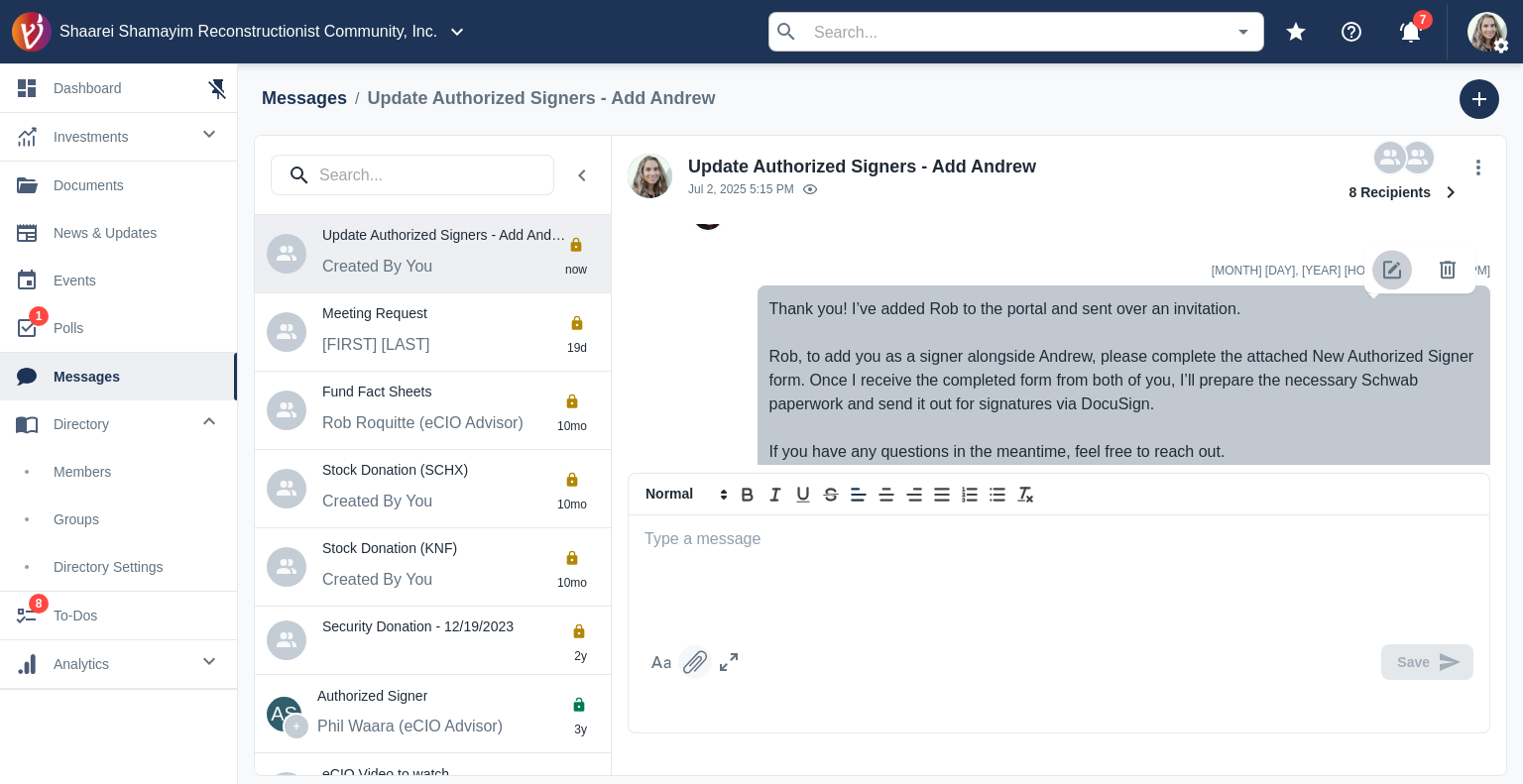 click at bounding box center (1392, 270) 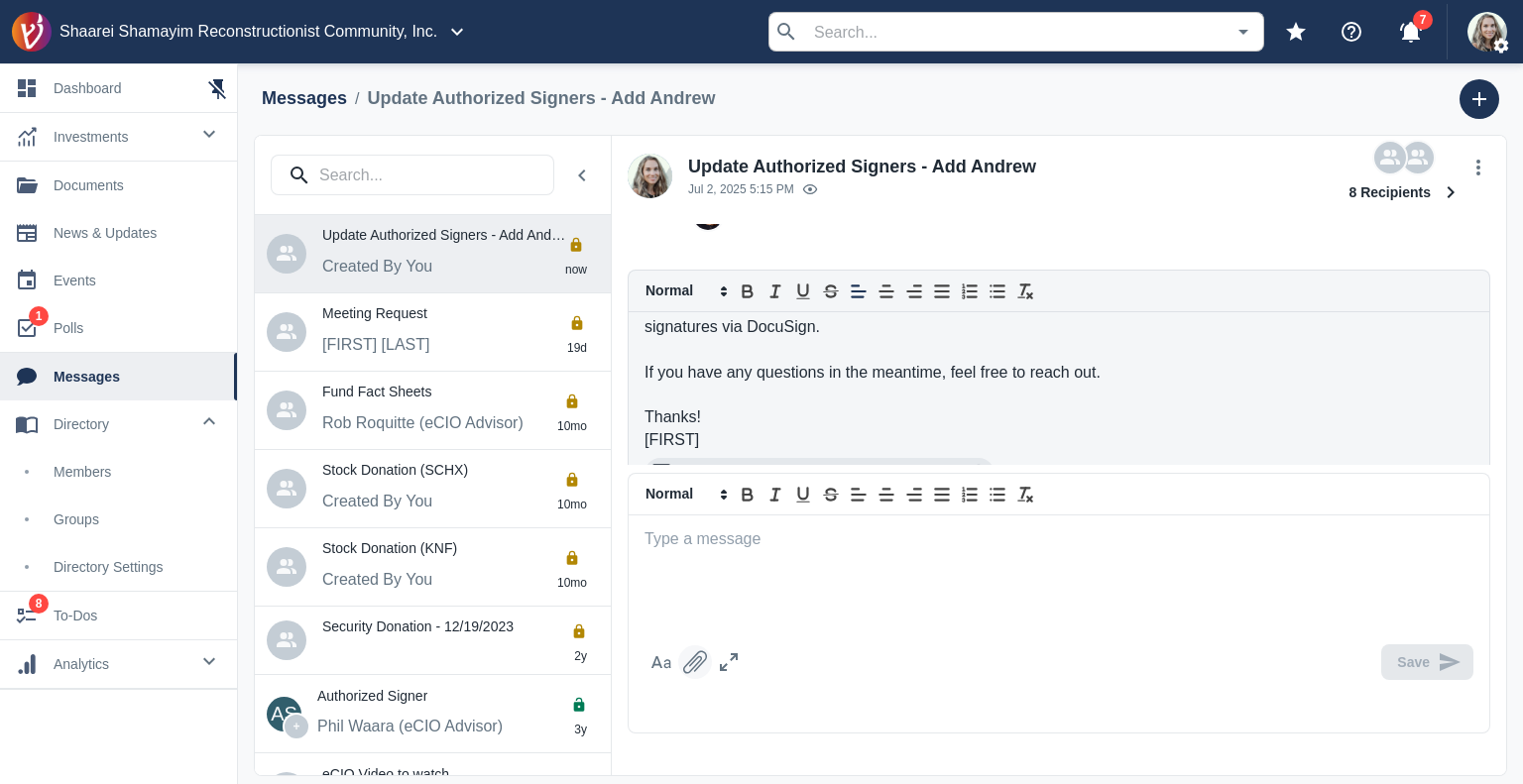 scroll, scrollTop: 105, scrollLeft: 0, axis: vertical 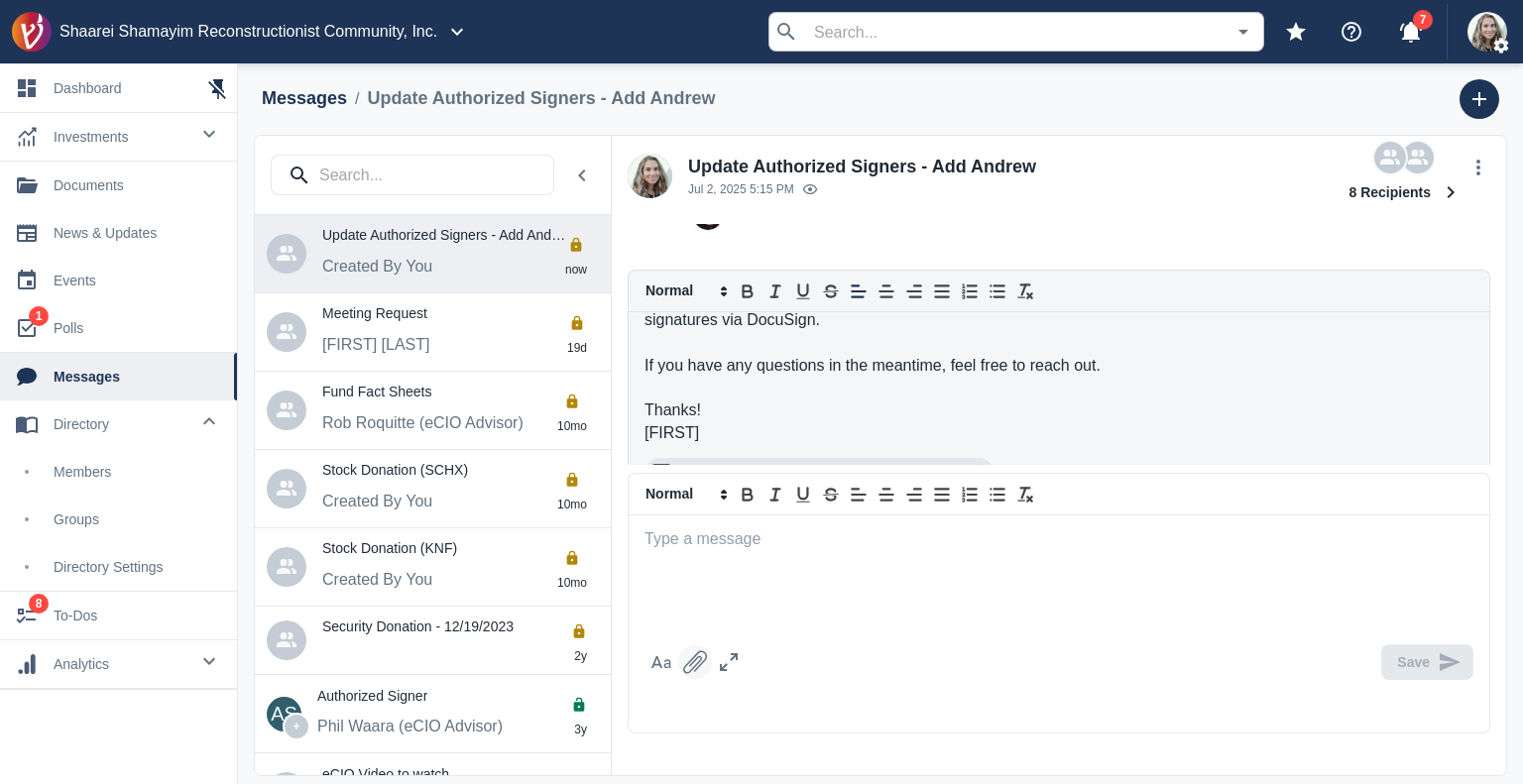 click on "If you have any questions in the meantime, feel free to reach out." at bounding box center (1059, 366) 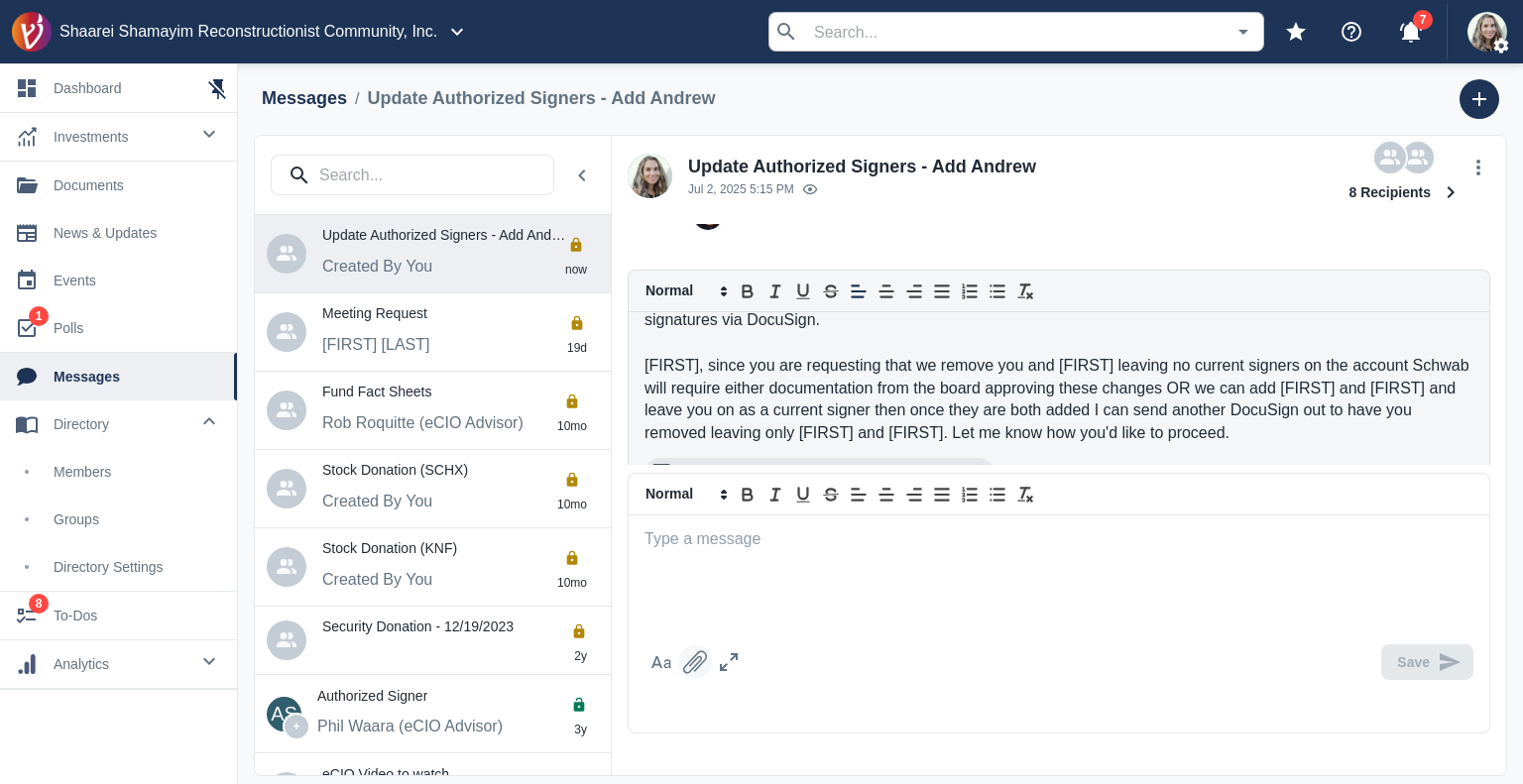 click on "[FIRST], since you are requesting that we remove you and [FIRST] leaving no current signers on the account Schwab will require either documentation from the board approving these changes OR we can add [FIRST] and [FIRST] and leave you on as a current signer then once they are both added I can send another DocuSign out to have you removed leaving only [FIRST] and [FIRST]. Let me know how you'd like to proceed." at bounding box center [1059, 399] 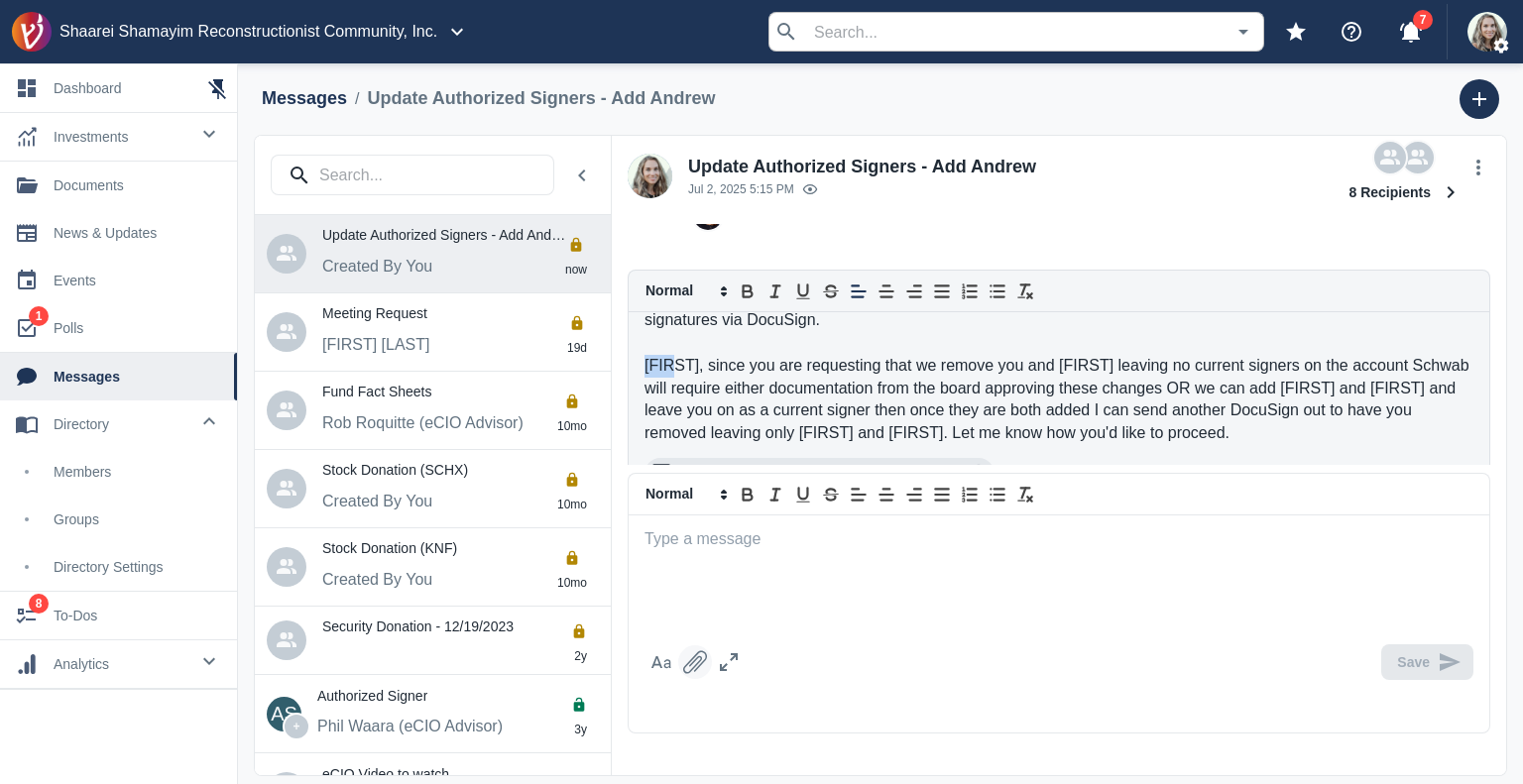 click on "[FIRST], since you are requesting that we remove you and [FIRST] leaving no current signers on the account Schwab will require either documentation from the board approving these changes OR we can add [FIRST] and [FIRST] and leave you on as a current signer then once they are both added I can send another DocuSign out to have you removed leaving only [FIRST] and [FIRST]. Let me know how you'd like to proceed." at bounding box center [1059, 399] 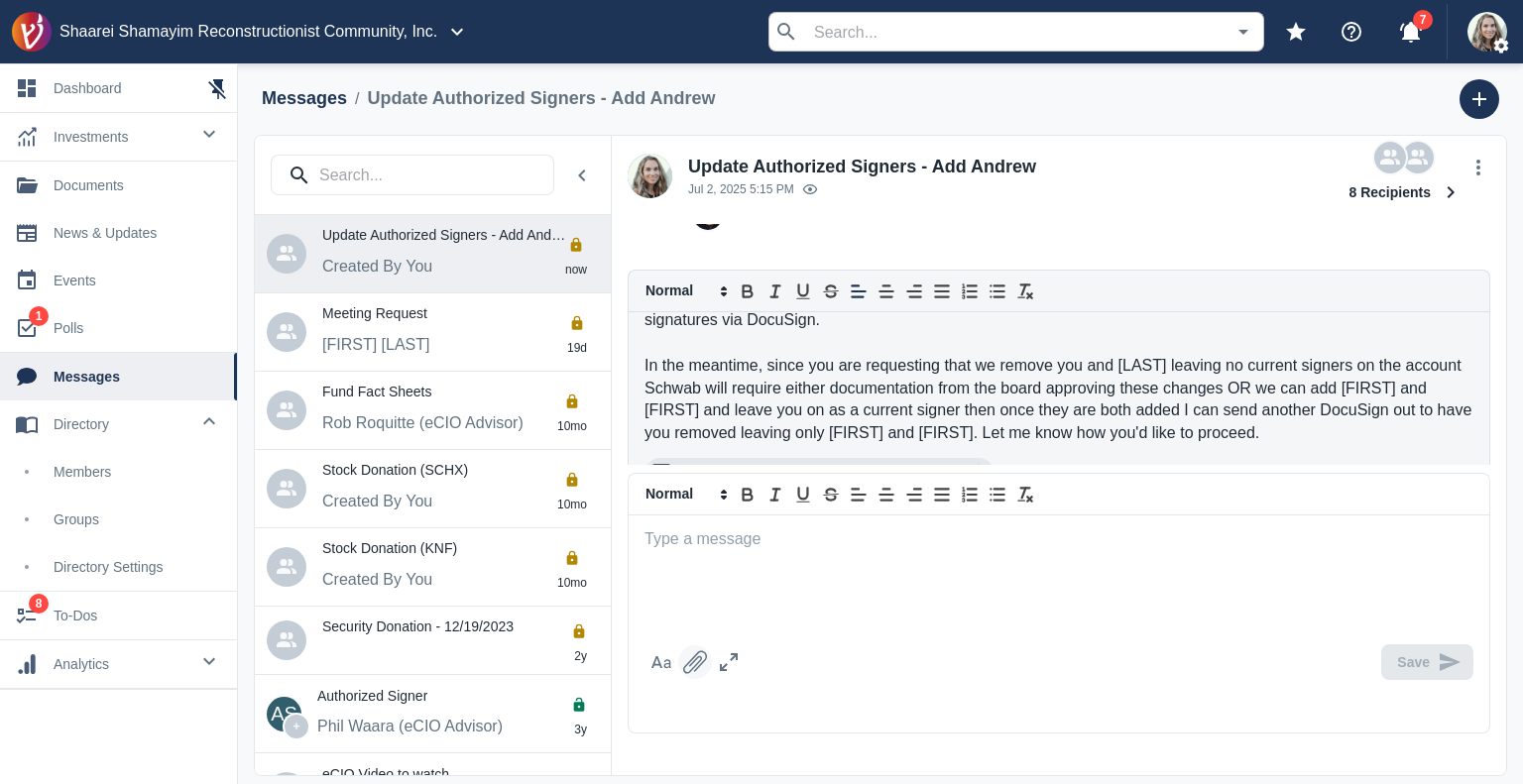 click on "In the meantime, since you are requesting that we remove you and [LAST] leaving no current signers on the account Schwab will require either documentation from the board approving these changes OR we can add [FIRST] and [FIRST] and leave you on as a current signer then once they are both added I can send another DocuSign out to have you removed leaving only [FIRST] and [FIRST]. Let me know how you'd like to proceed." at bounding box center (1059, 399) 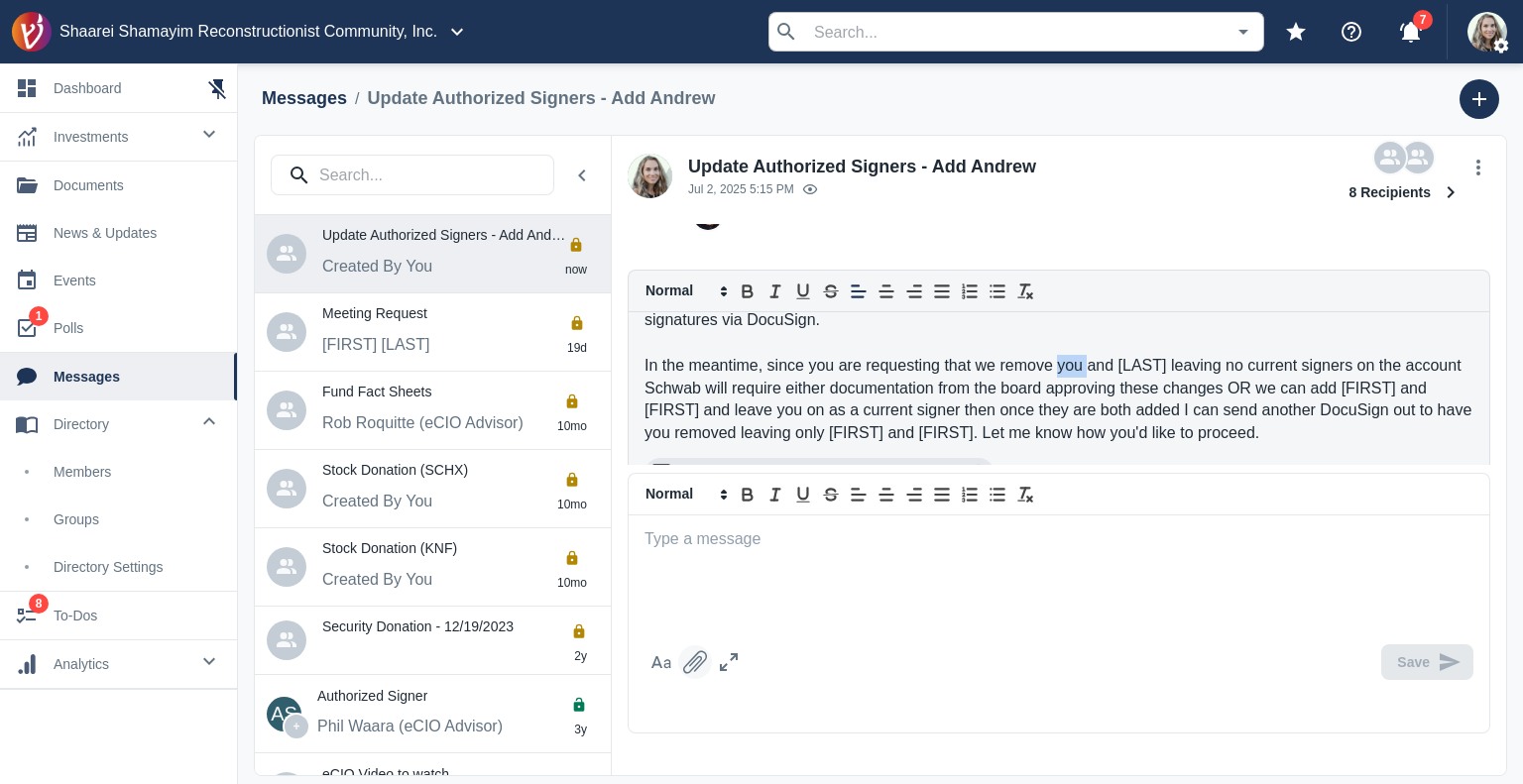 click on "In the meantime, since you are requesting that we remove you and [LAST] leaving no current signers on the account Schwab will require either documentation from the board approving these changes OR we can add [FIRST] and [FIRST] and leave you on as a current signer then once they are both added I can send another DocuSign out to have you removed leaving only [FIRST] and [FIRST]. Let me know how you'd like to proceed." at bounding box center (1059, 399) 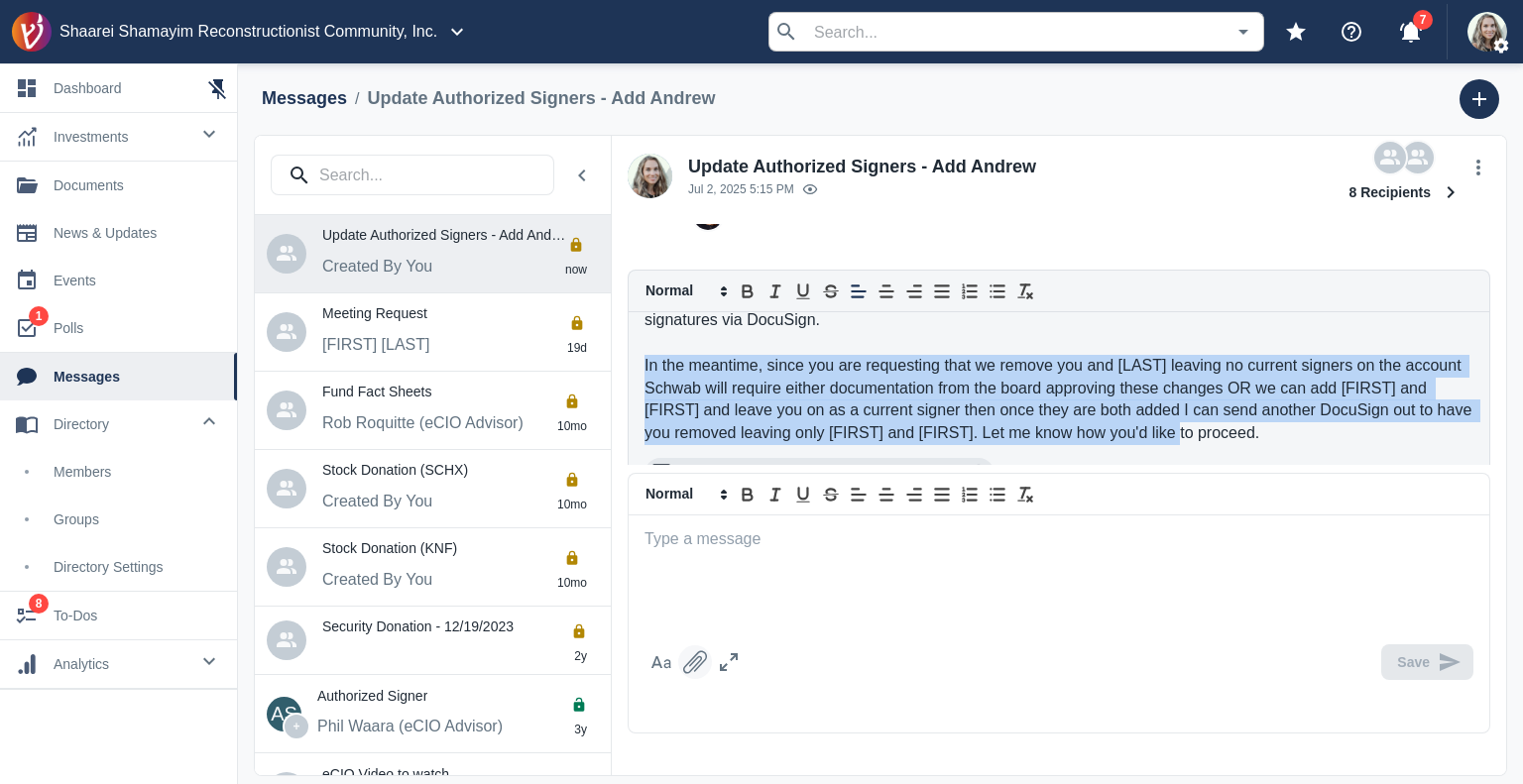 drag, startPoint x: 1282, startPoint y: 456, endPoint x: 638, endPoint y: 390, distance: 647.373 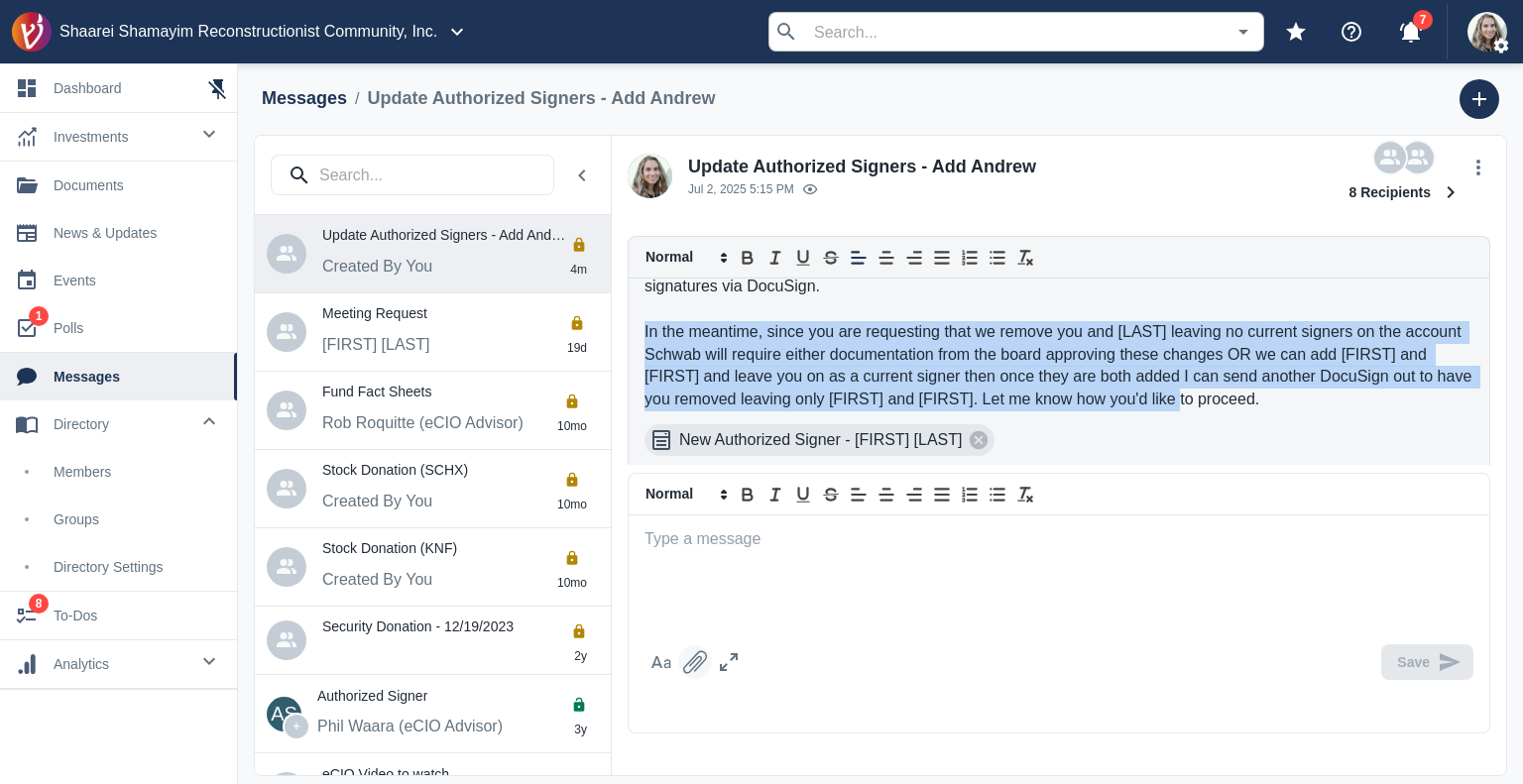 scroll, scrollTop: 916, scrollLeft: 0, axis: vertical 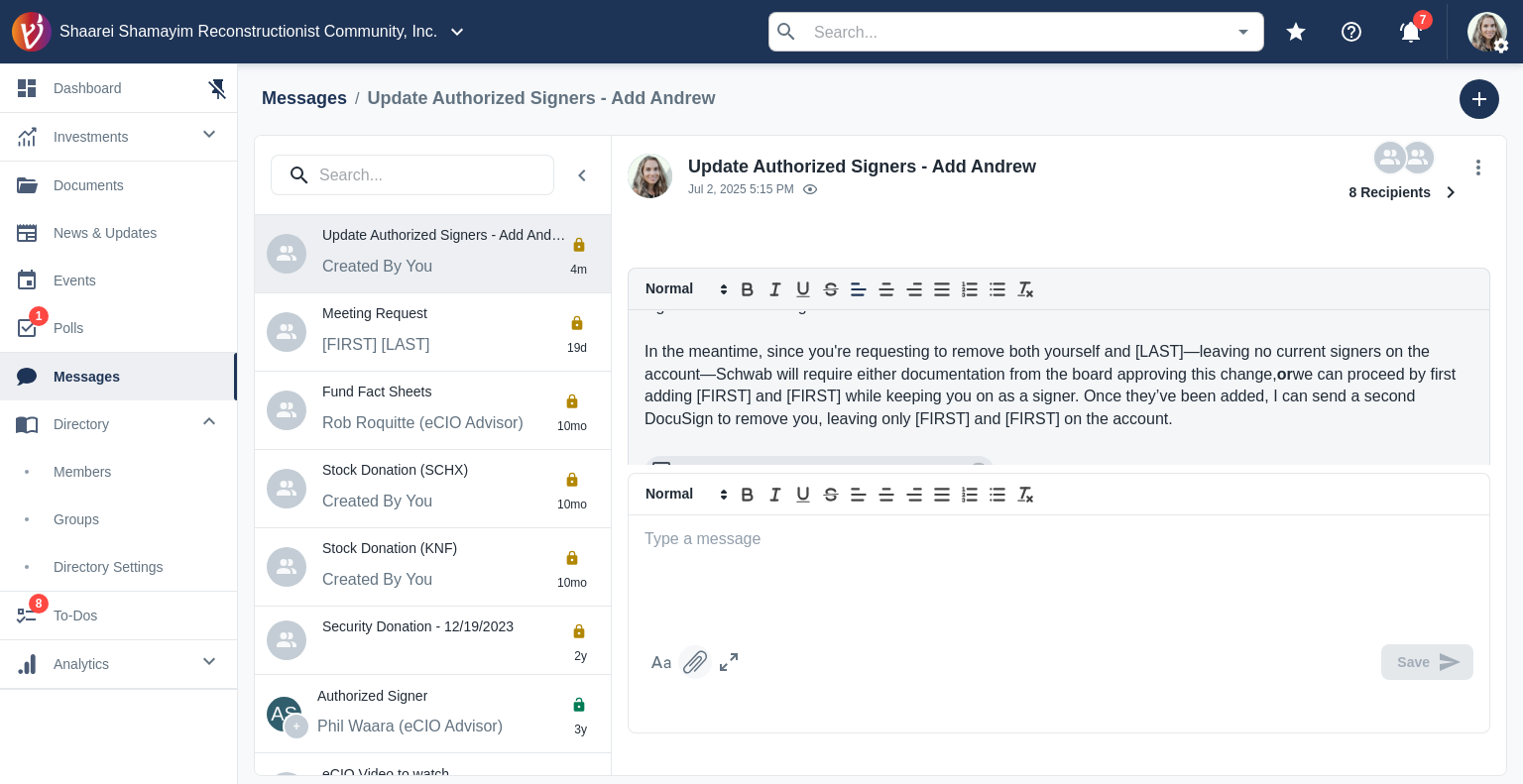 click on "In the meantime, since you're requesting to remove both yourself and [LAST]—leaving no current signers on the account—Schwab will require either documentation from the board approving this change, or we can proceed by first adding [FIRST] and [FIRST] while keeping you on as a signer. Once they’ve been added, I can send a second DocuSign to remove you, leaving only [FIRST] and [FIRST] on the account." at bounding box center [1059, 386] 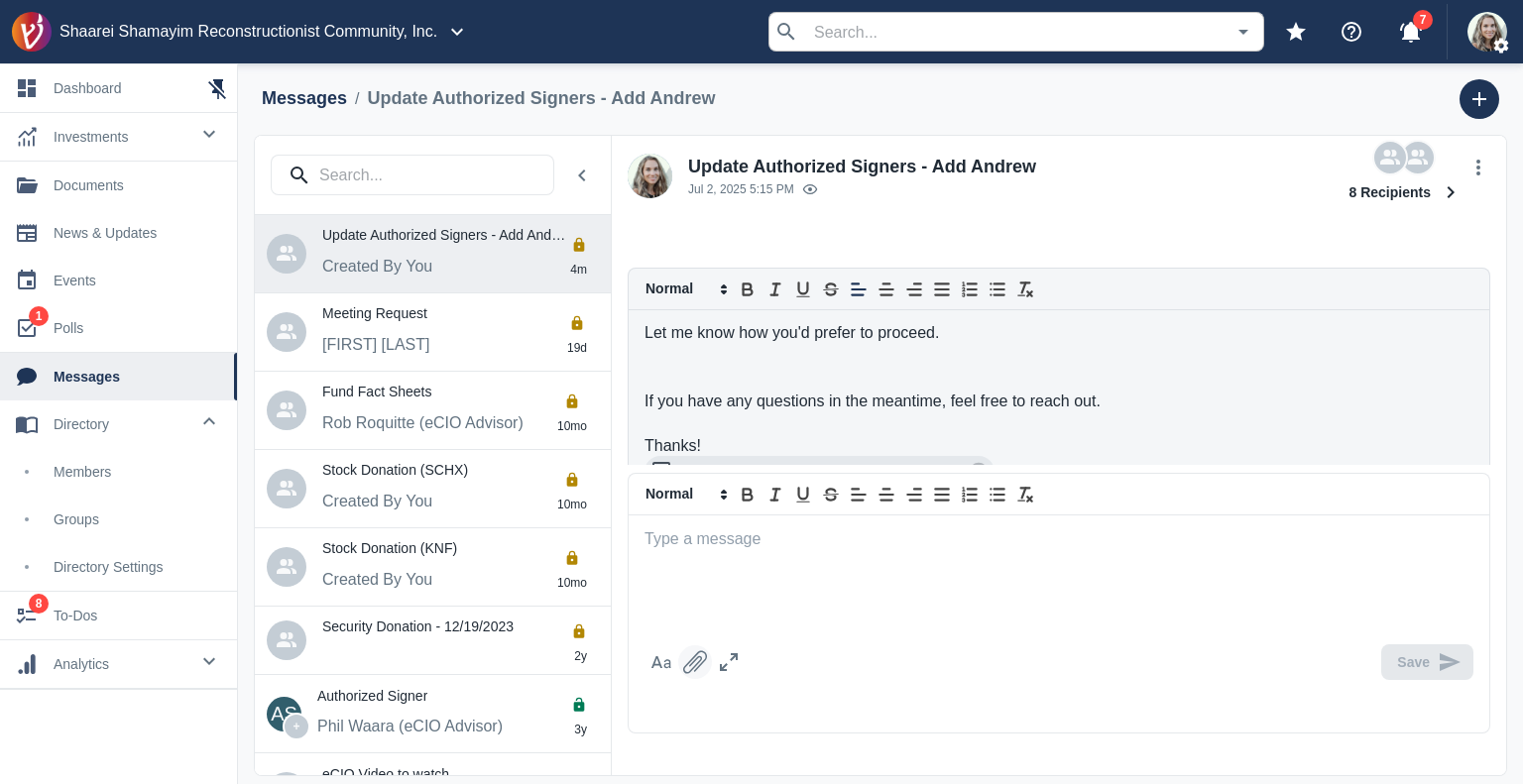 scroll, scrollTop: 251, scrollLeft: 0, axis: vertical 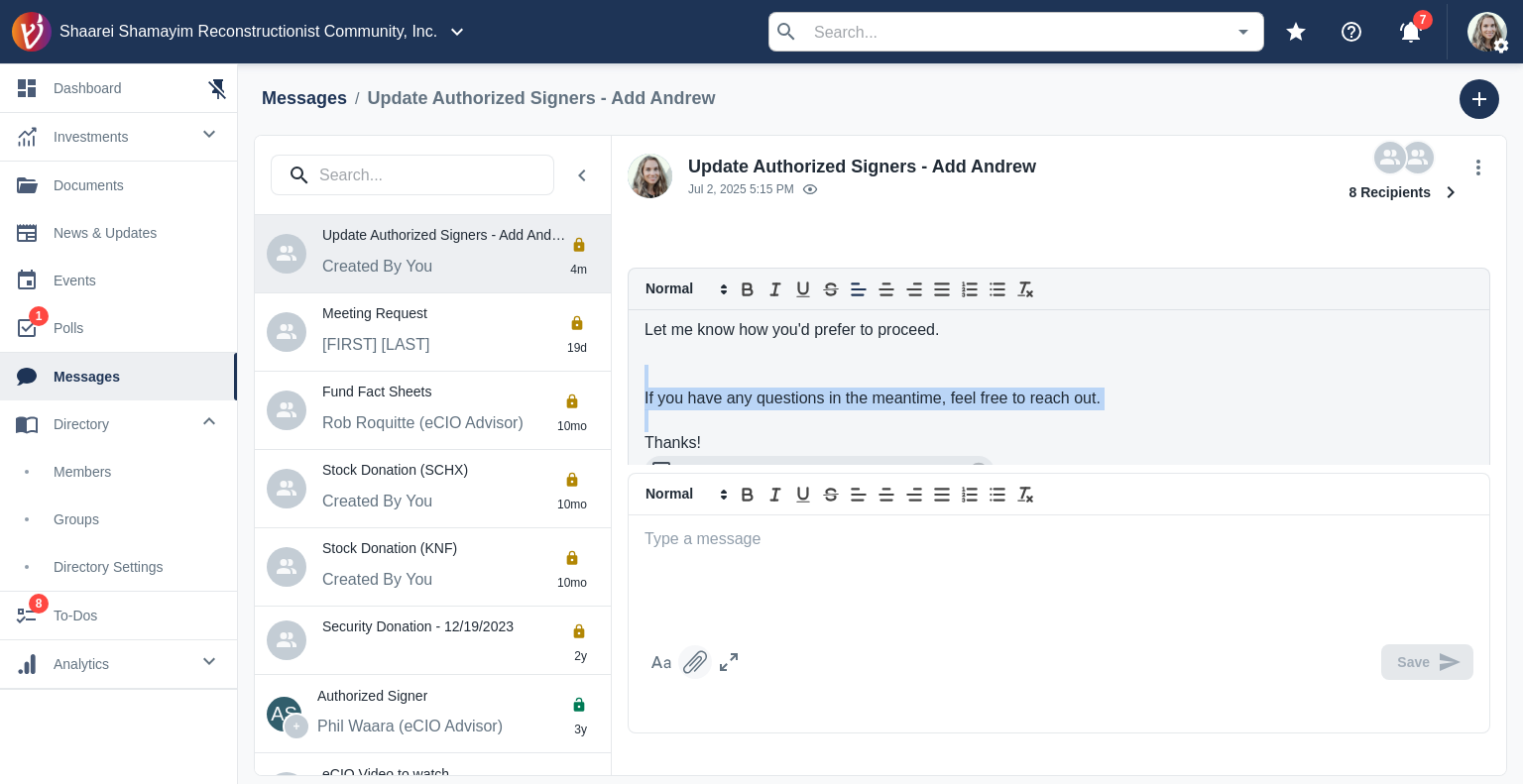 drag, startPoint x: 1168, startPoint y: 433, endPoint x: 744, endPoint y: 394, distance: 425.7899 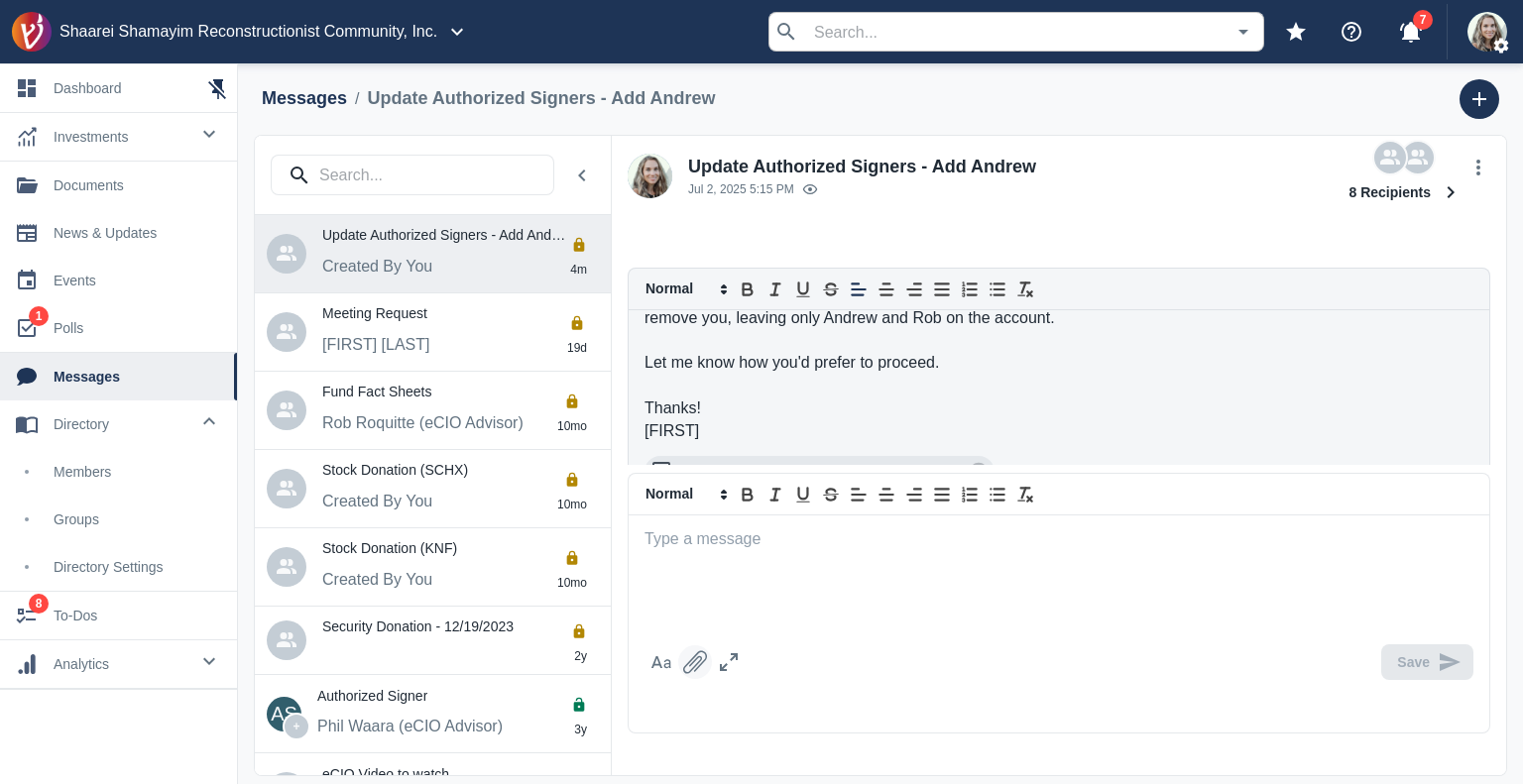 scroll, scrollTop: 218, scrollLeft: 0, axis: vertical 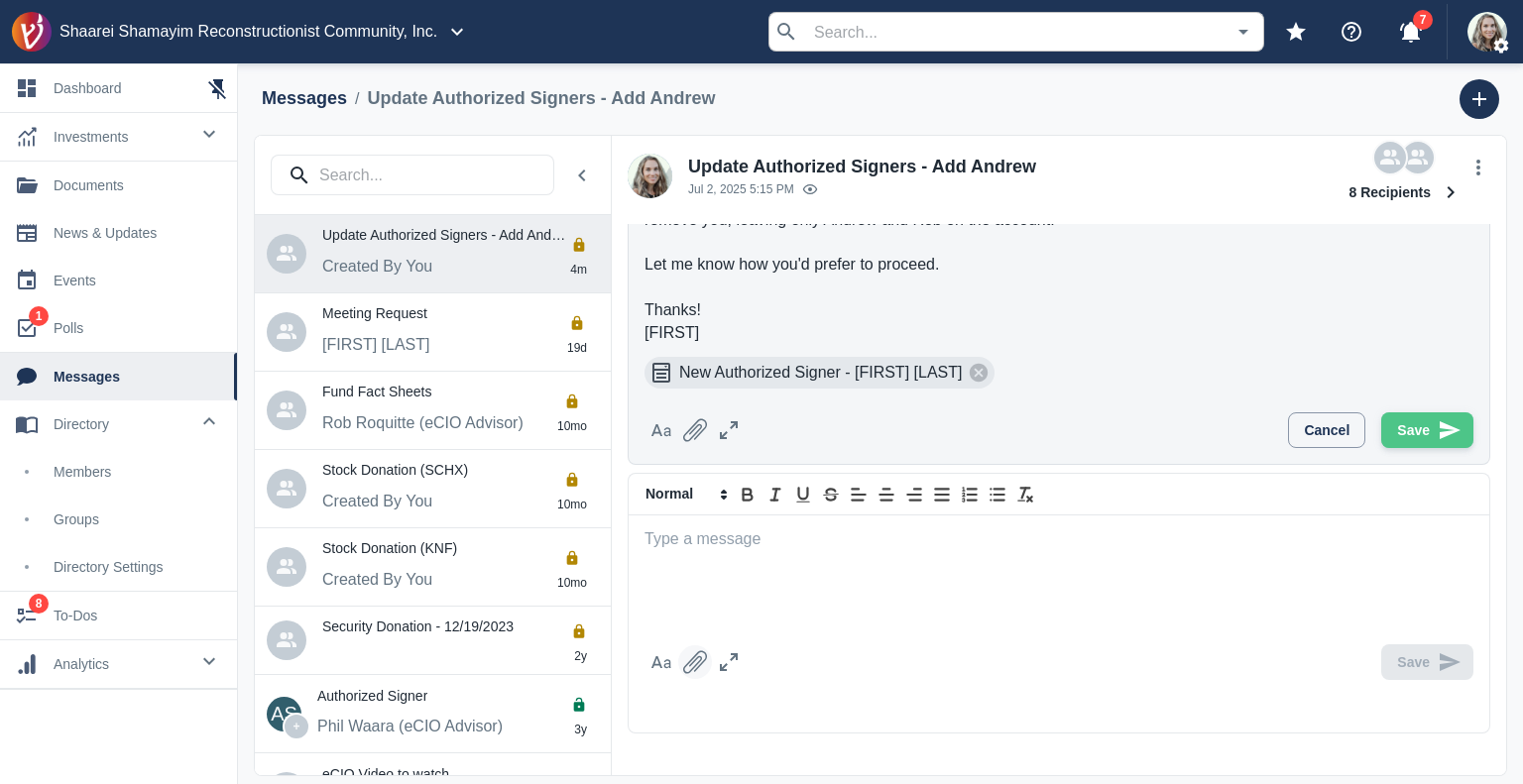 click on "Save" at bounding box center [1427, 430] 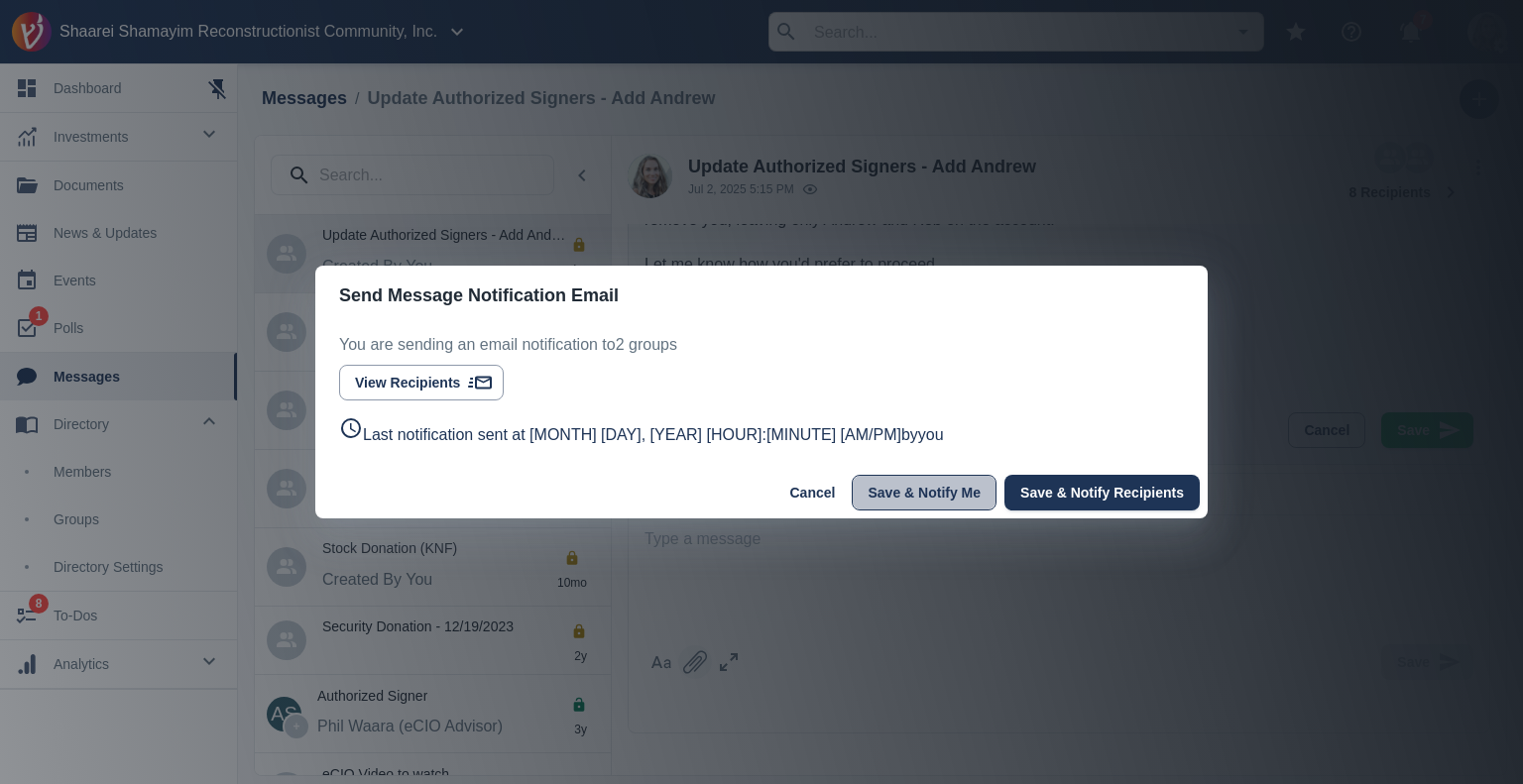 click on "Save & Notify Me" at bounding box center (924, 493) 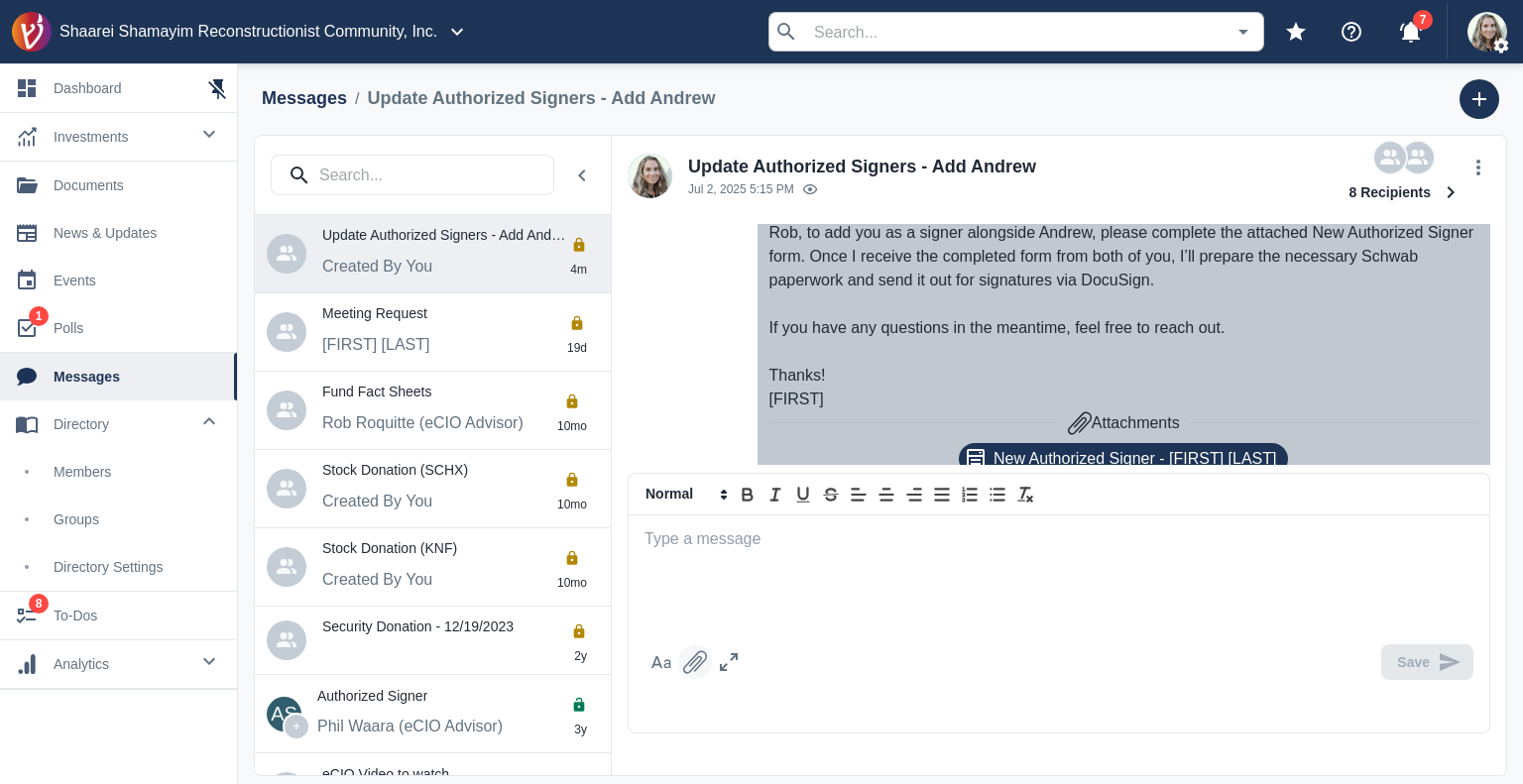 scroll, scrollTop: 1062, scrollLeft: 0, axis: vertical 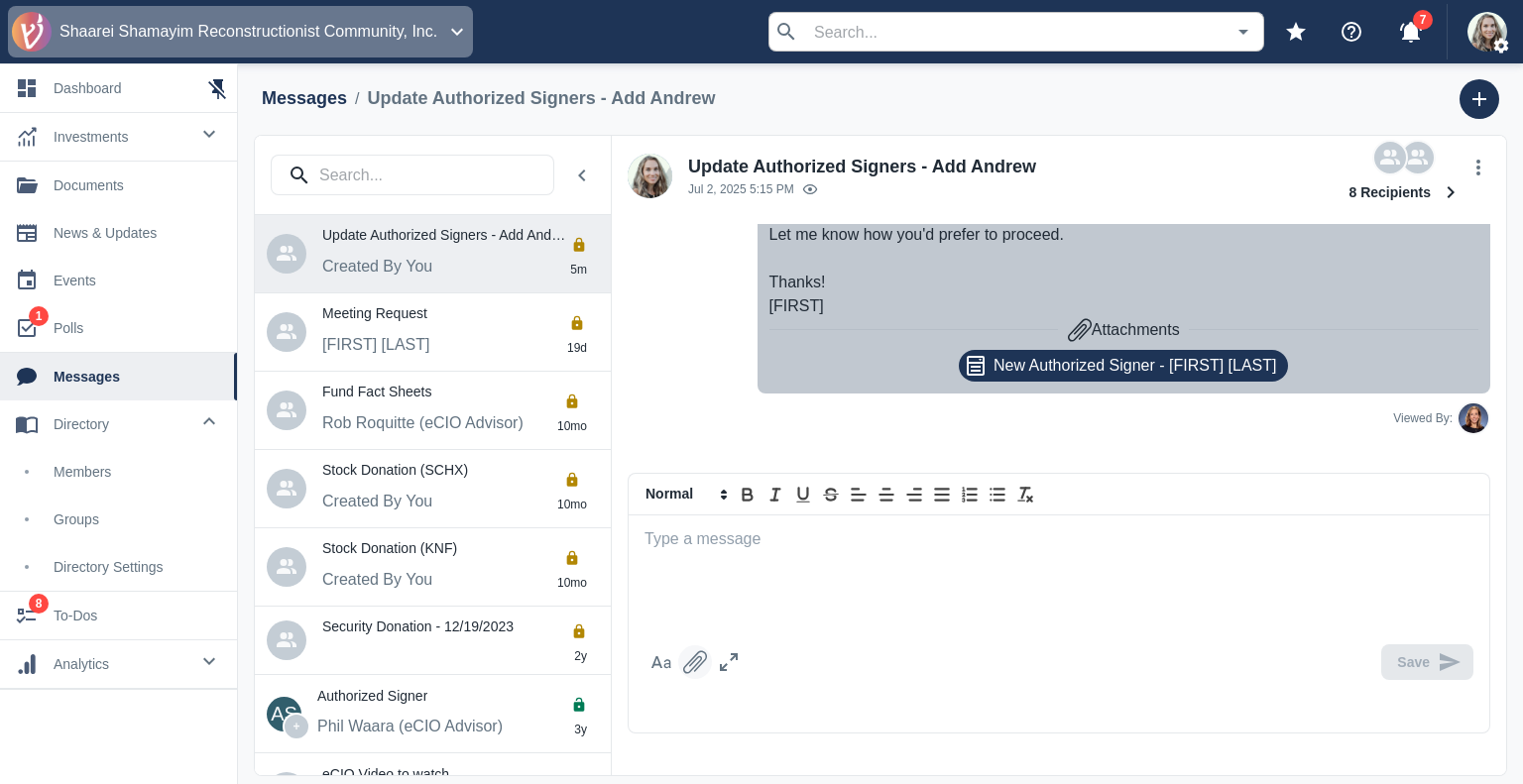 click on "Shaarei Shamayim Reconstructionist Community, Inc." at bounding box center (248, 32) 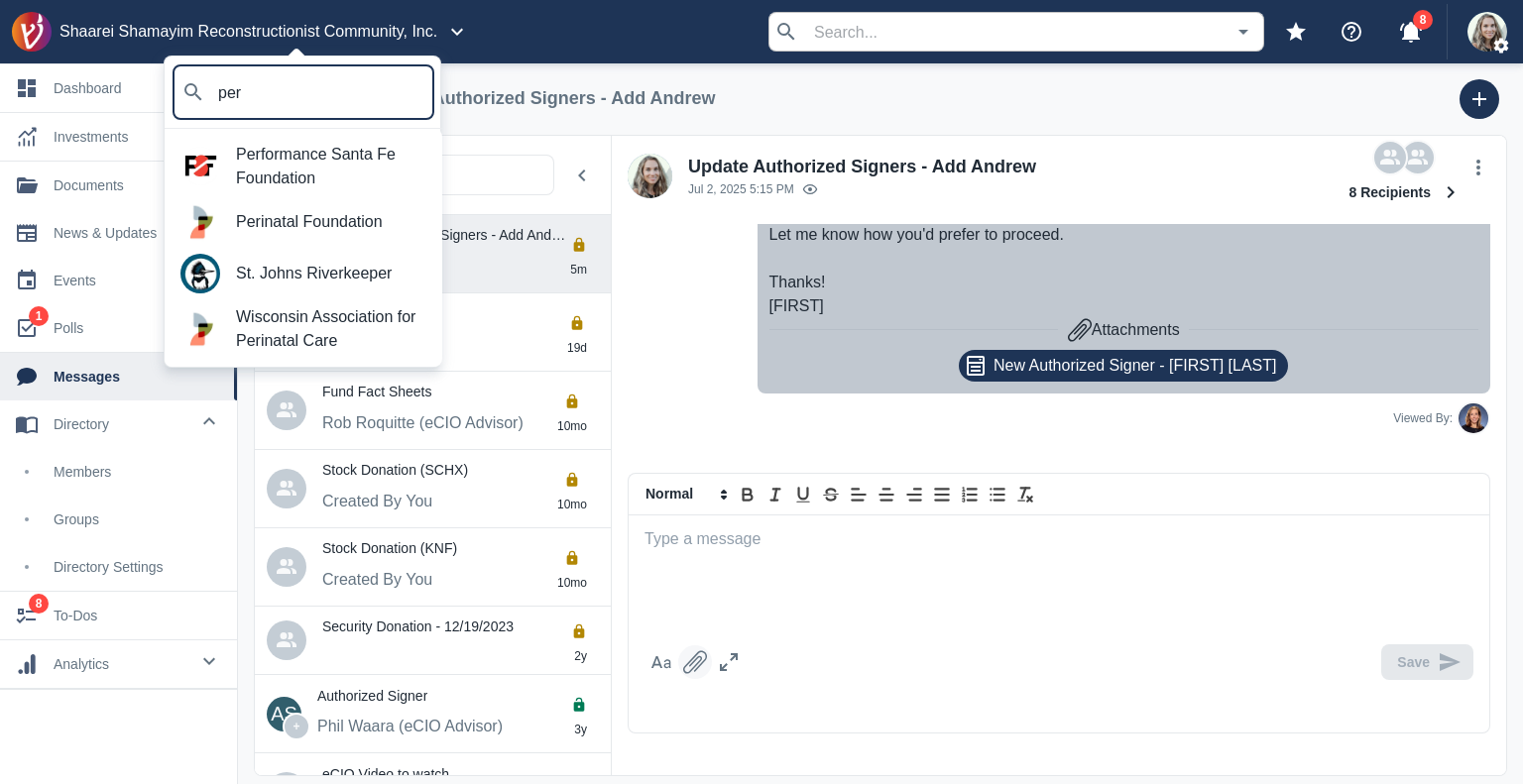 click on "Wisconsin Association for Perinatal Care" at bounding box center [331, 329] 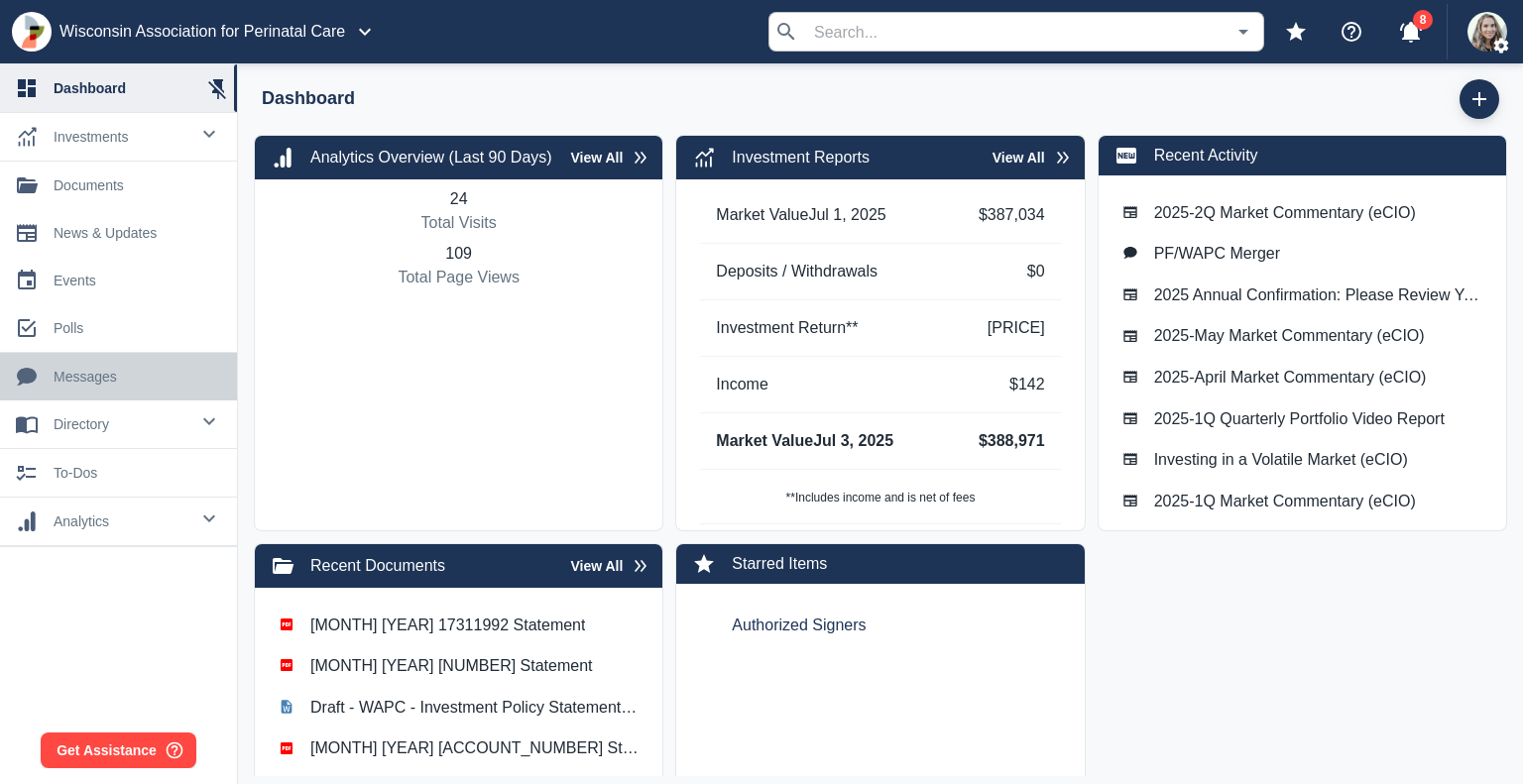 click on "0 messages" at bounding box center [118, 377] 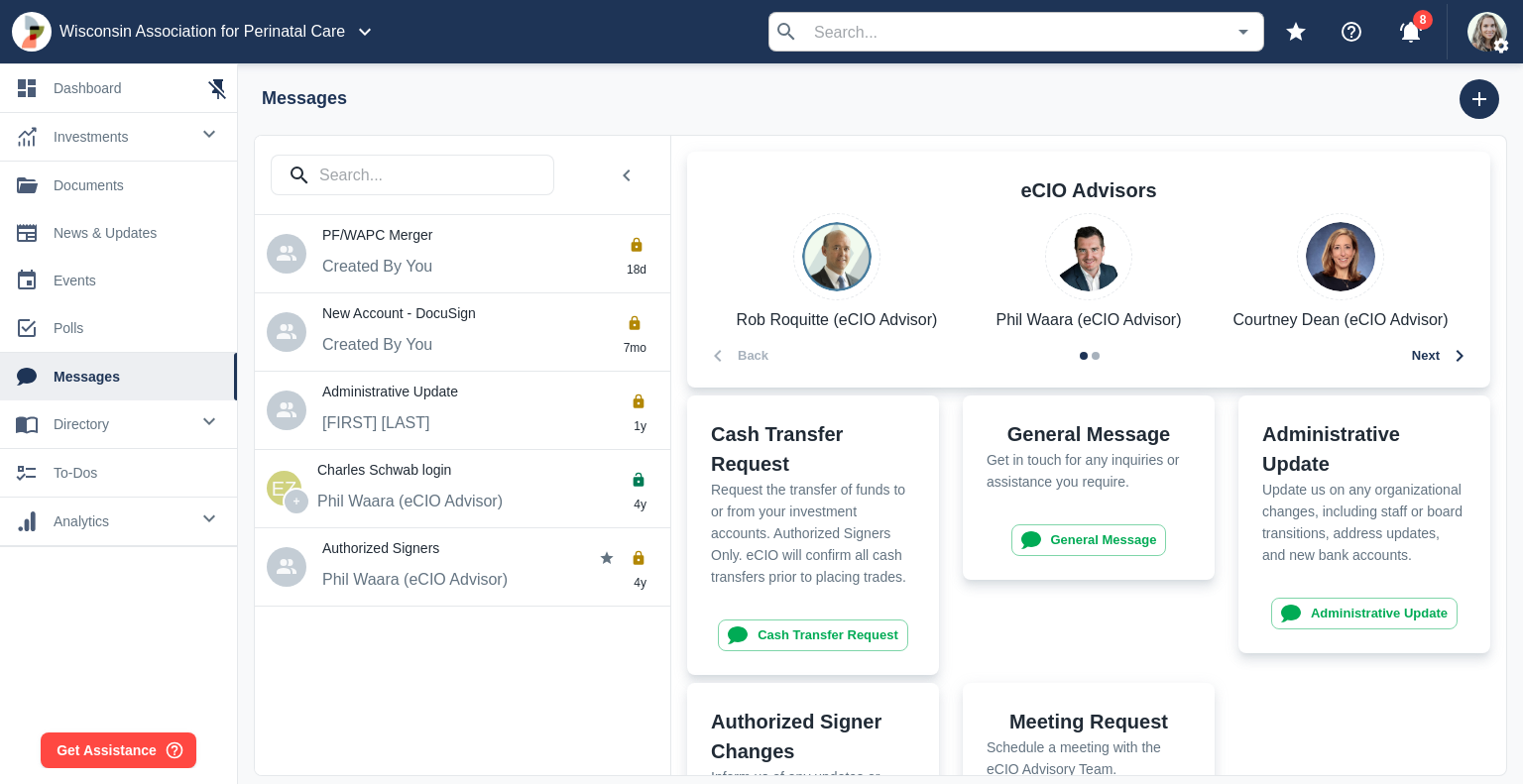 click on "Created By You" at bounding box center (496, 269) 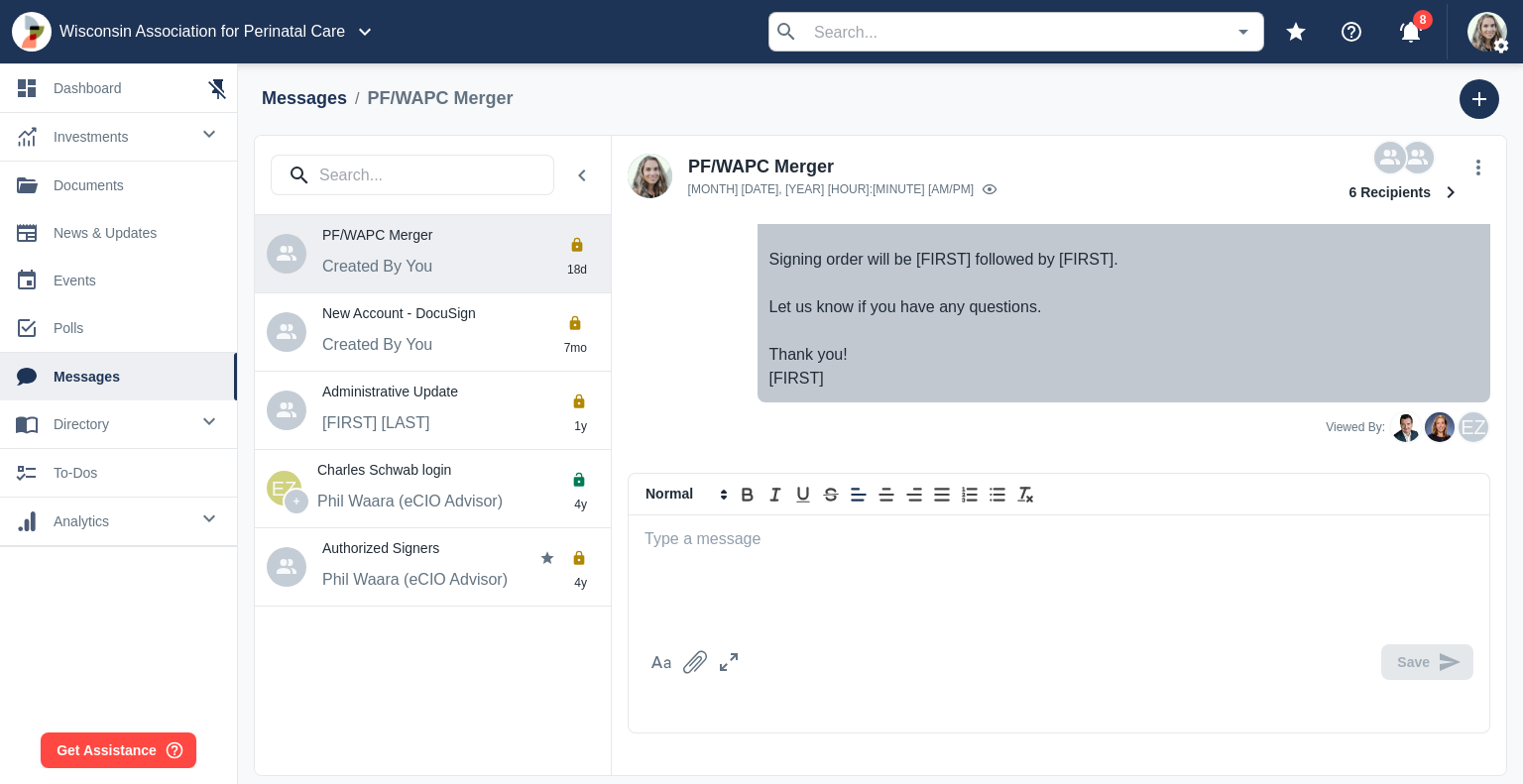 scroll, scrollTop: 1888, scrollLeft: 0, axis: vertical 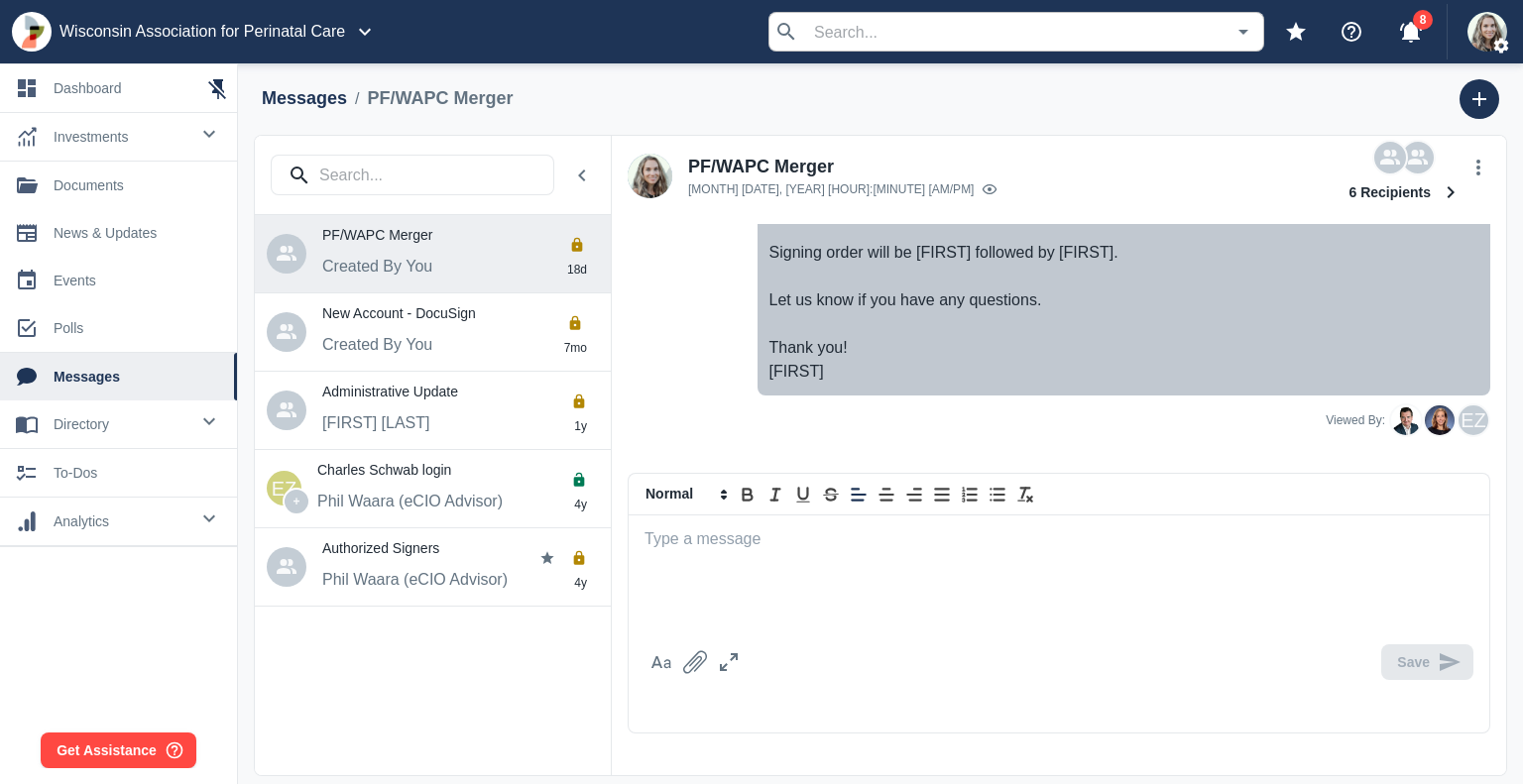 click at bounding box center (1059, 576) 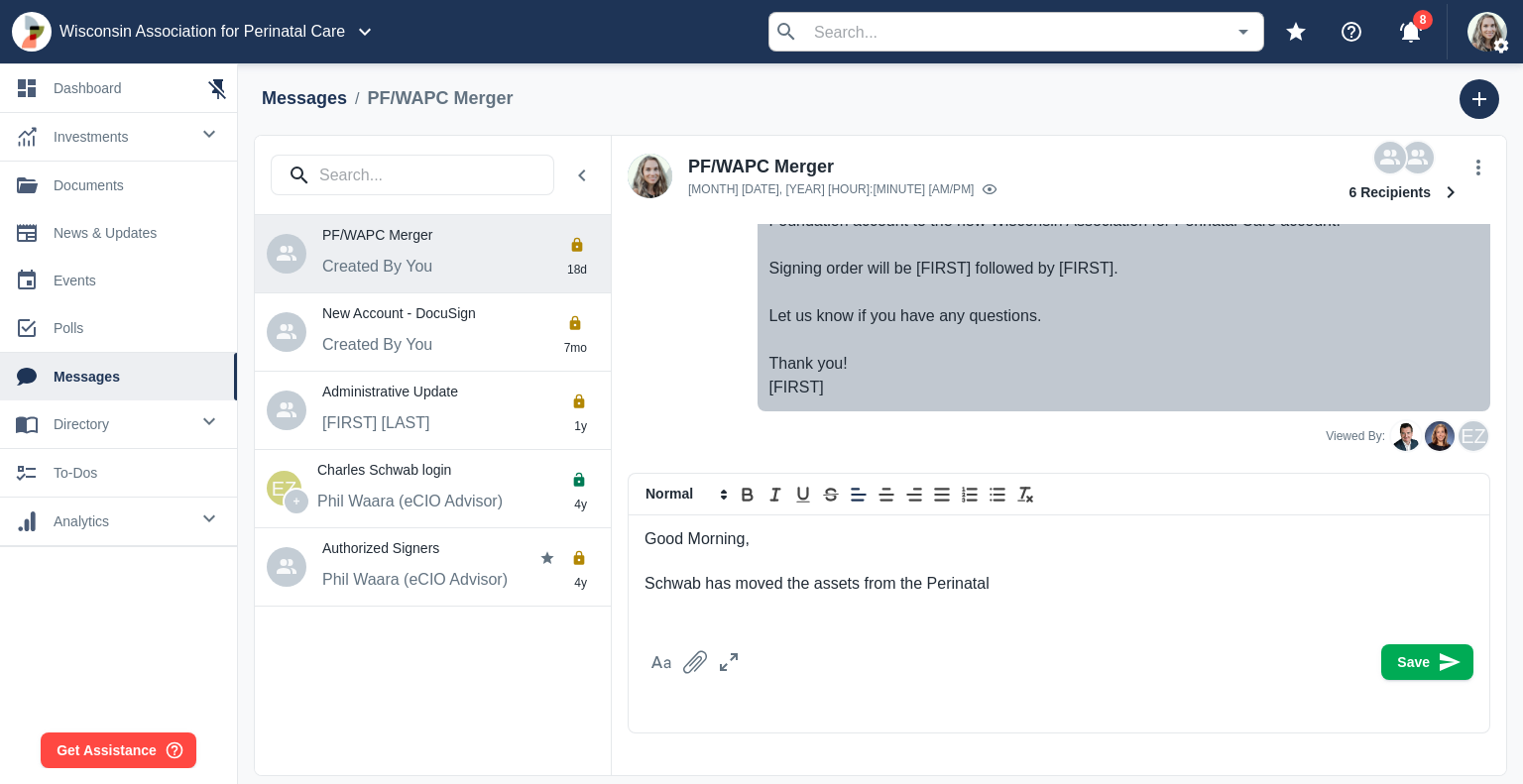 scroll, scrollTop: 1881, scrollLeft: 0, axis: vertical 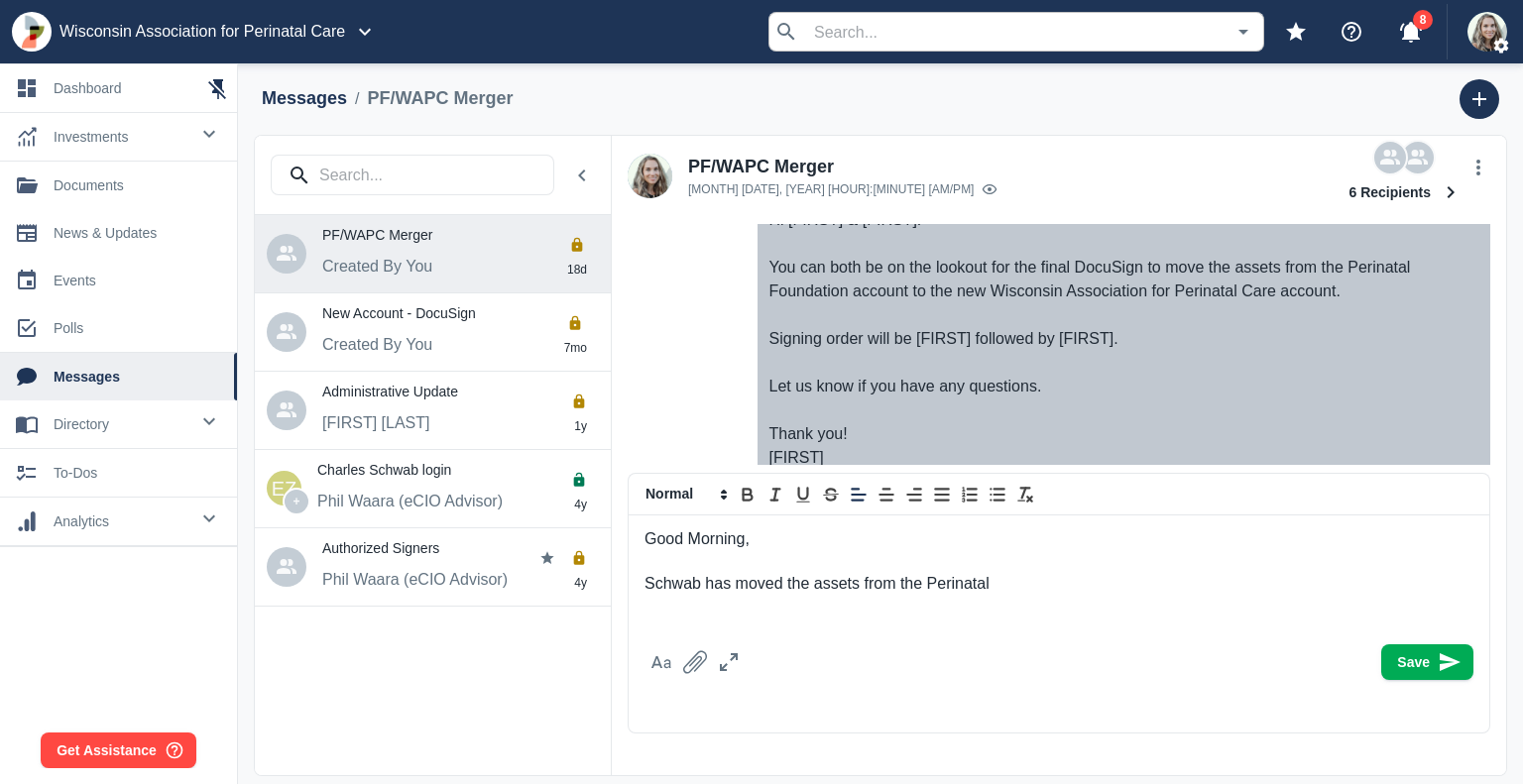 click on "Schwab has moved the assets from the Perinatal" at bounding box center [1059, 584] 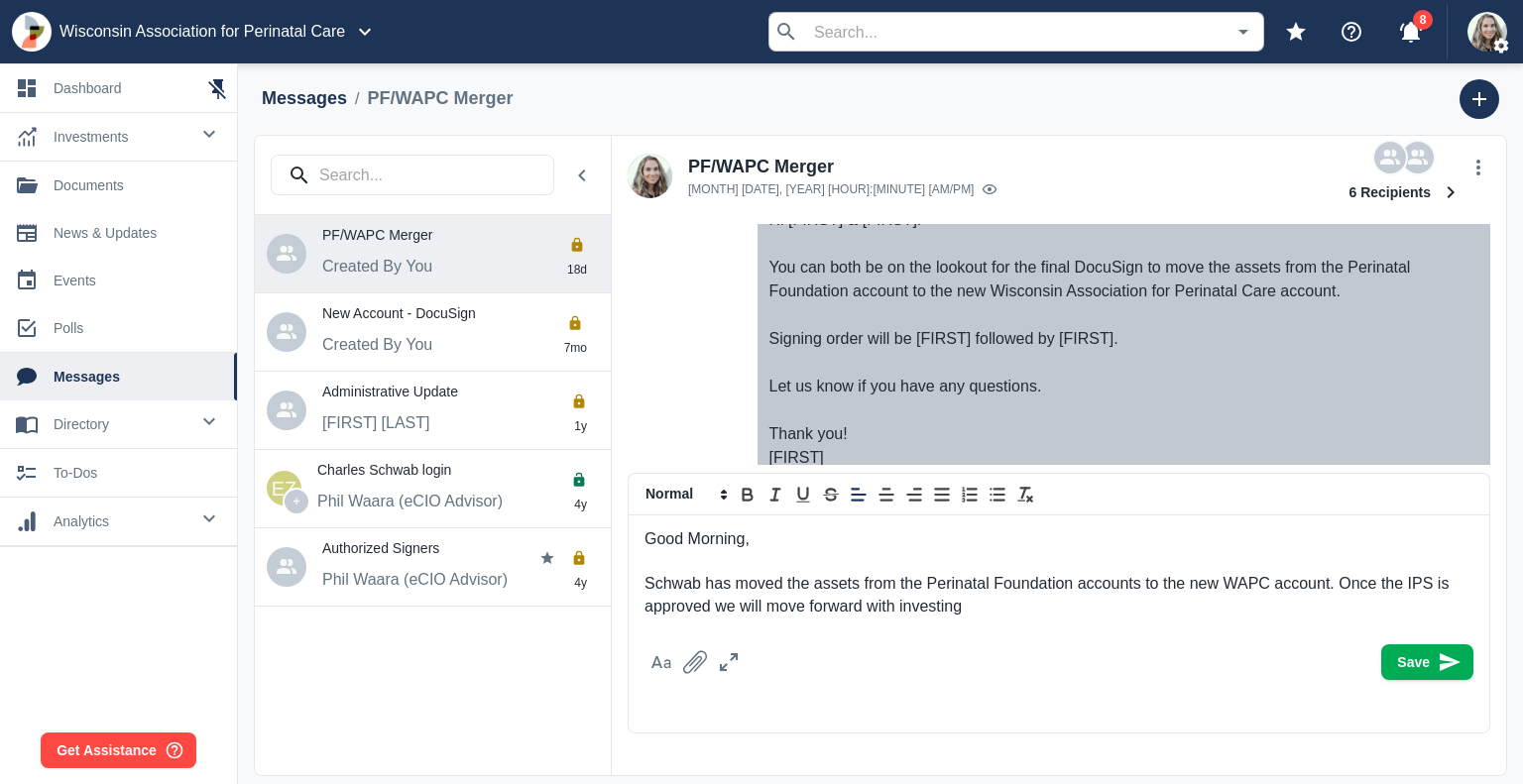click on "Schwab has moved the assets from the Perinatal Foundation accounts to the new WAPC account. Once the IPS is approved we will move forward with investing" at bounding box center [1059, 595] 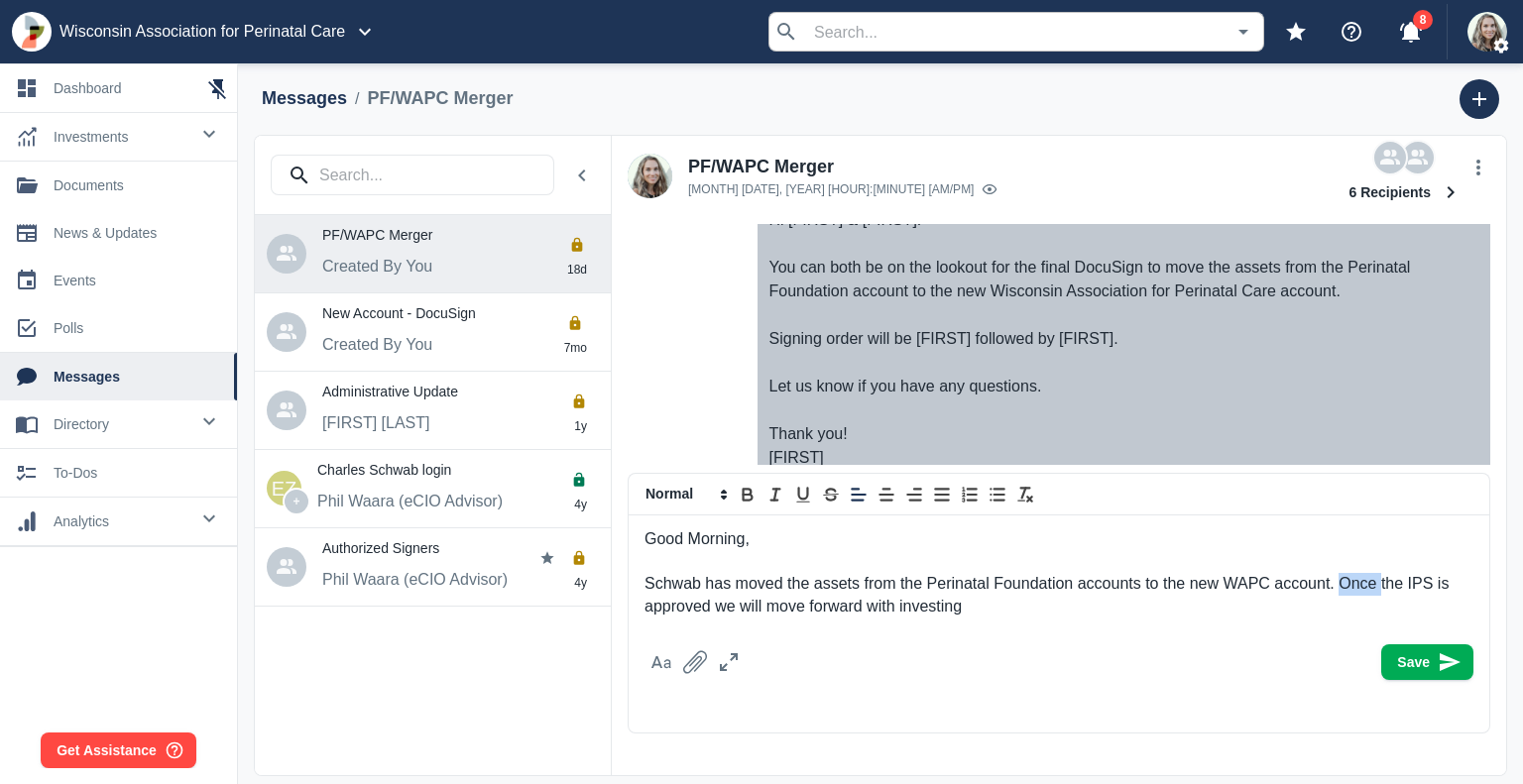 click on "Schwab has moved the assets from the Perinatal Foundation accounts to the new WAPC account. Once the IPS is approved we will move forward with investing" at bounding box center [1059, 595] 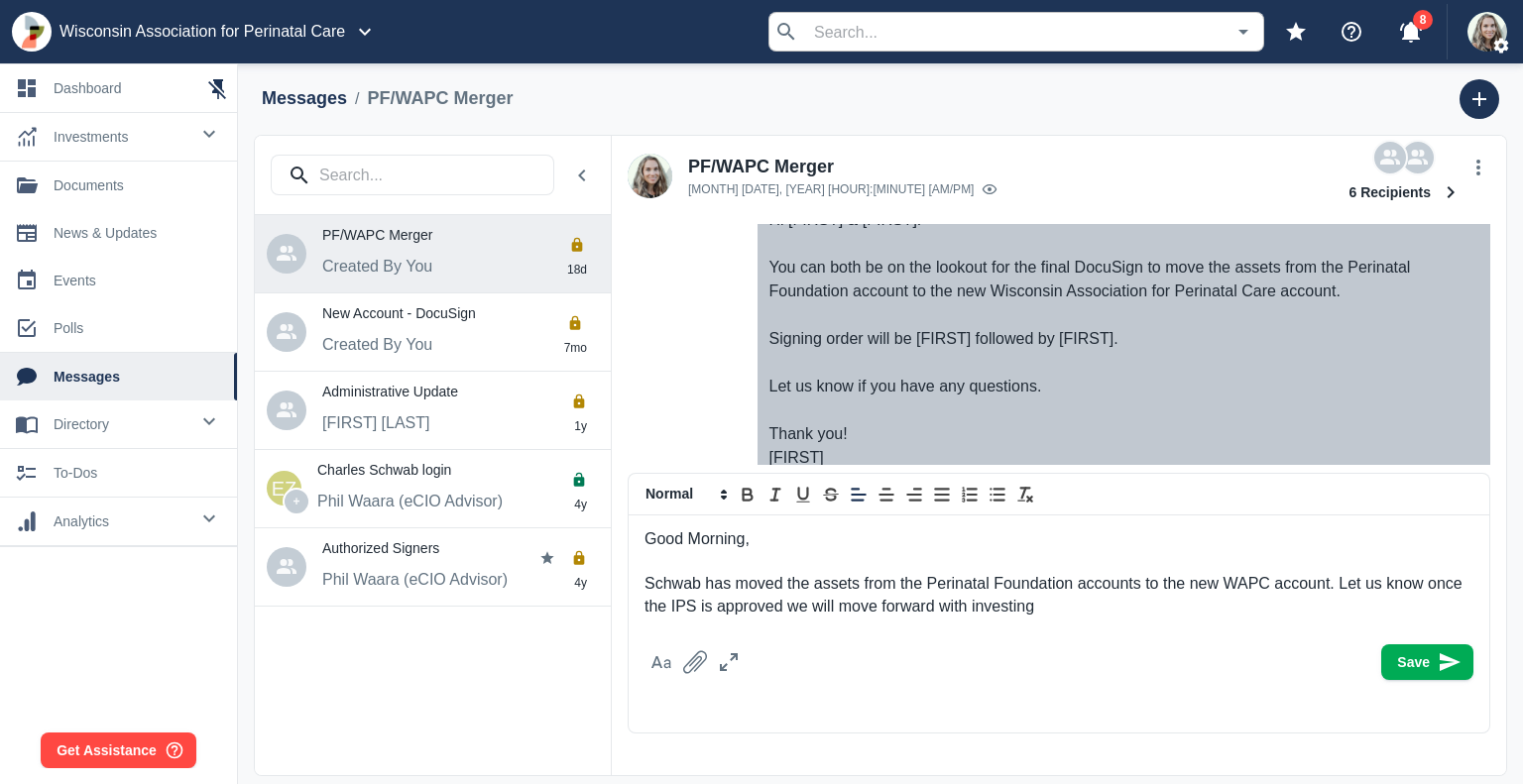 click on "Schwab has moved the assets from the Perinatal Foundation accounts to the new WAPC account. Let us know once the IPS is approved we will move forward with investing" at bounding box center [1059, 595] 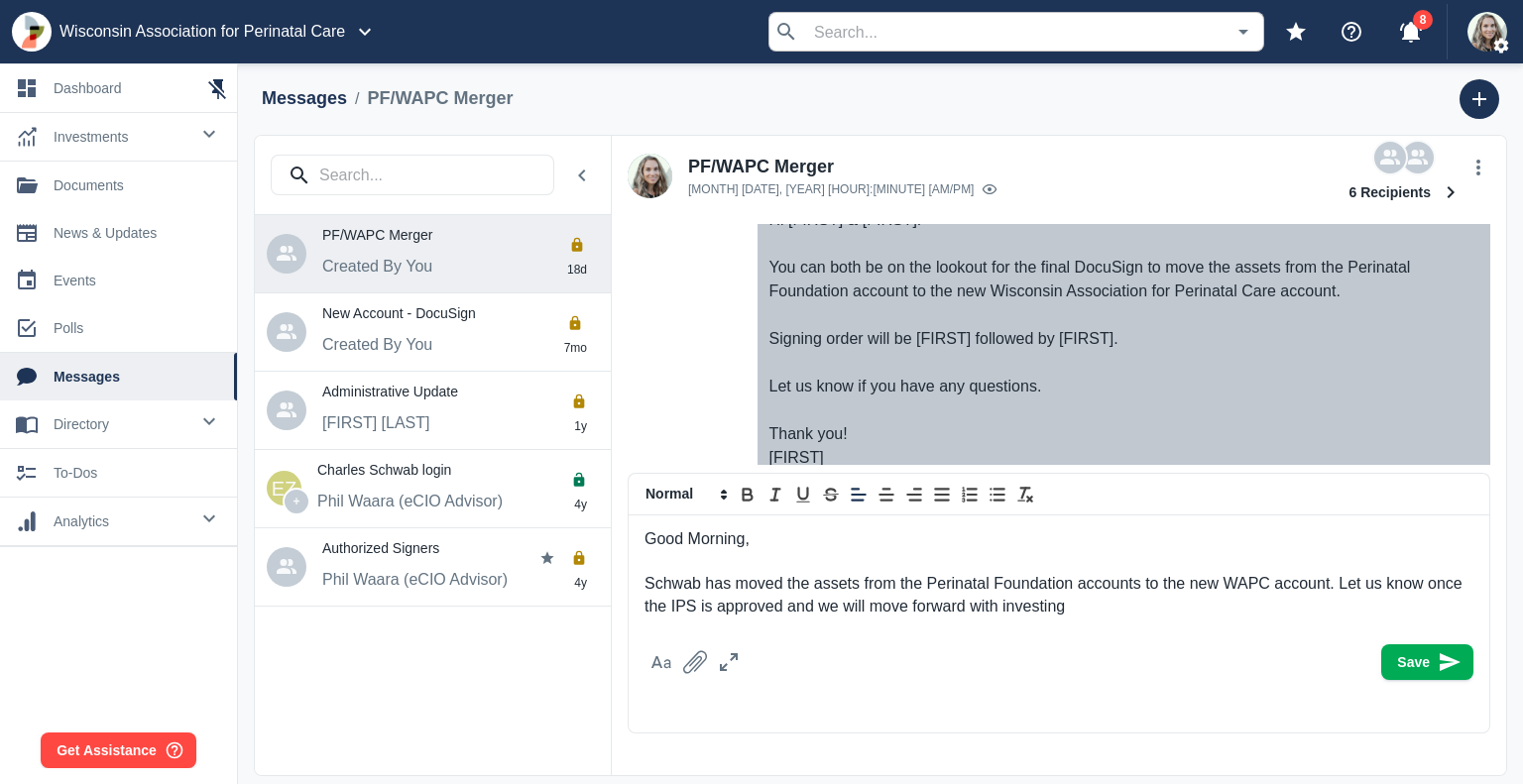 click on "Schwab has moved the assets from the Perinatal Foundation accounts to the new WAPC account. Let us know once the IPS is approved and we will move forward with investing" at bounding box center [1059, 595] 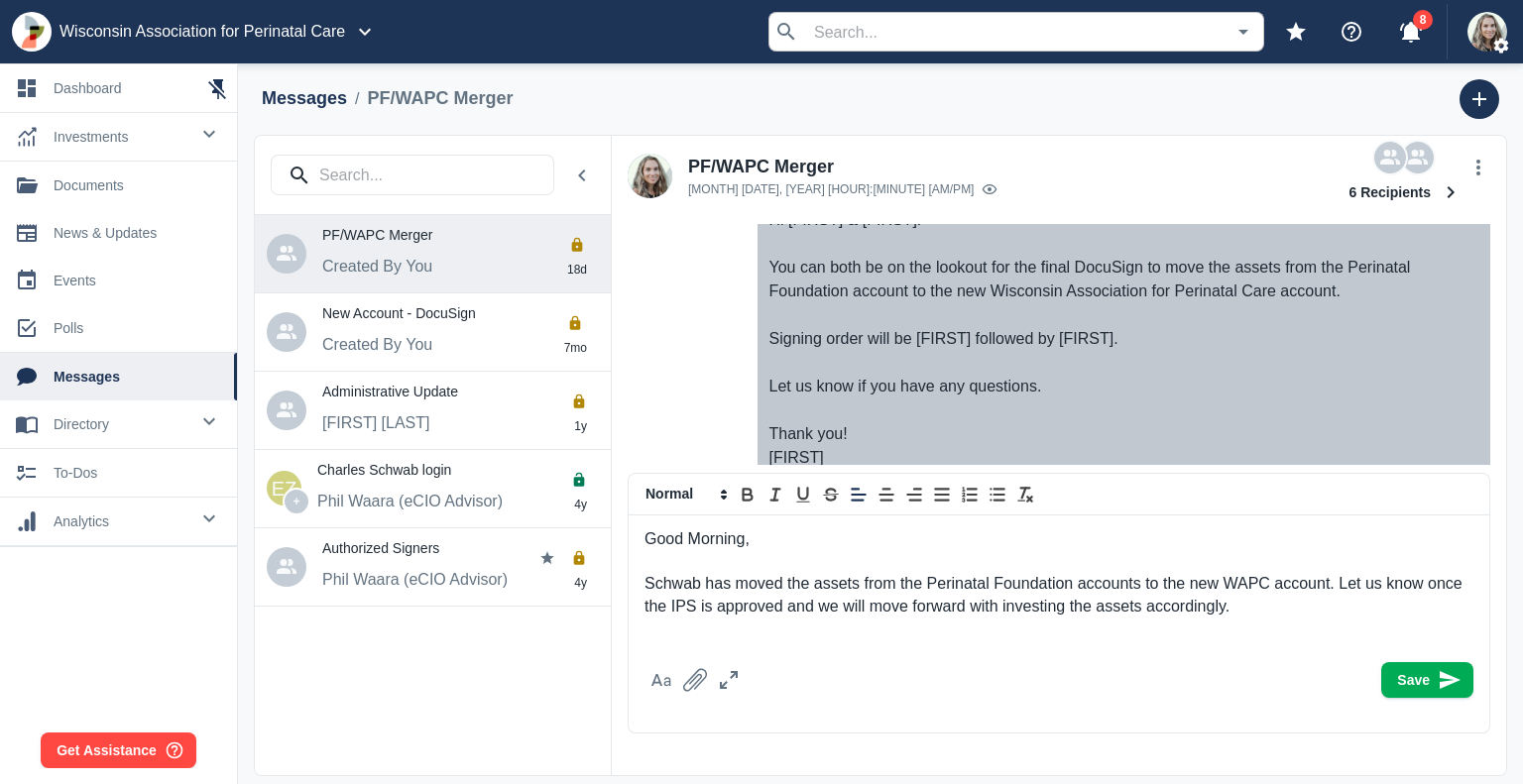 scroll, scrollTop: 0, scrollLeft: 0, axis: both 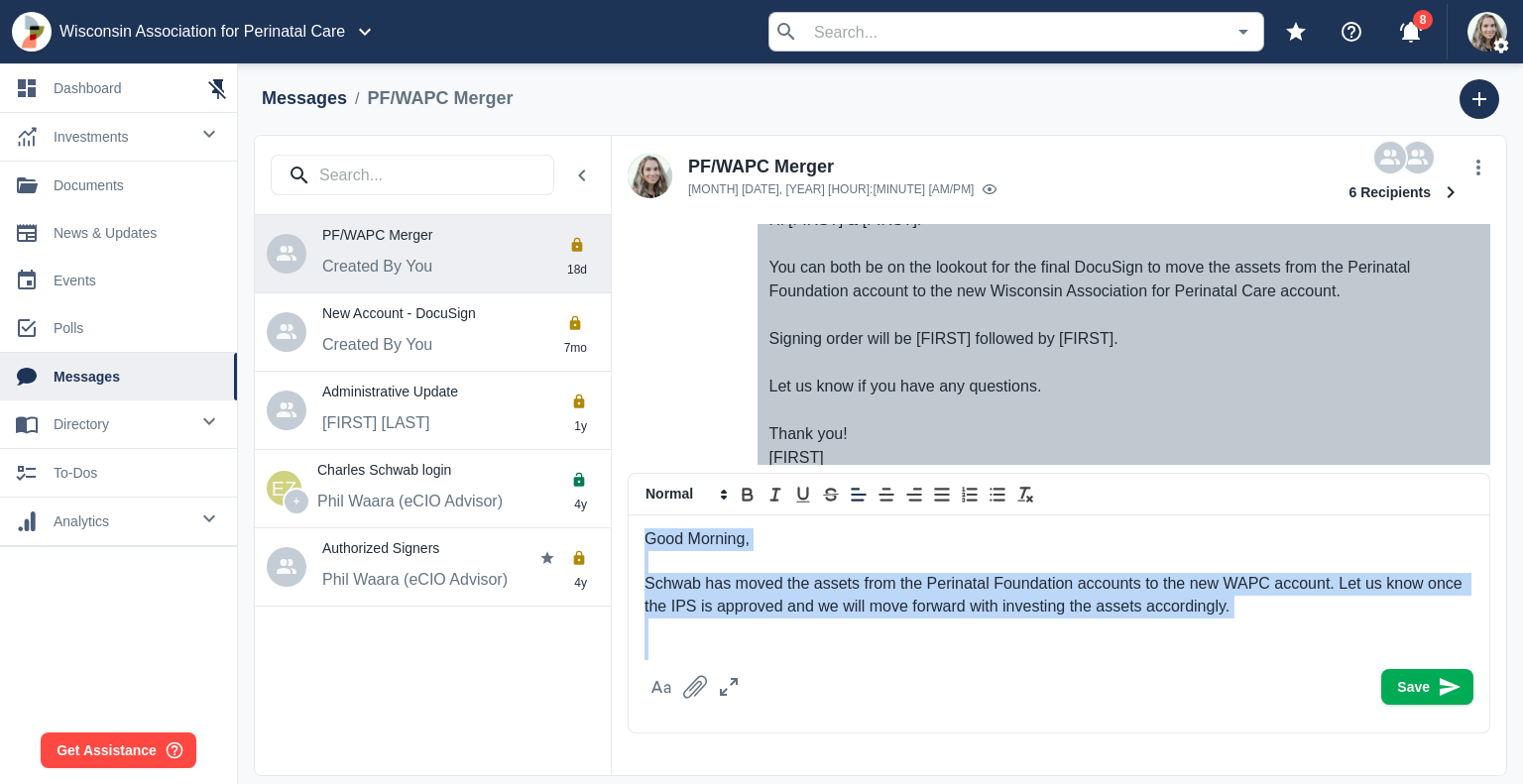 copy on "Good Morning, Schwab has moved the assets from the Perinatal Foundation accounts to the new WAPC account. Let us know once the IPS is approved and we will move forward with investing the assets accordingly." 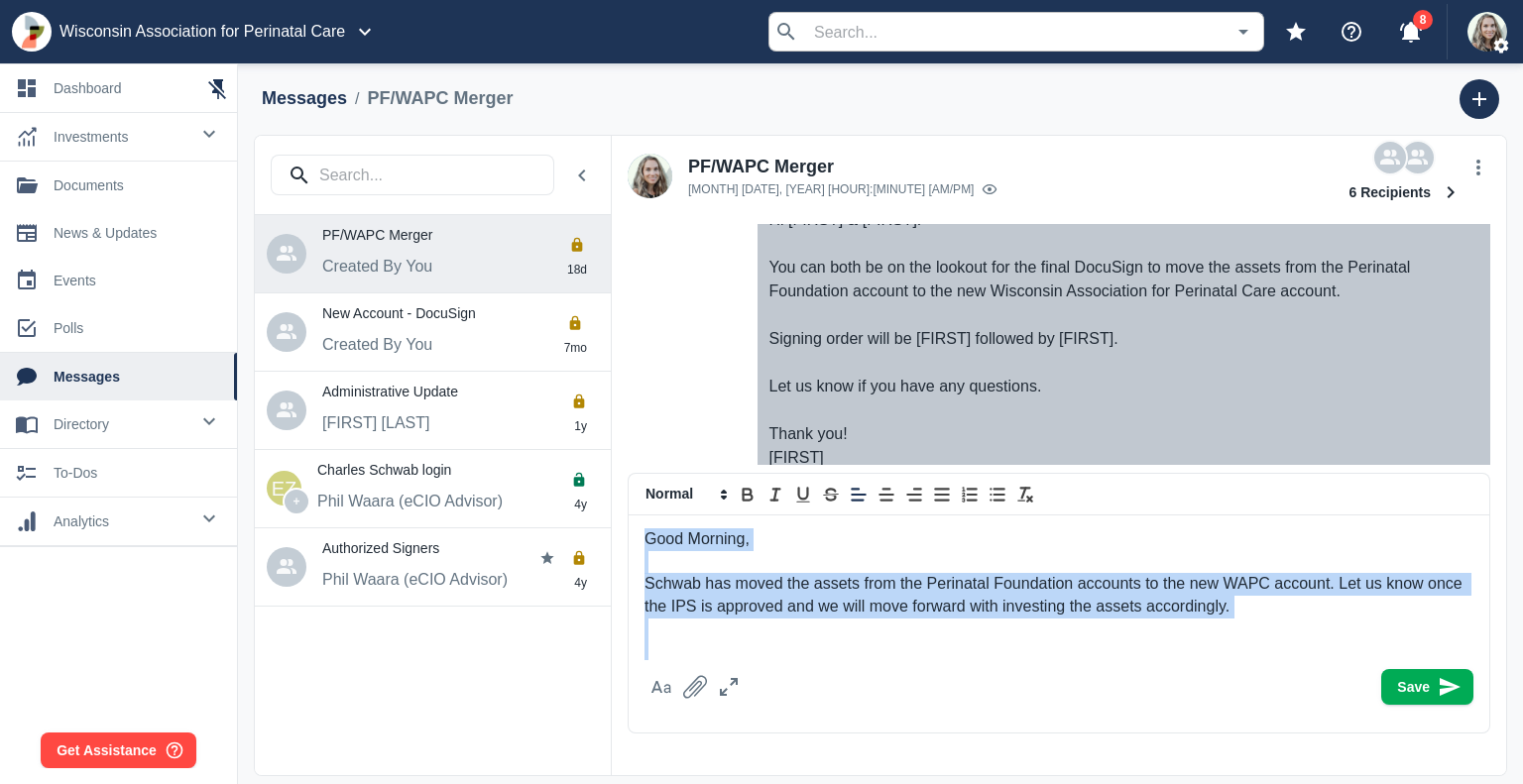 click on "Schwab has moved the assets from the Perinatal Foundation accounts to the new WAPC account. Let us know once the IPS is approved and we will move forward with investing the assets accordingly." at bounding box center (1059, 595) 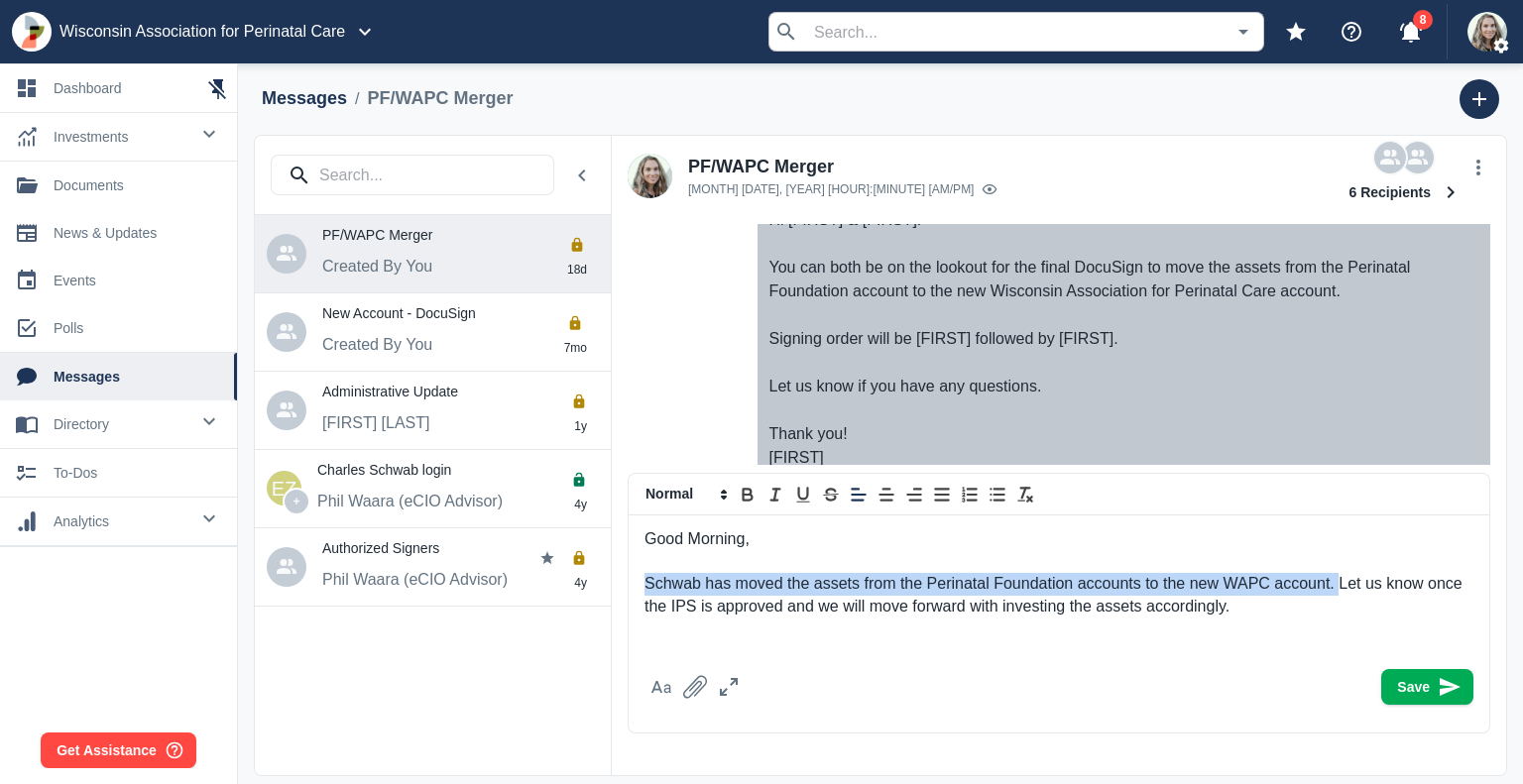 drag, startPoint x: 1338, startPoint y: 582, endPoint x: 640, endPoint y: 585, distance: 698.0064 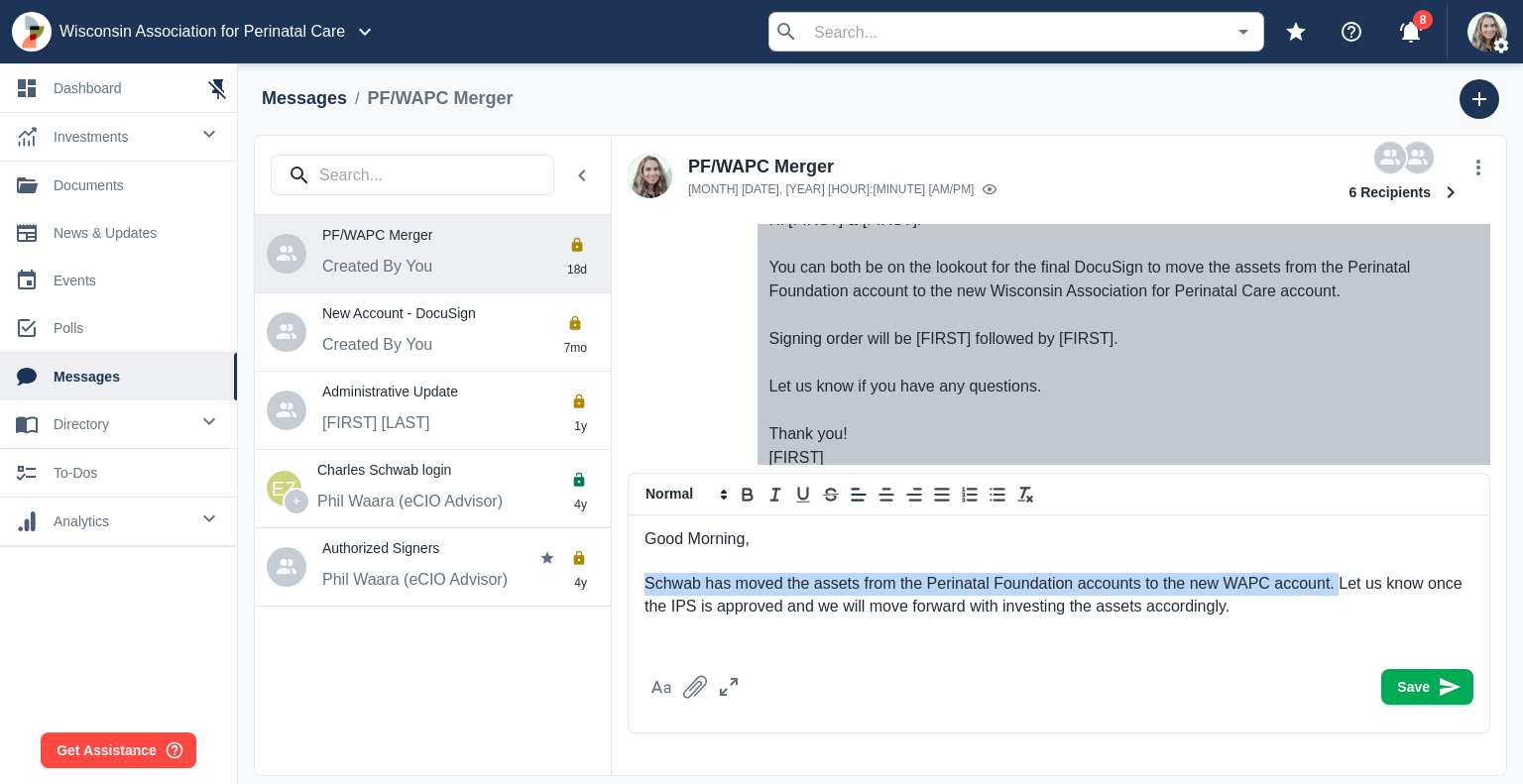 click on "Good Morning, Schwab has moved the assets from the Perinatal Foundation accounts to the new WAPC account. Let us know once the IPS is approved and we will move forward with investing the assets accordingly." at bounding box center [1059, 588] 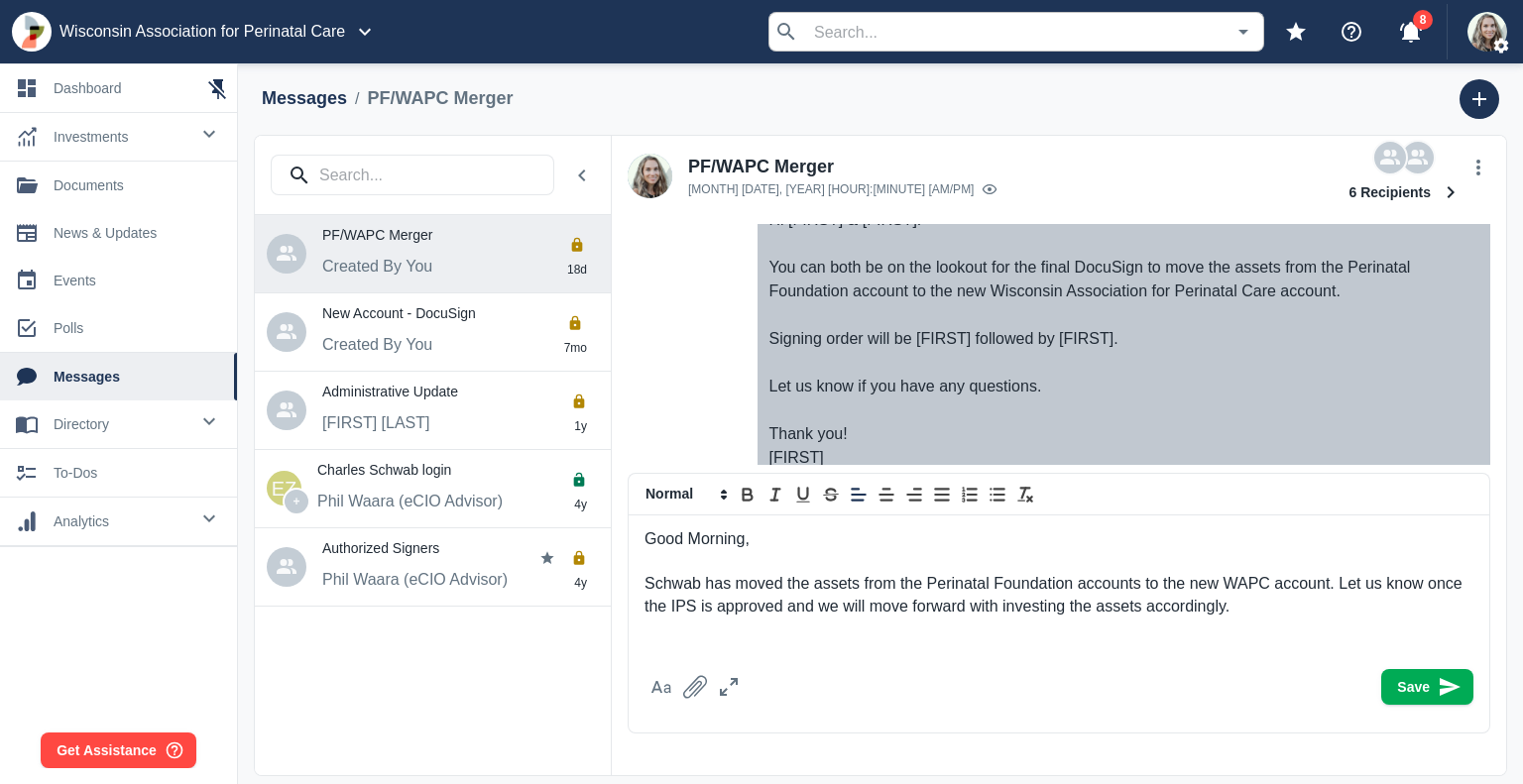 scroll, scrollTop: 0, scrollLeft: 0, axis: both 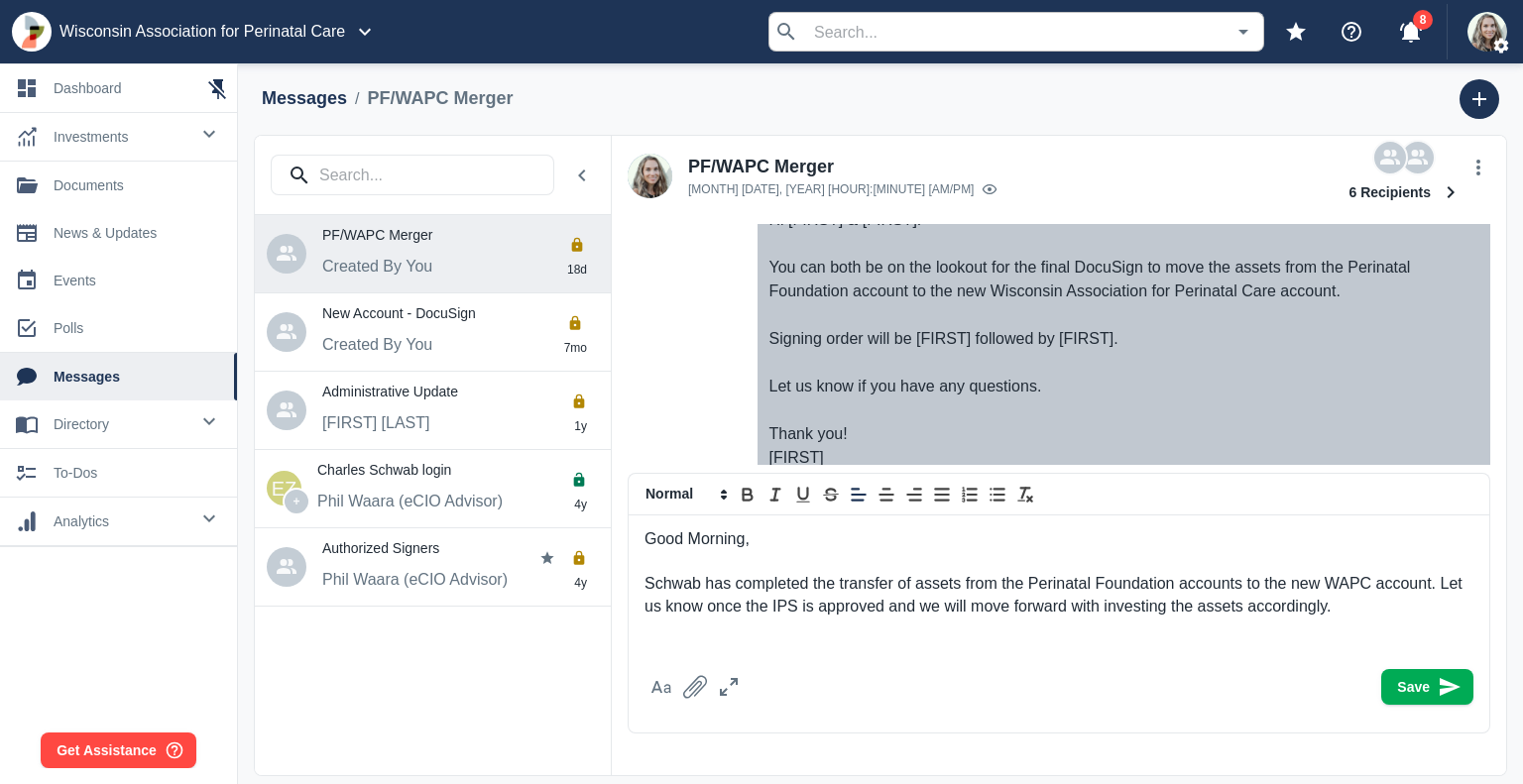 click on "Schwab has completed the transfer of assets from the Perinatal Foundation accounts to the new WAPC account. Let us know once the IPS is approved and we will move forward with investing the assets accordingly." at bounding box center (1059, 595) 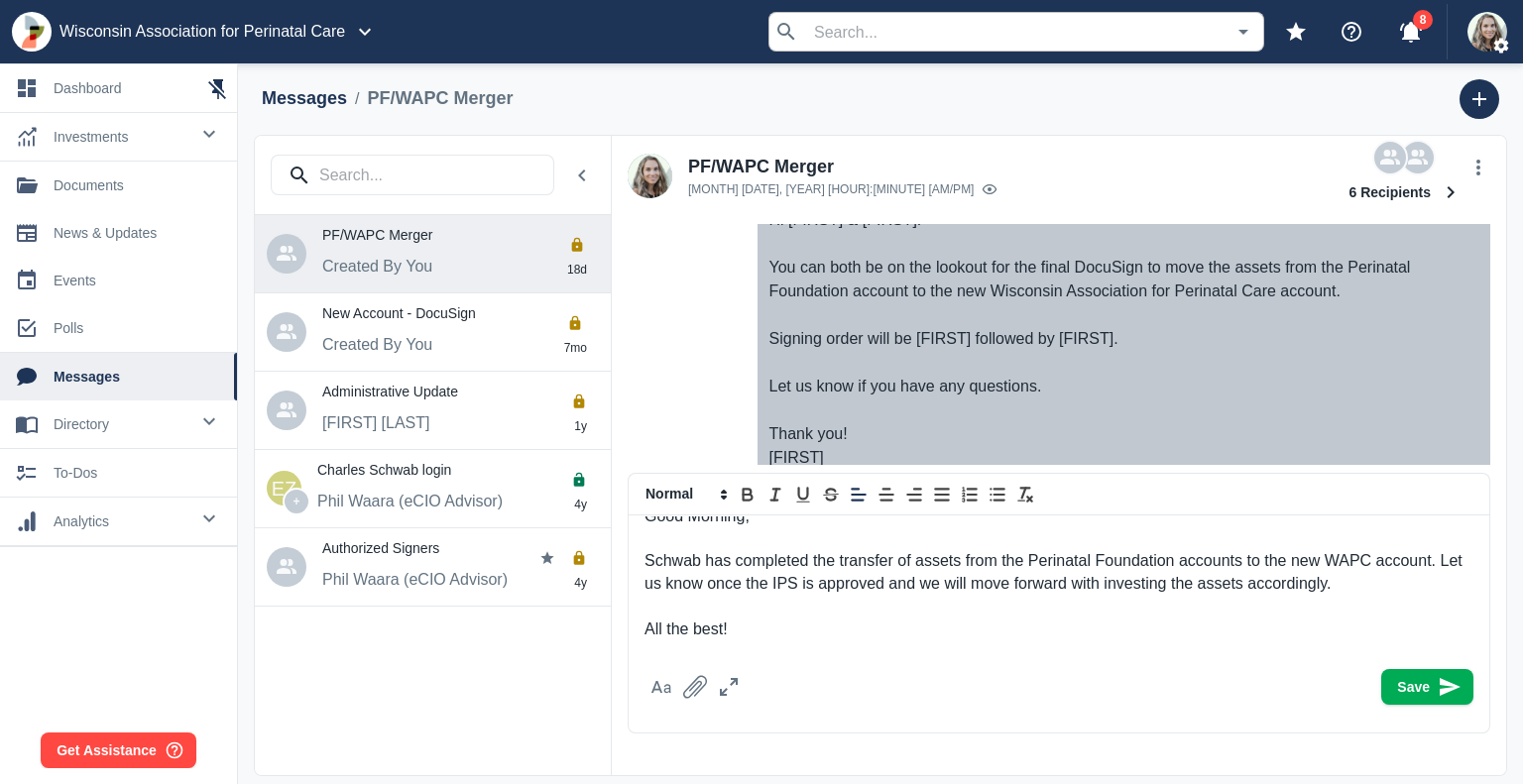 scroll, scrollTop: 24, scrollLeft: 0, axis: vertical 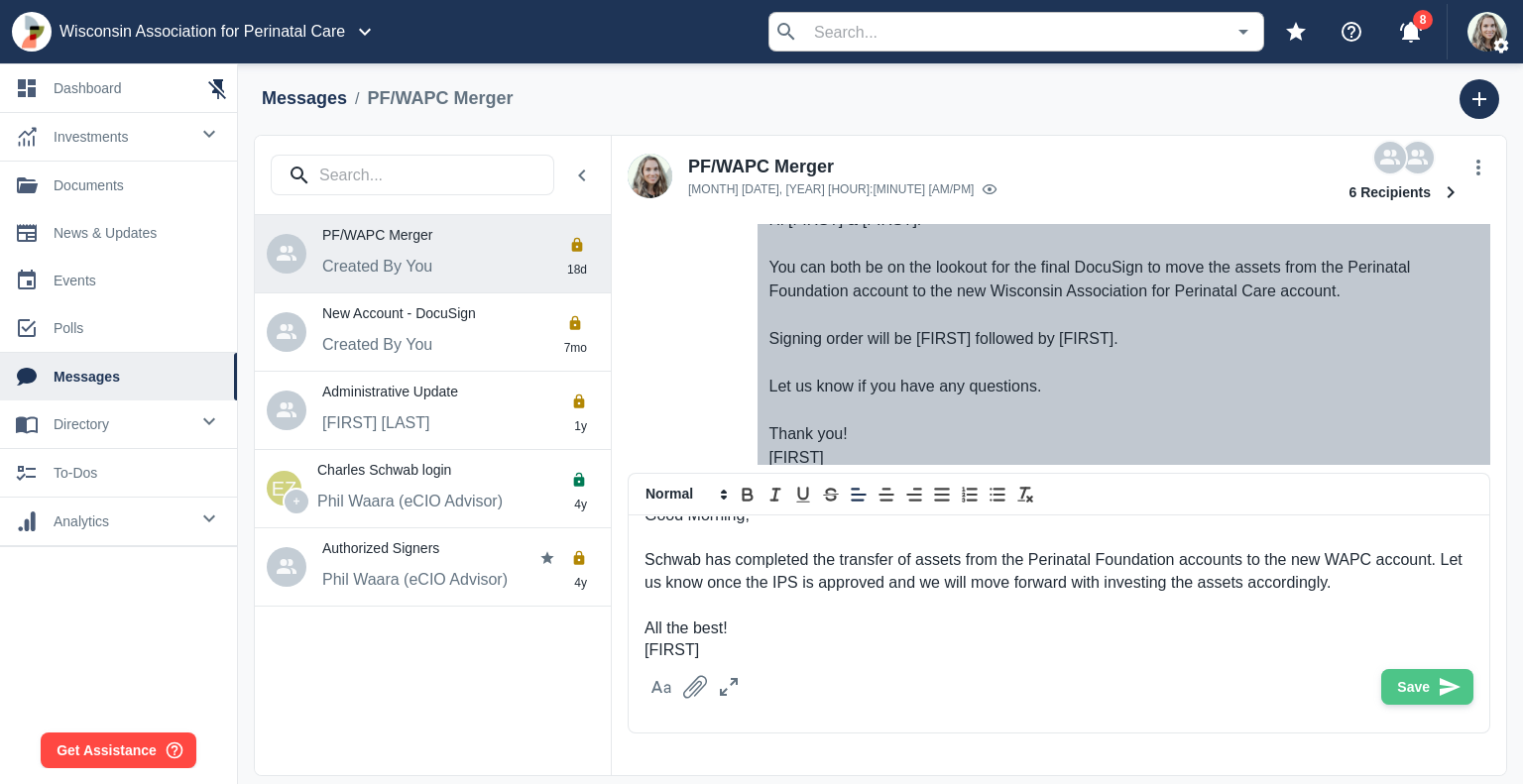 click on "Save" at bounding box center (1427, 687) 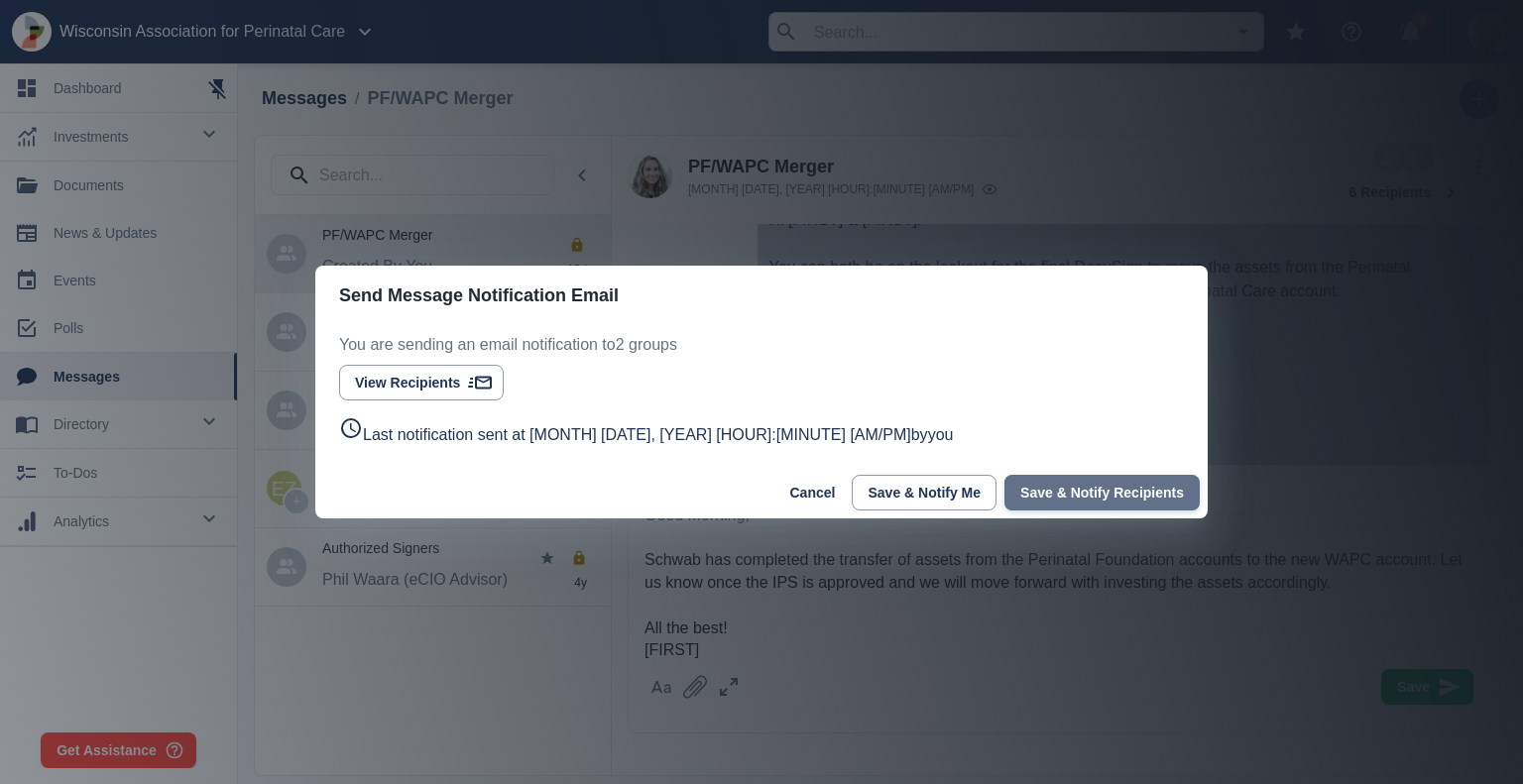 click on "Save & Notify Recipients" at bounding box center [1102, 493] 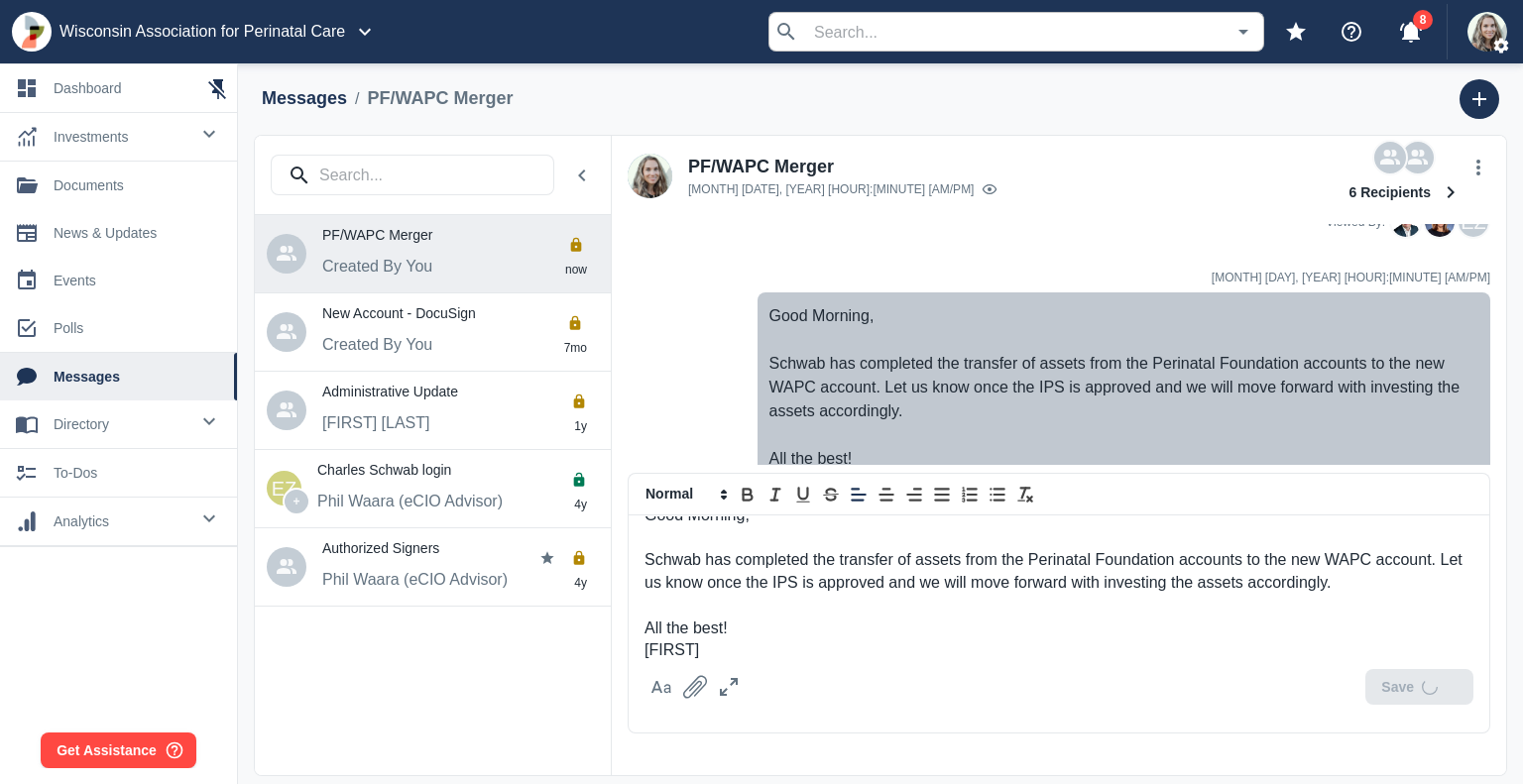 scroll, scrollTop: 2212, scrollLeft: 0, axis: vertical 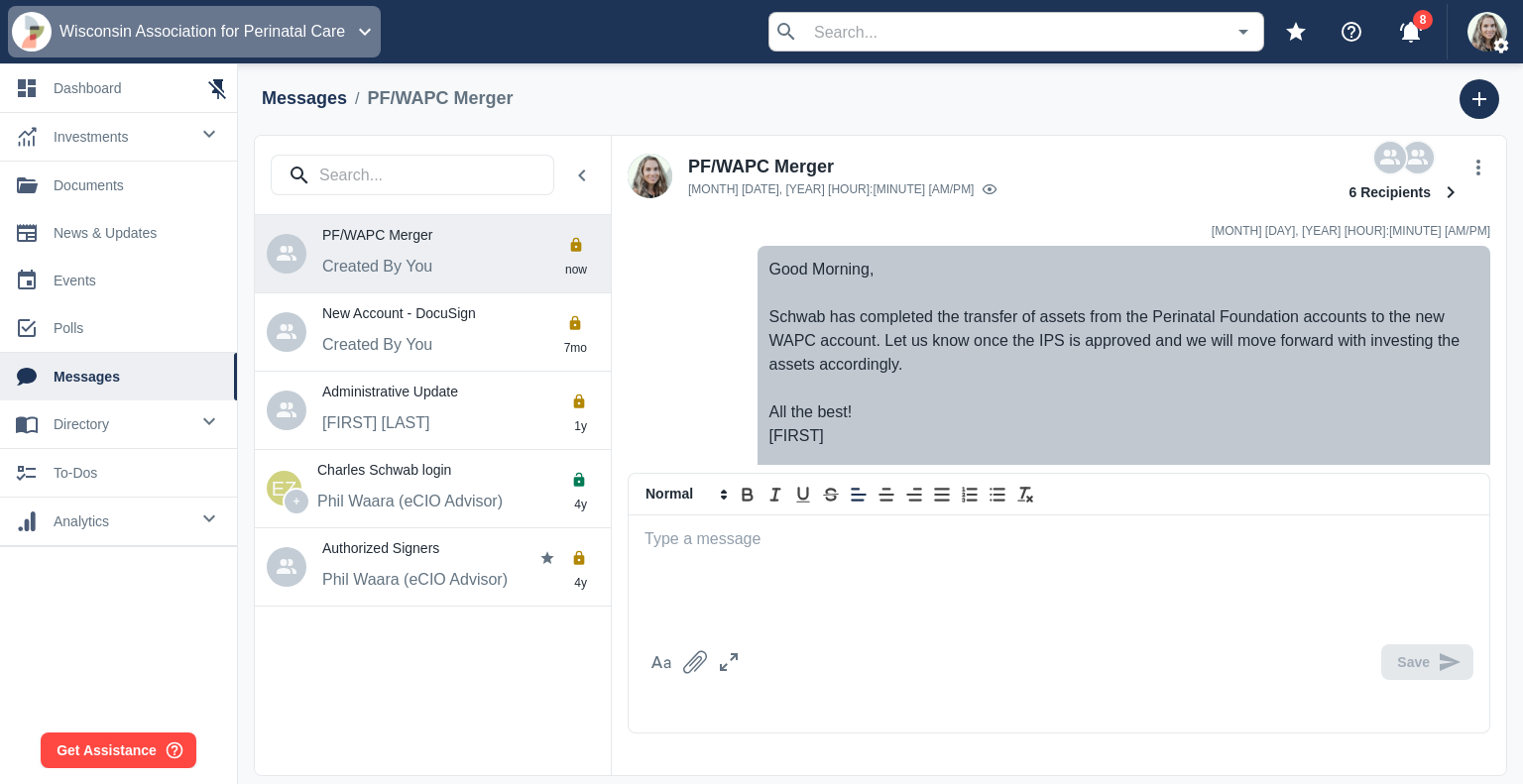 click on "Wisconsin Association for Perinatal Care" at bounding box center [202, 32] 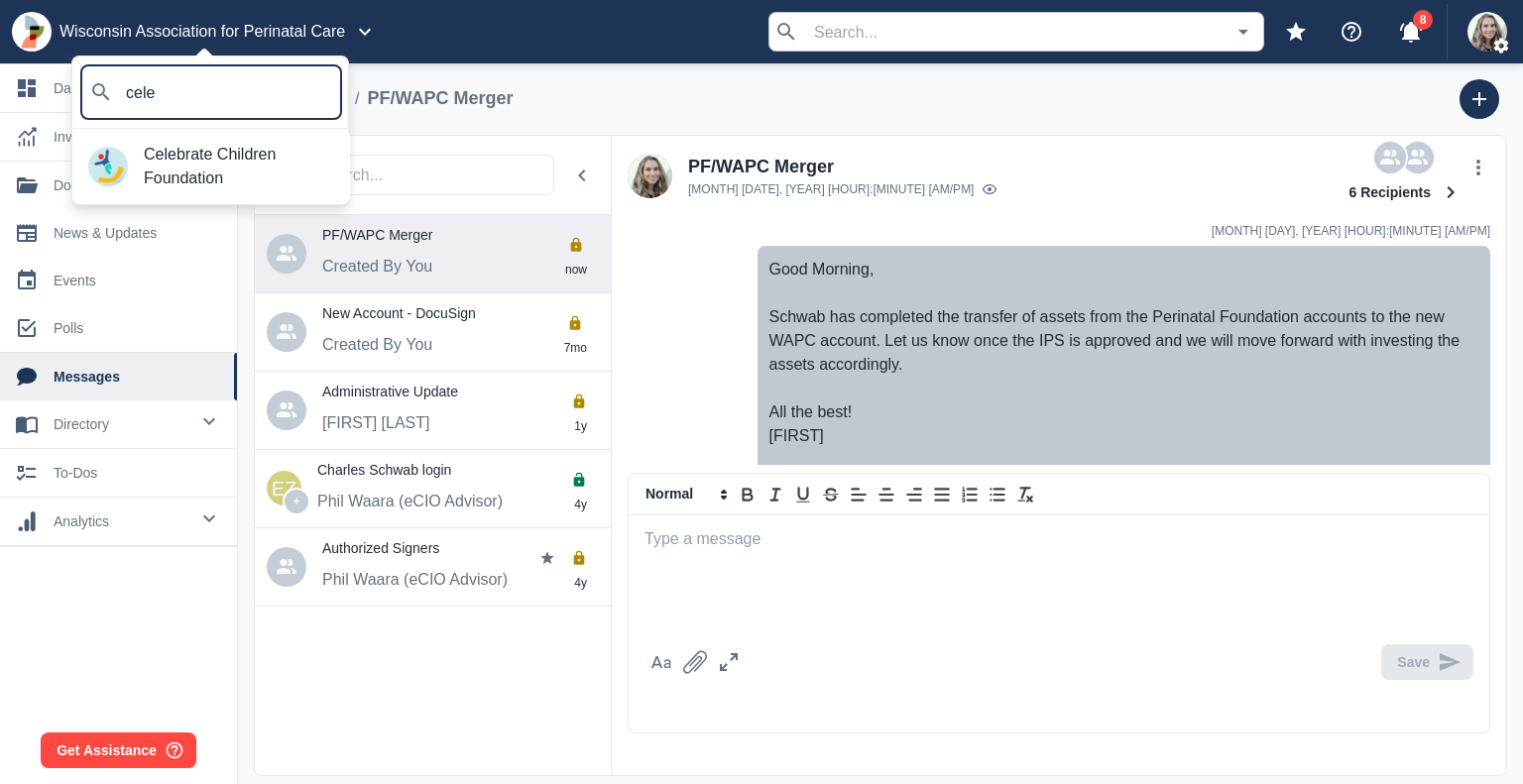 click on "Celebrate Children Foundation" at bounding box center [239, 167] 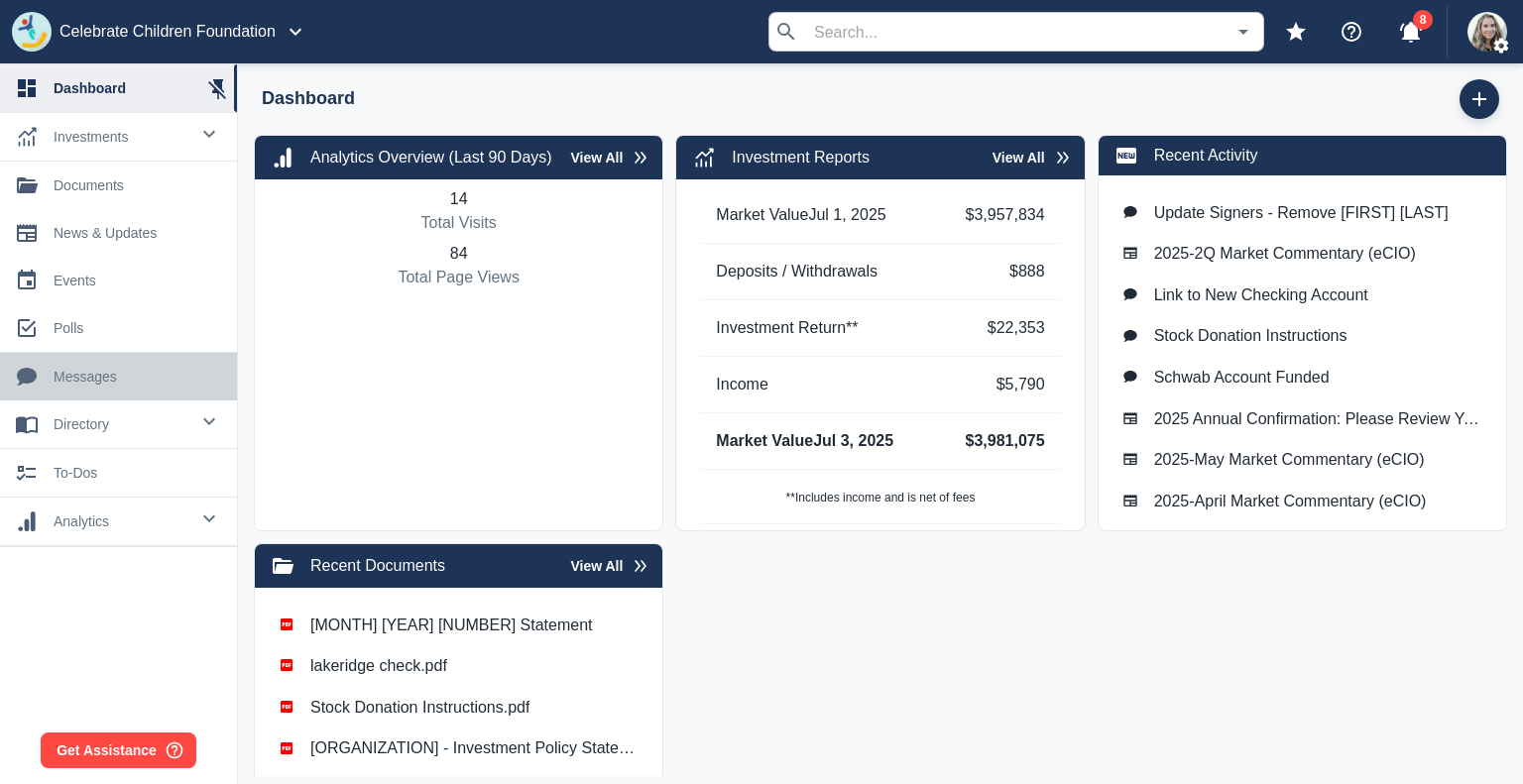 click on "messages" at bounding box center (137, 377) 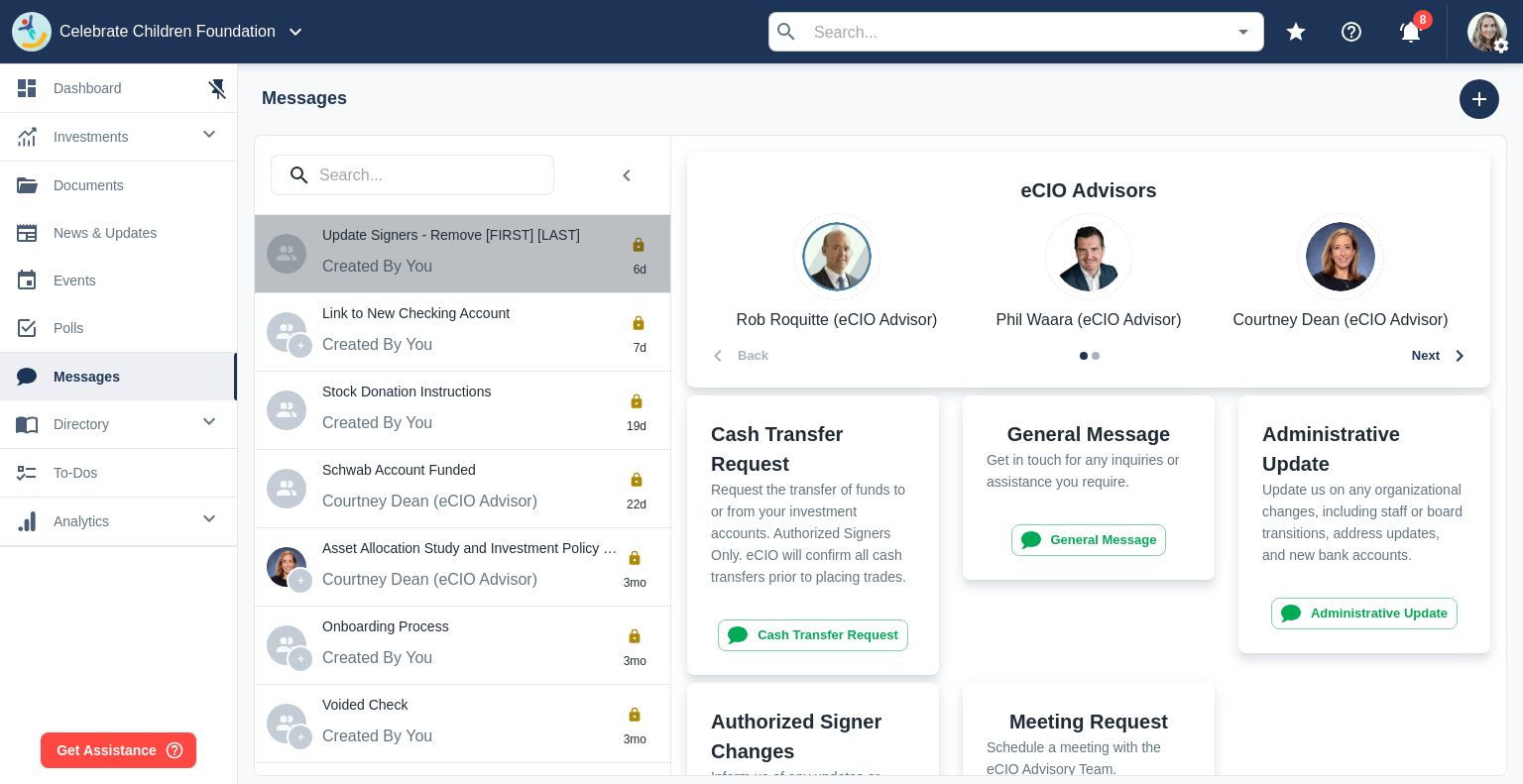click on "Update Signers - Remove [FIRST] [LAST]" at bounding box center [451, 234] 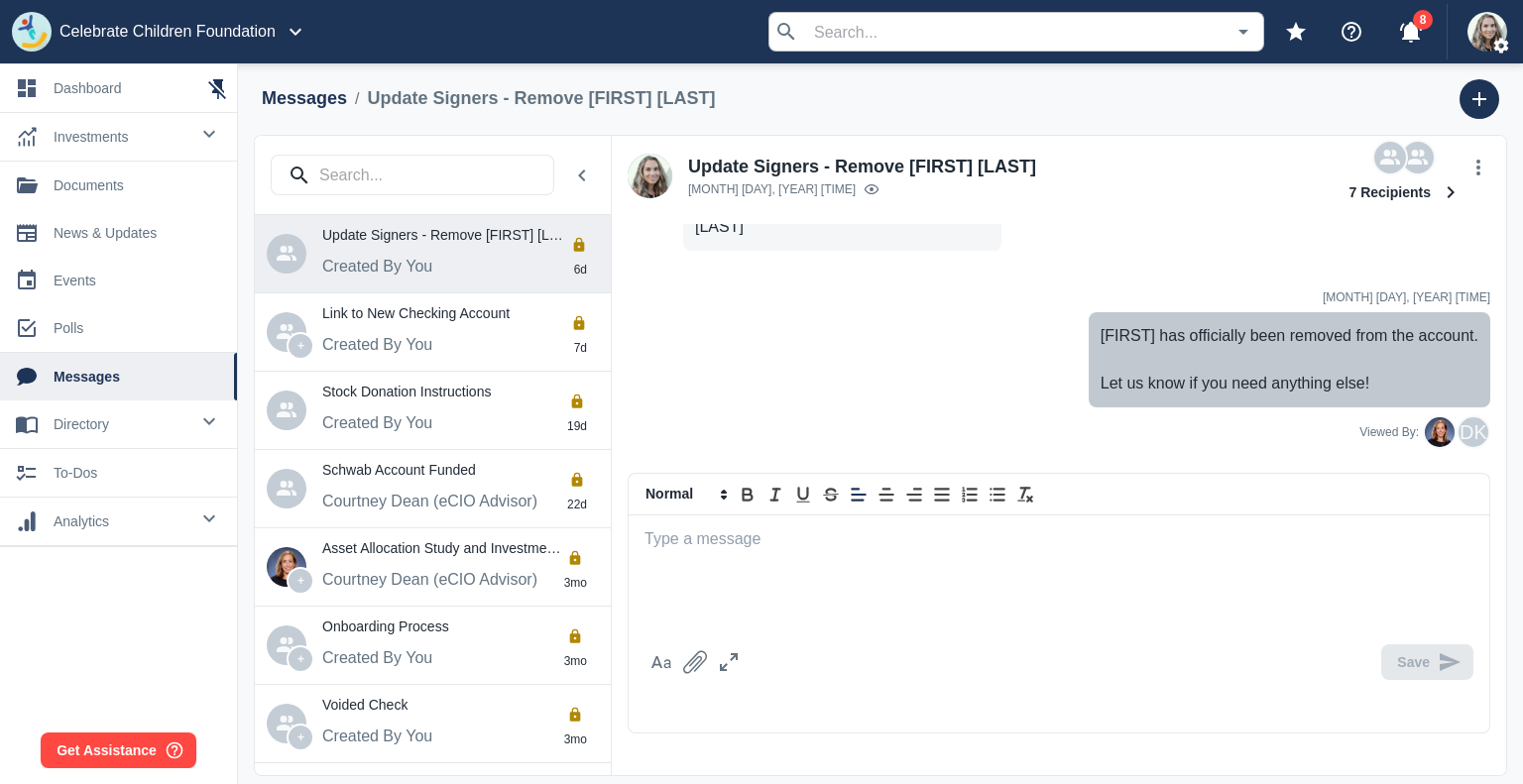 scroll, scrollTop: 452, scrollLeft: 0, axis: vertical 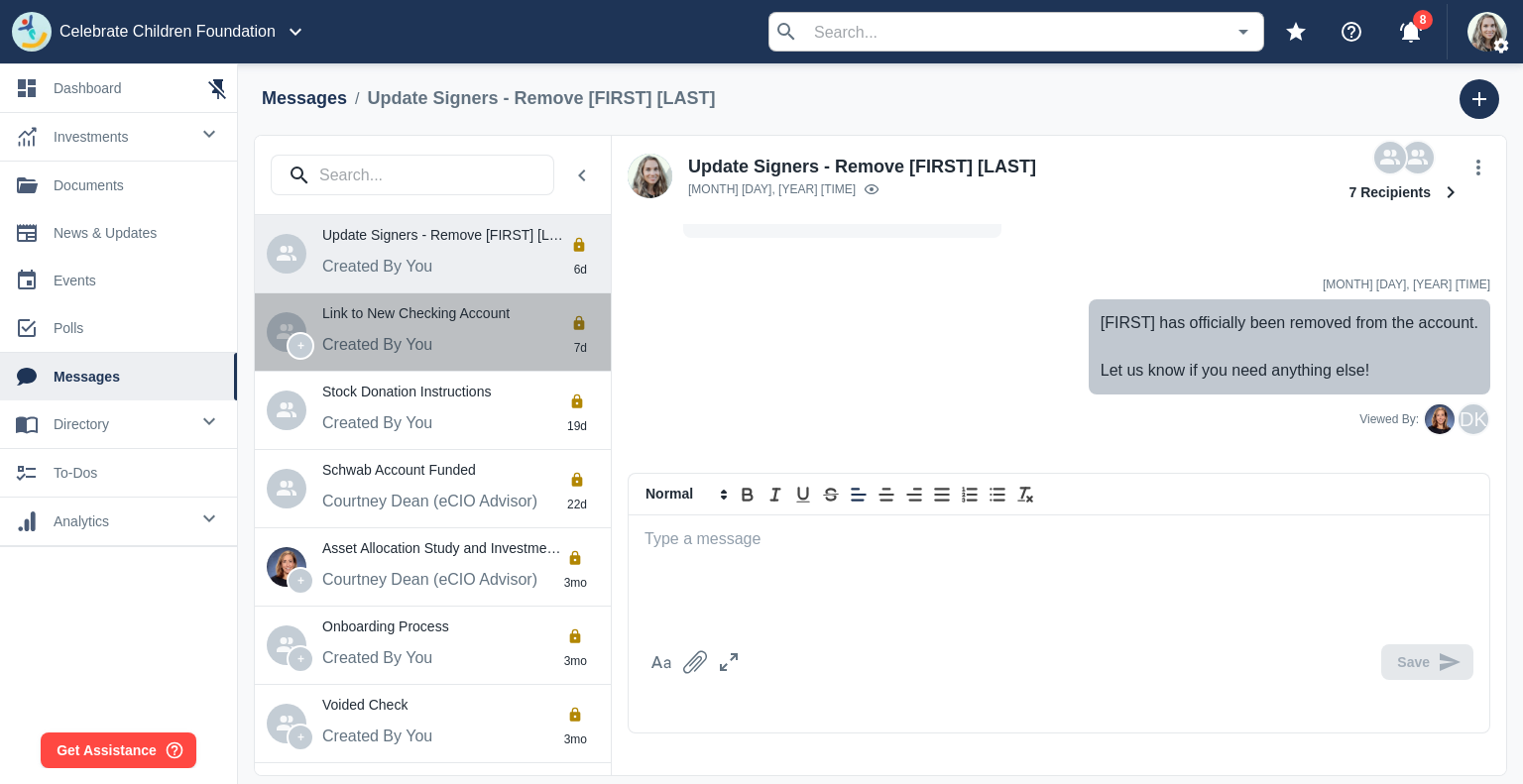 click on "Link to New Checking Account" at bounding box center [415, 312] 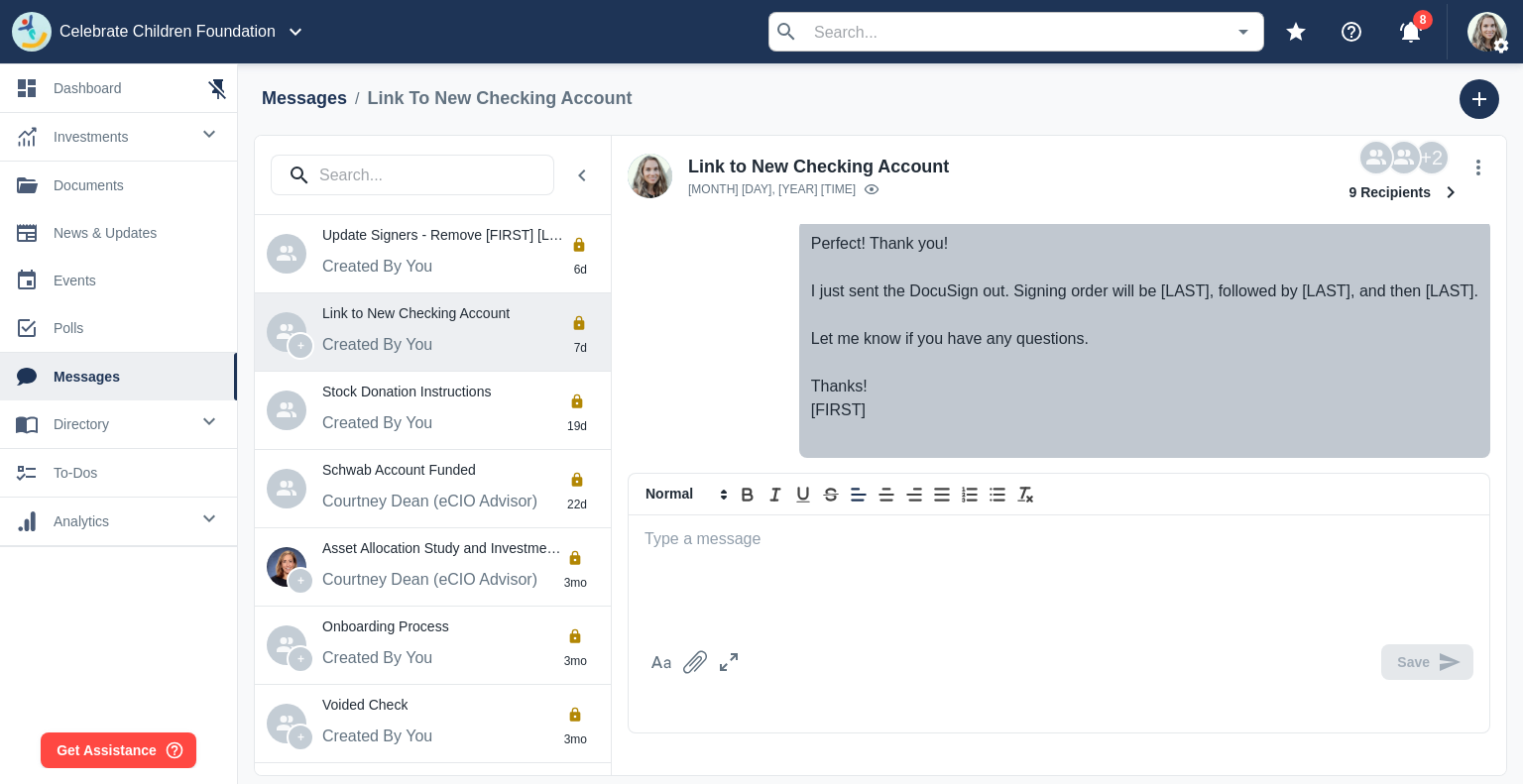 scroll, scrollTop: 742, scrollLeft: 0, axis: vertical 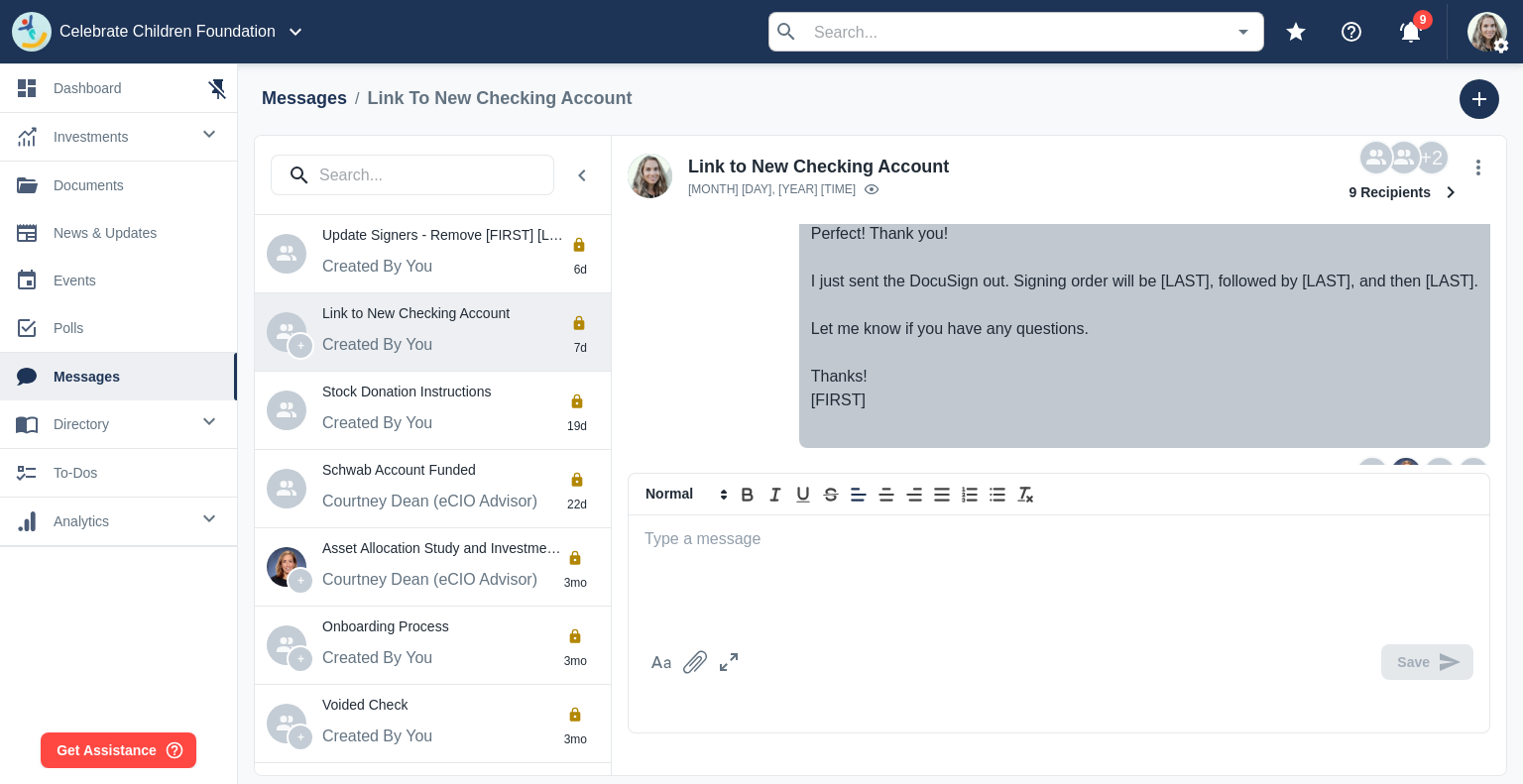 click at bounding box center [1059, 576] 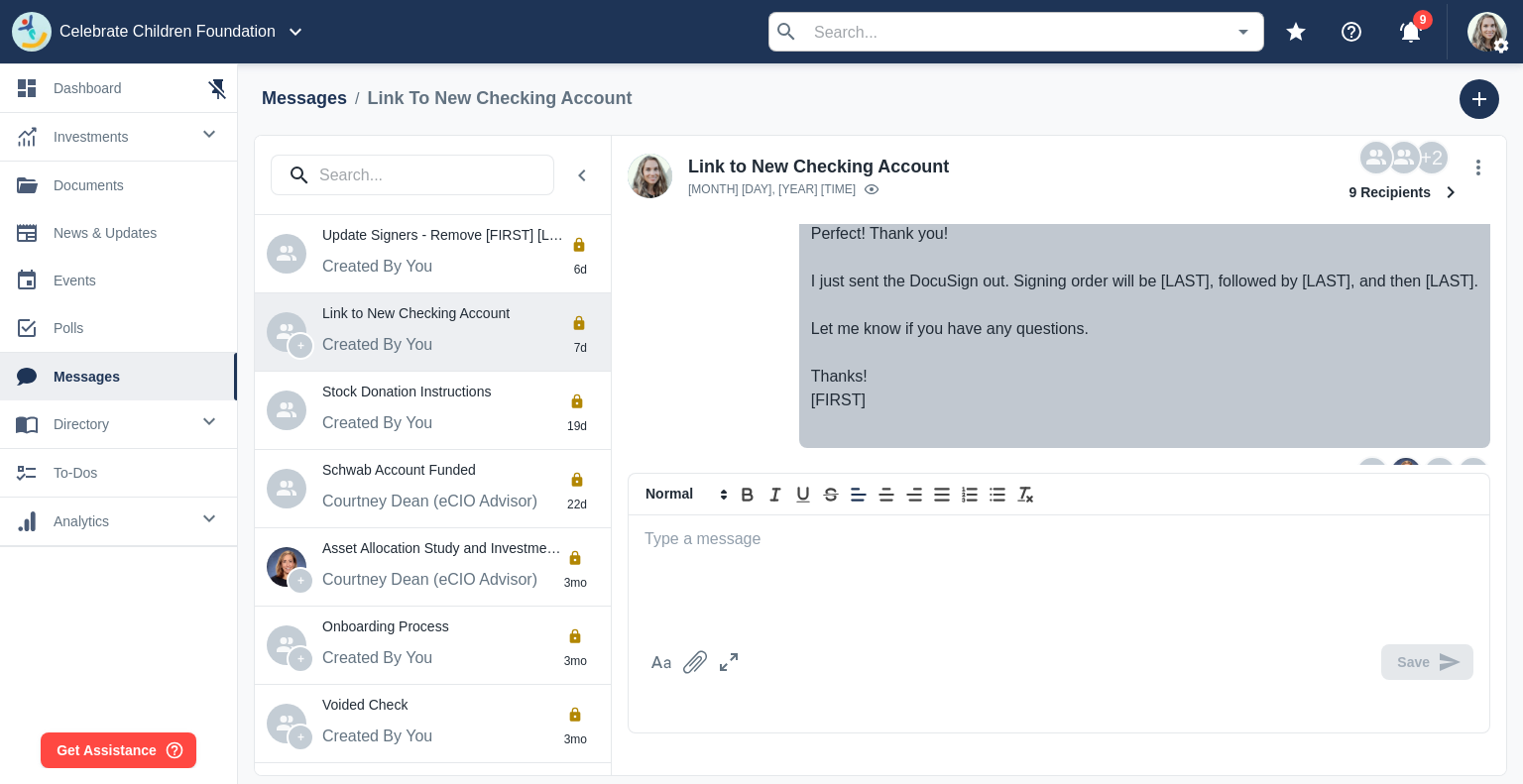click at bounding box center [1059, 576] 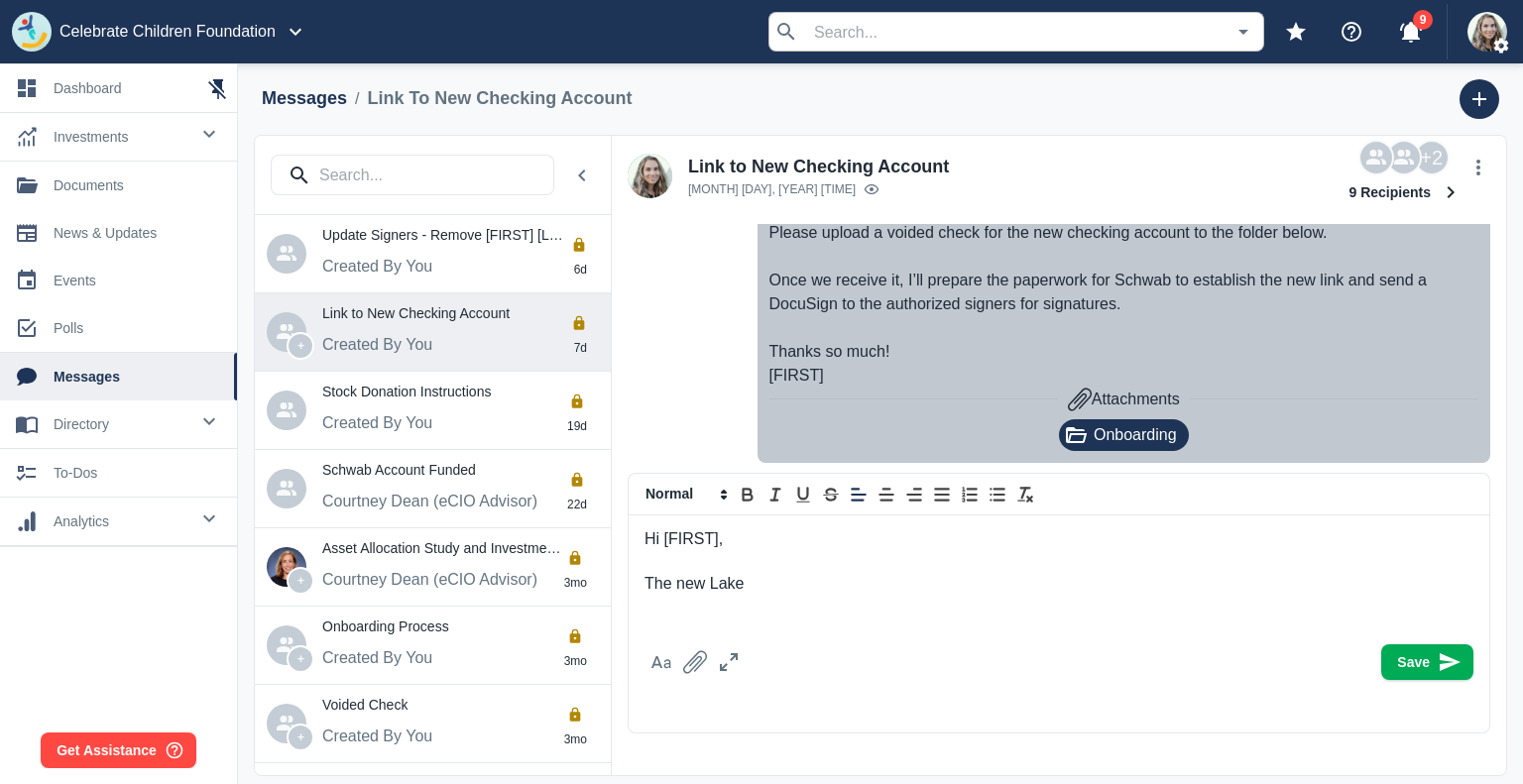 scroll, scrollTop: 122, scrollLeft: 0, axis: vertical 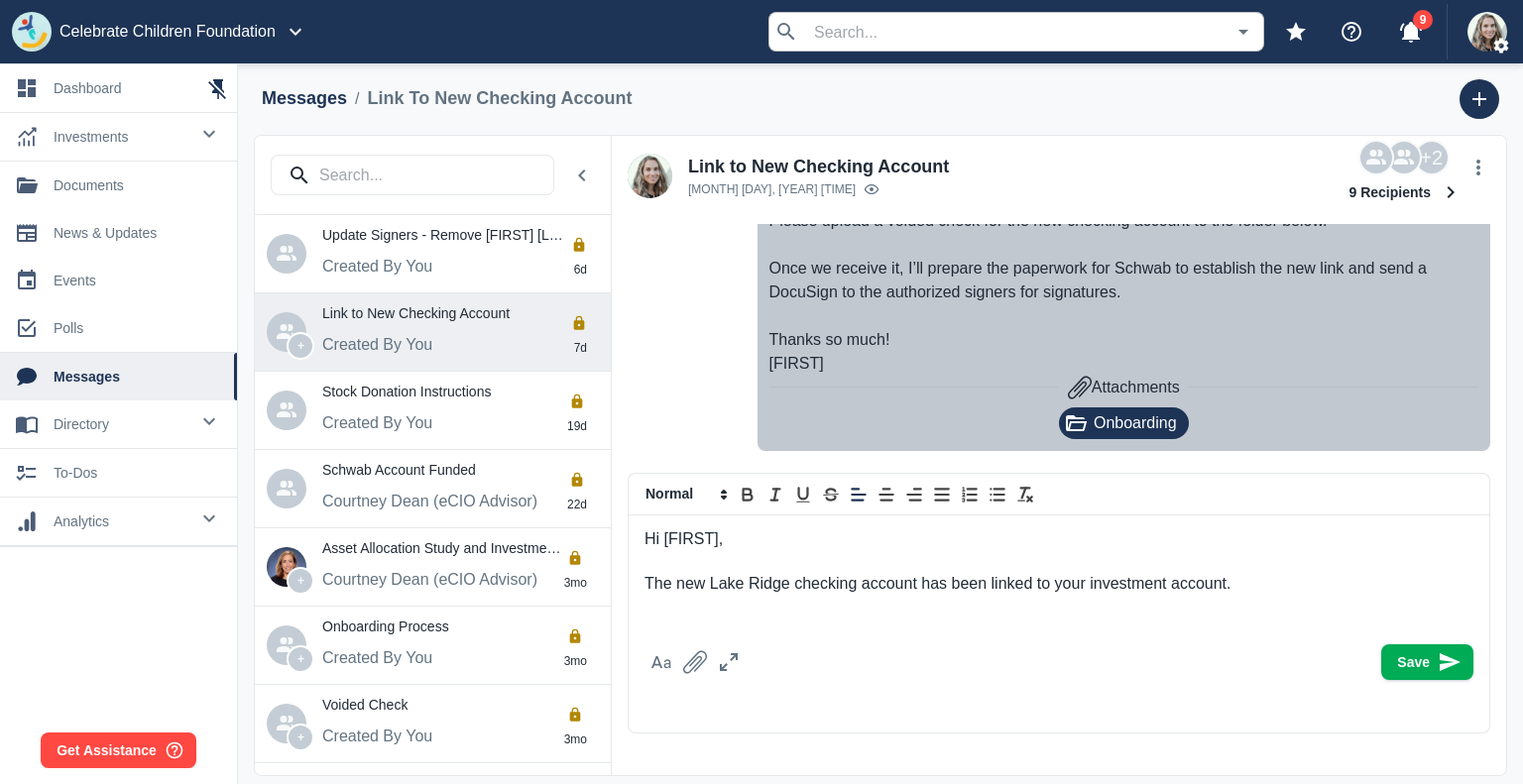 click on "The new Lake Ridge checking account has been linked to your investment account." at bounding box center (1059, 584) 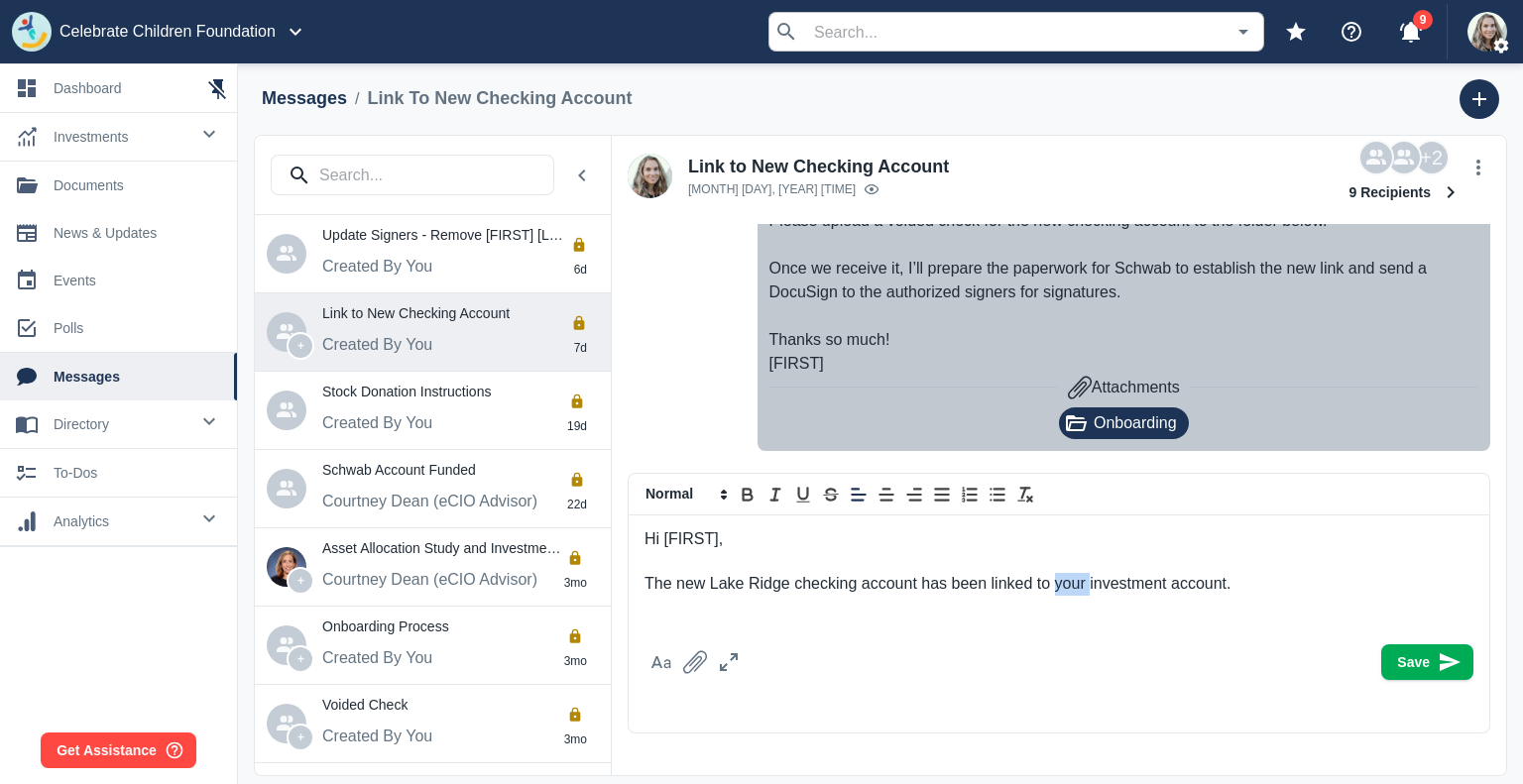 click on "The new Lake Ridge checking account has been linked to your investment account." at bounding box center [1059, 584] 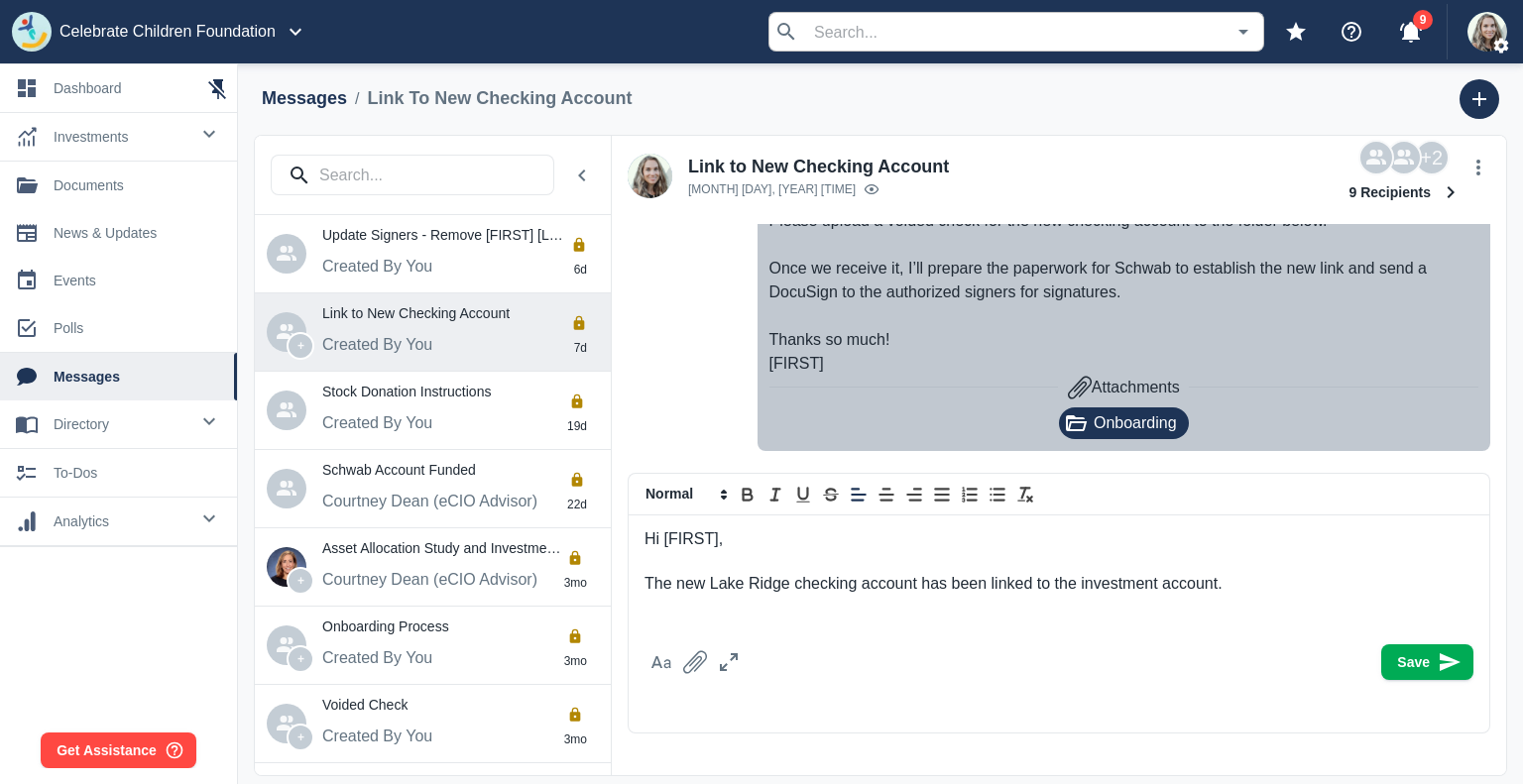 click on "The new Lake Ridge checking account has been linked to the investment account." at bounding box center (1059, 584) 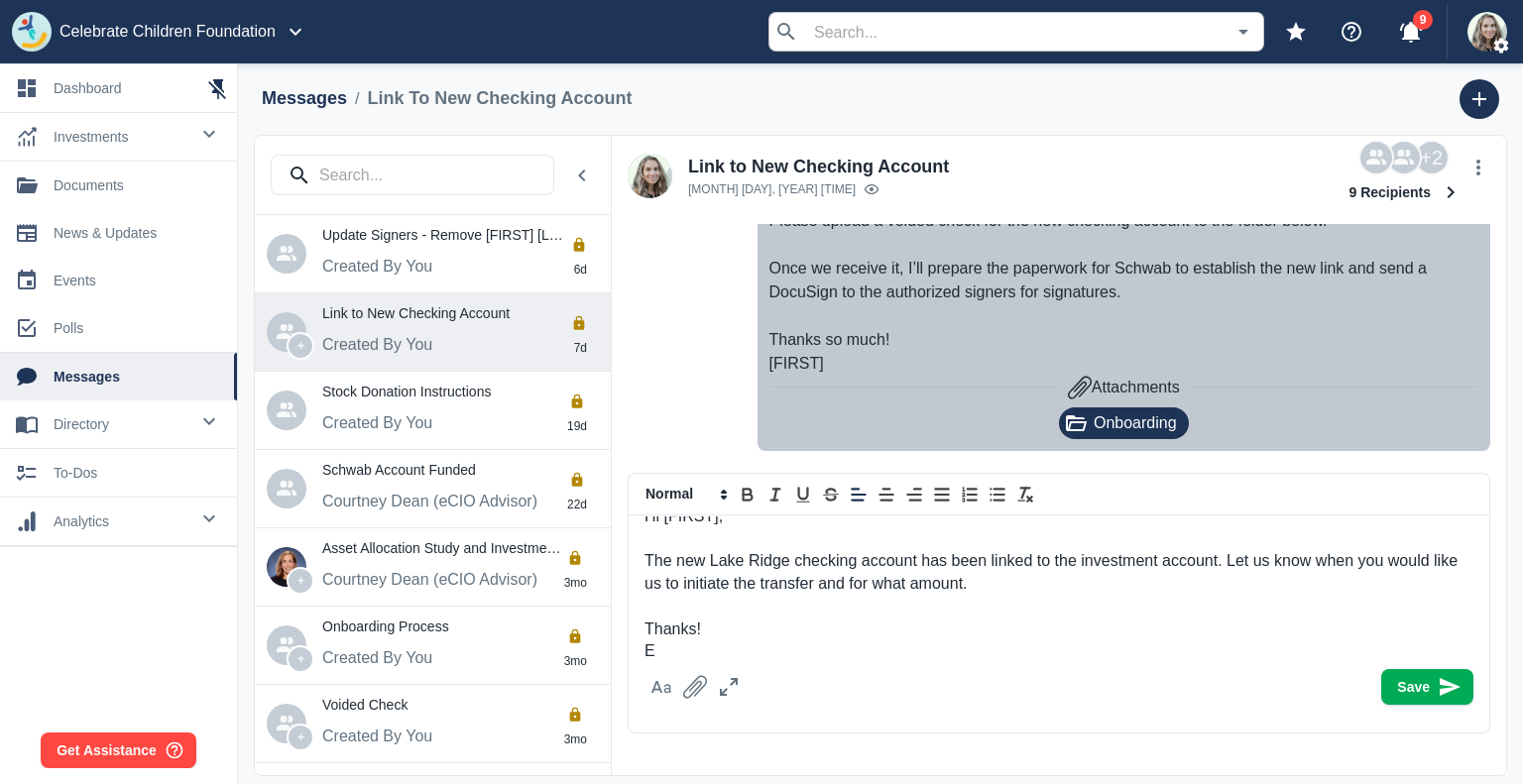 scroll, scrollTop: 24, scrollLeft: 0, axis: vertical 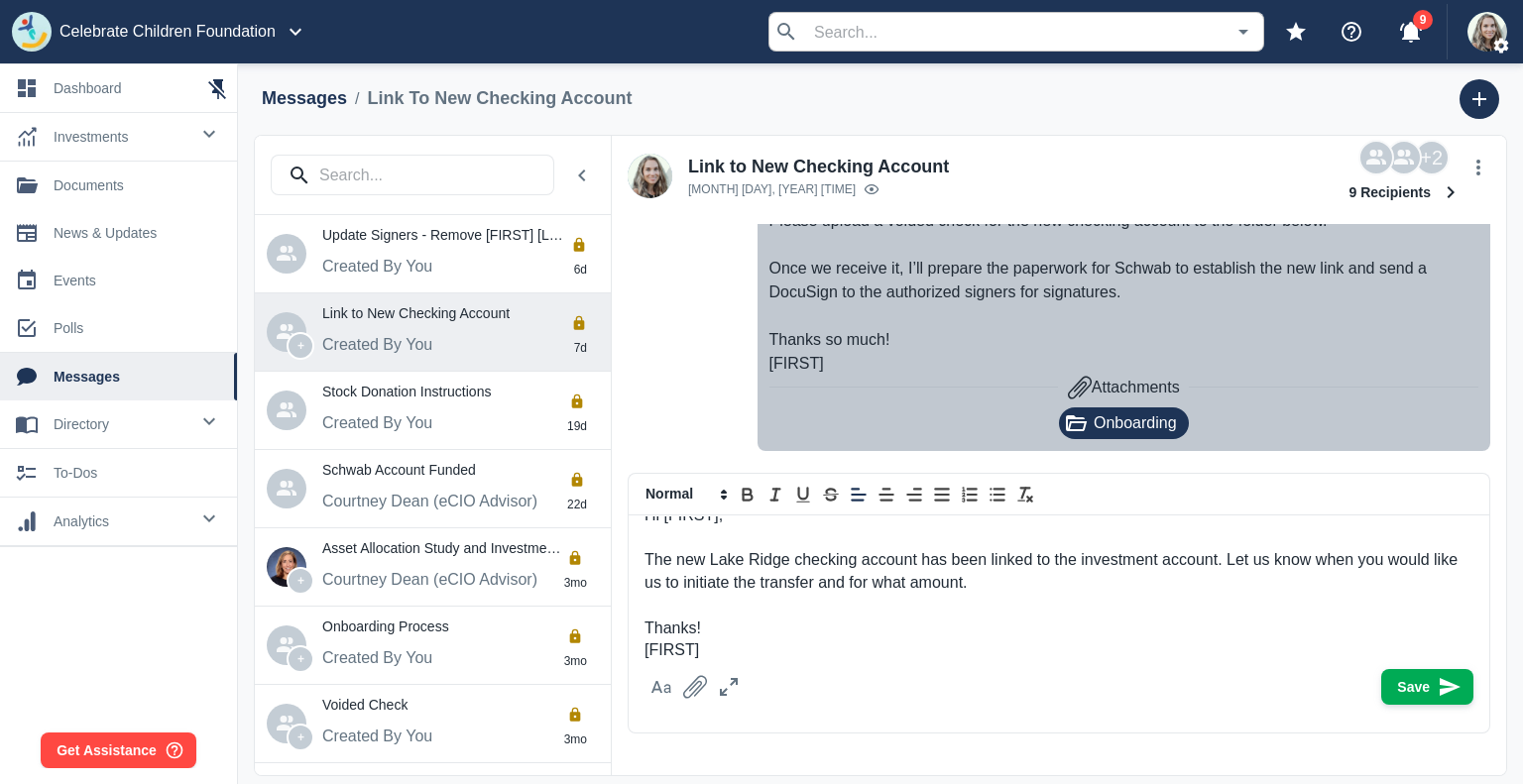 click on "Save" at bounding box center [1427, 687] 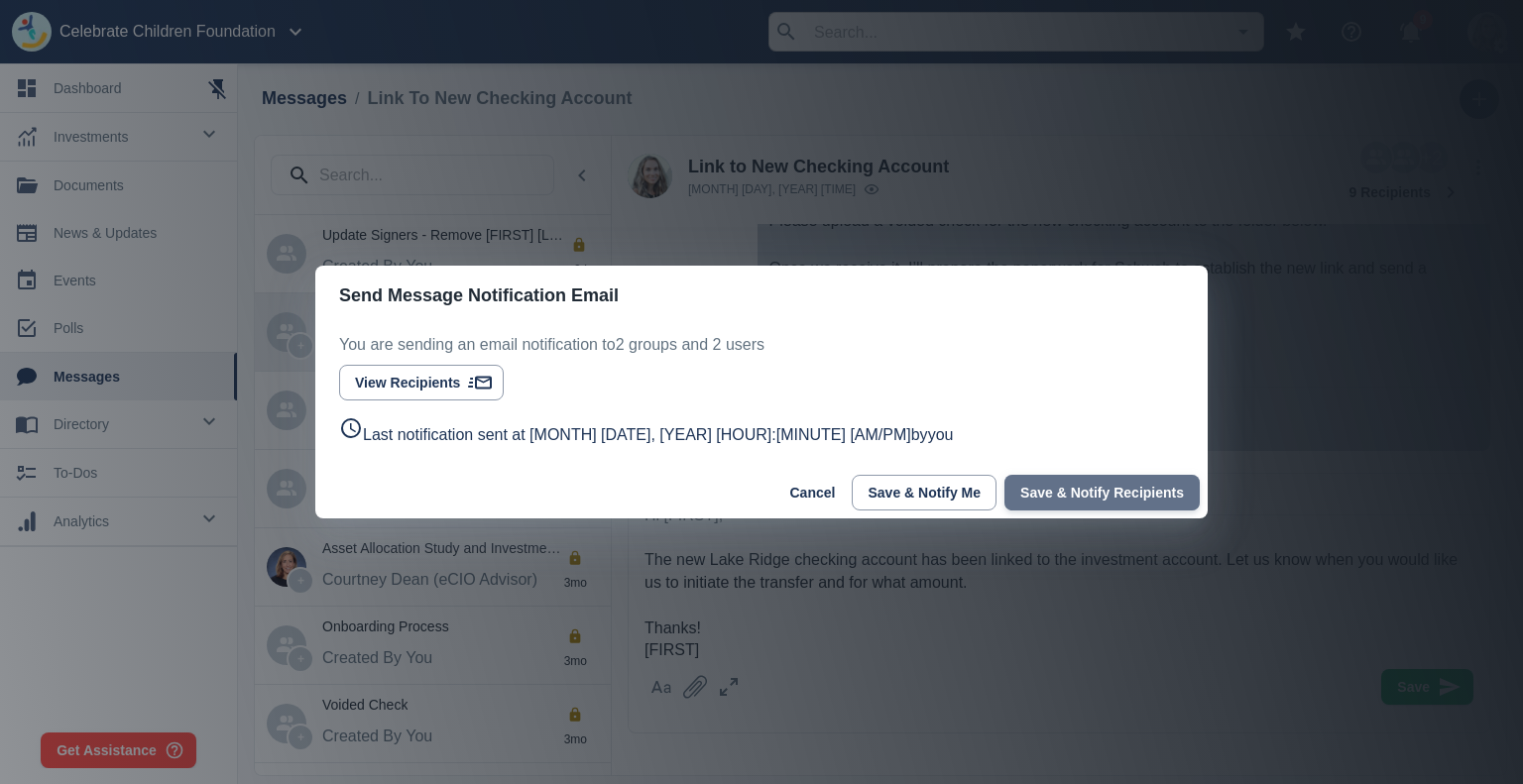 click on "Save & Notify Recipients" at bounding box center (1102, 493) 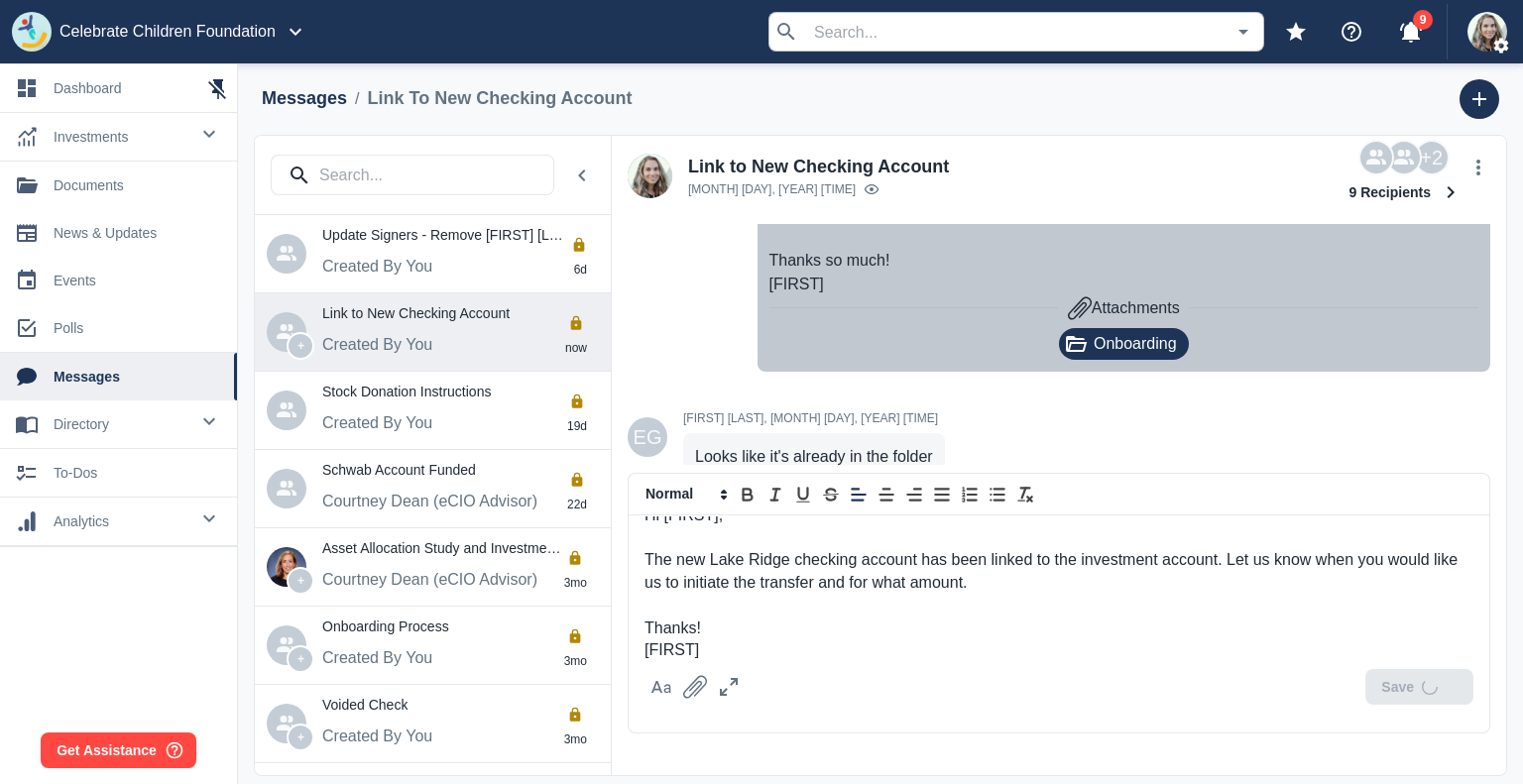 scroll, scrollTop: 577, scrollLeft: 0, axis: vertical 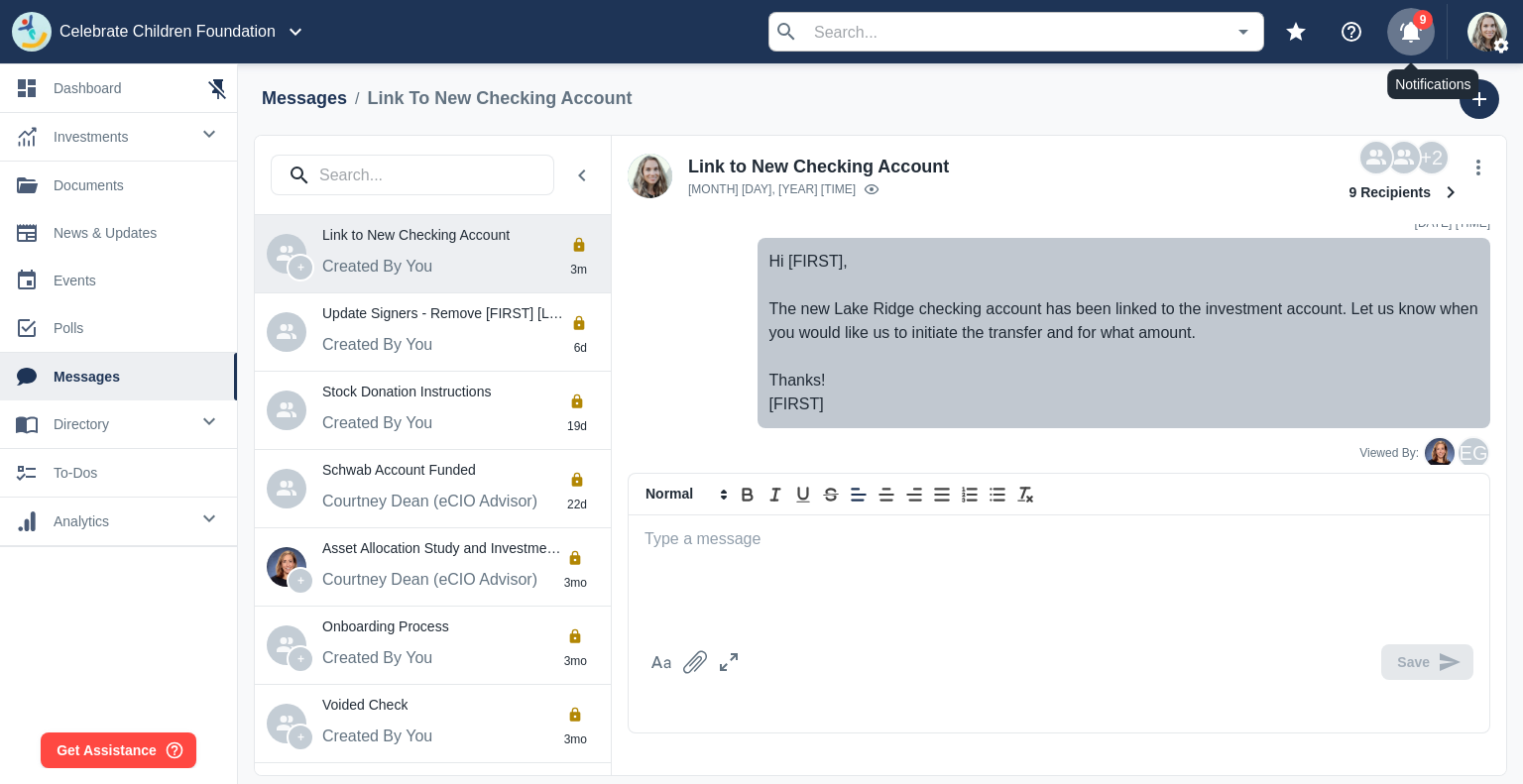 click at bounding box center (1411, 32) 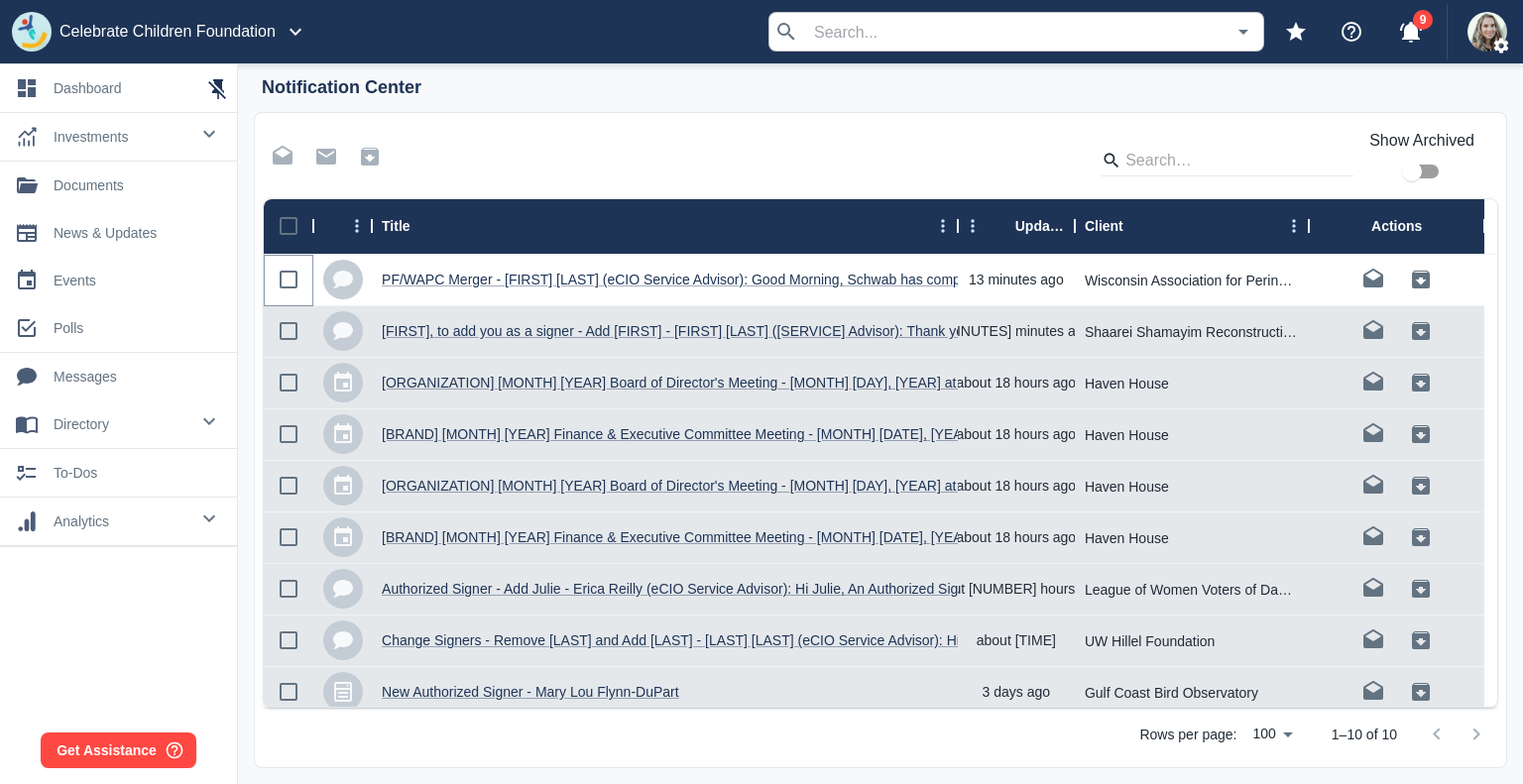click at bounding box center (289, 280) 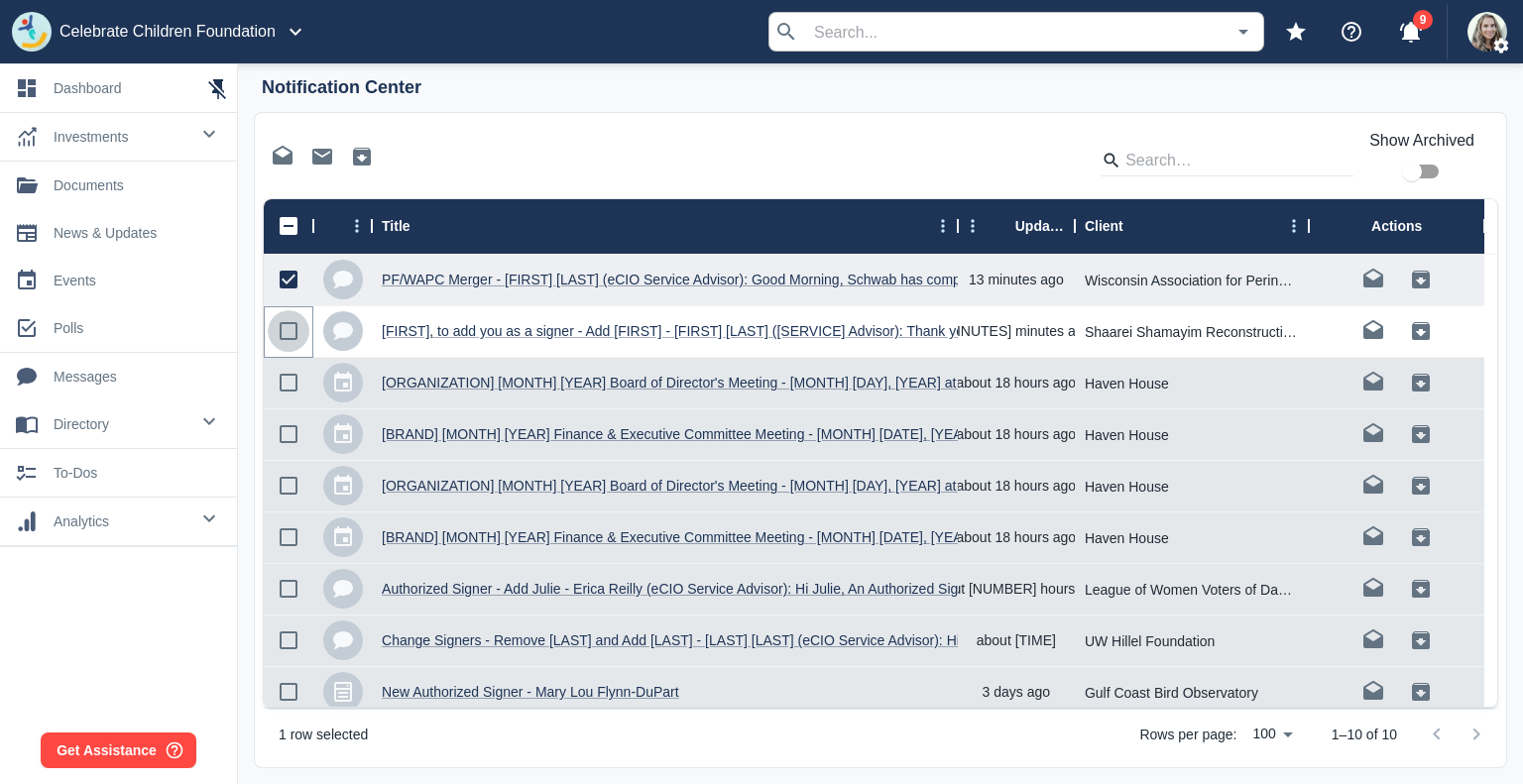 click at bounding box center [289, 331] 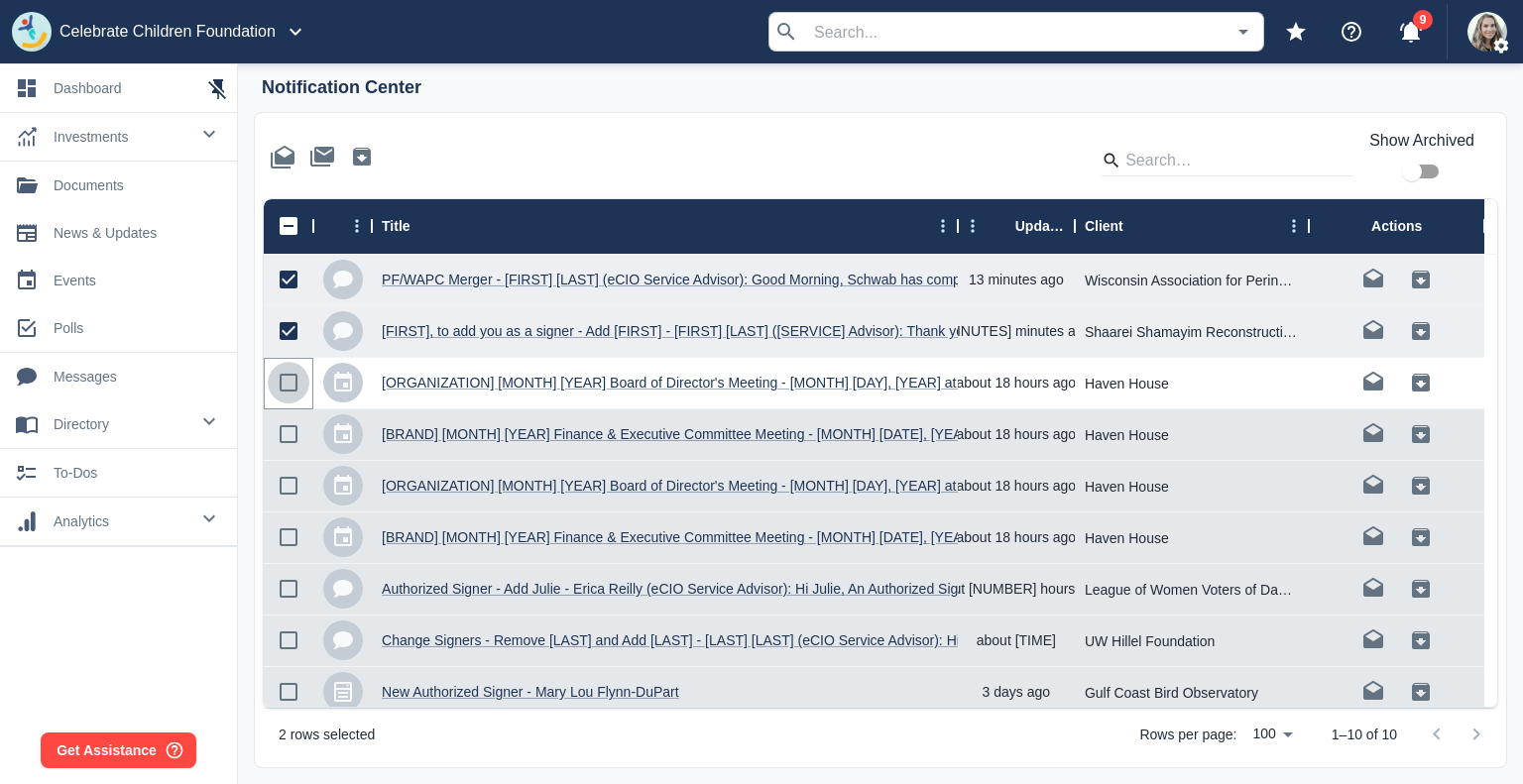 click at bounding box center [289, 383] 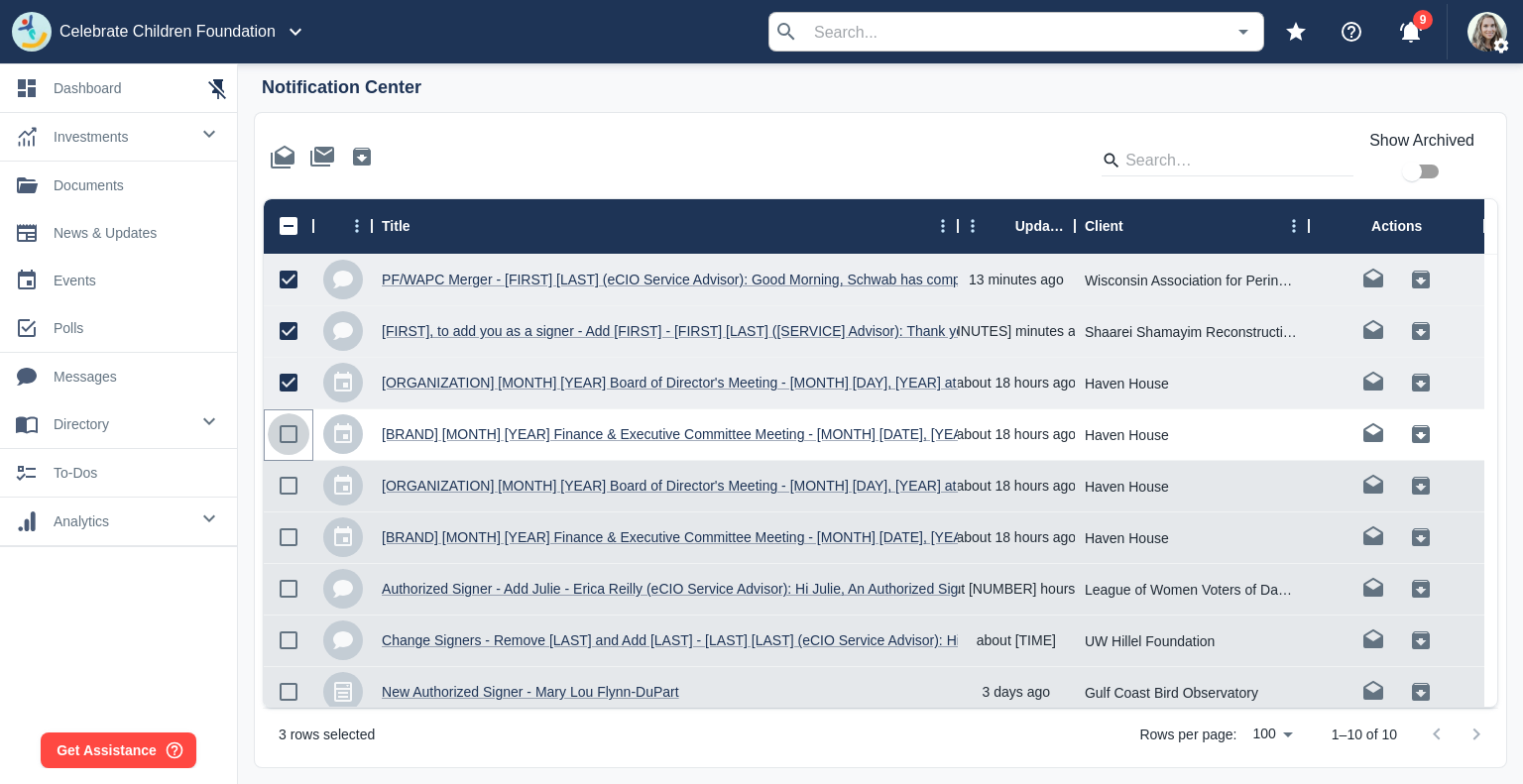 click at bounding box center (289, 434) 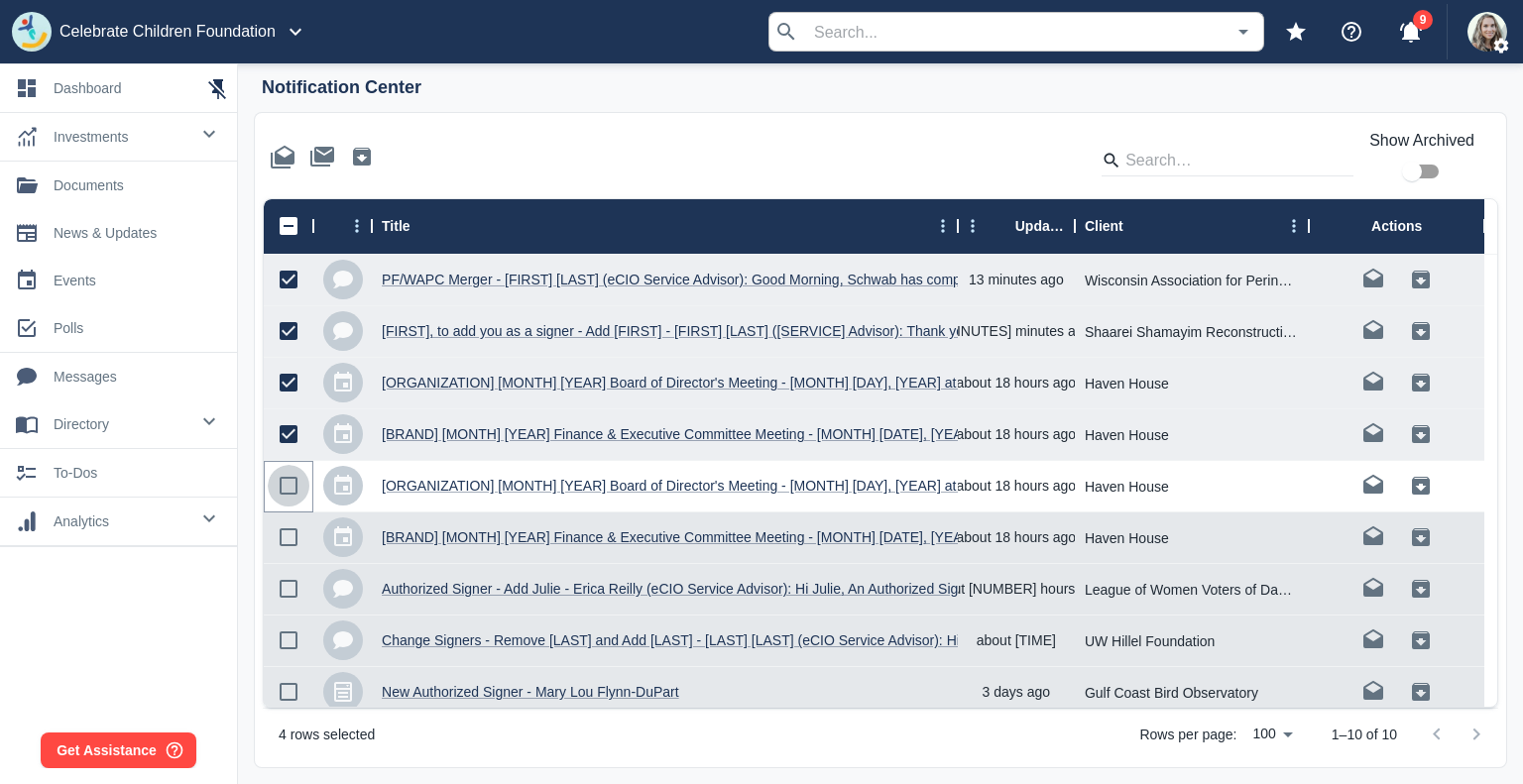 click at bounding box center (289, 486) 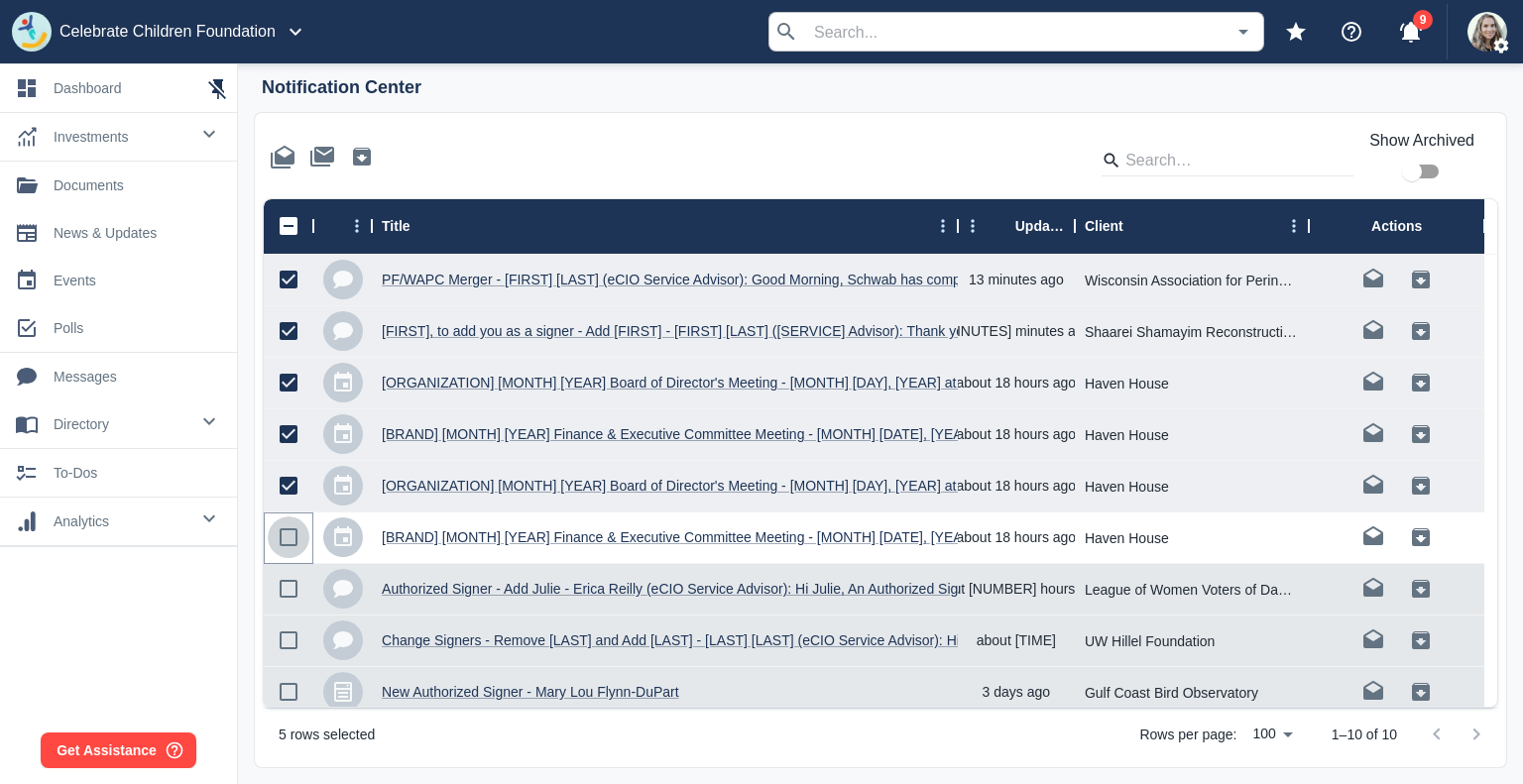 click at bounding box center [289, 537] 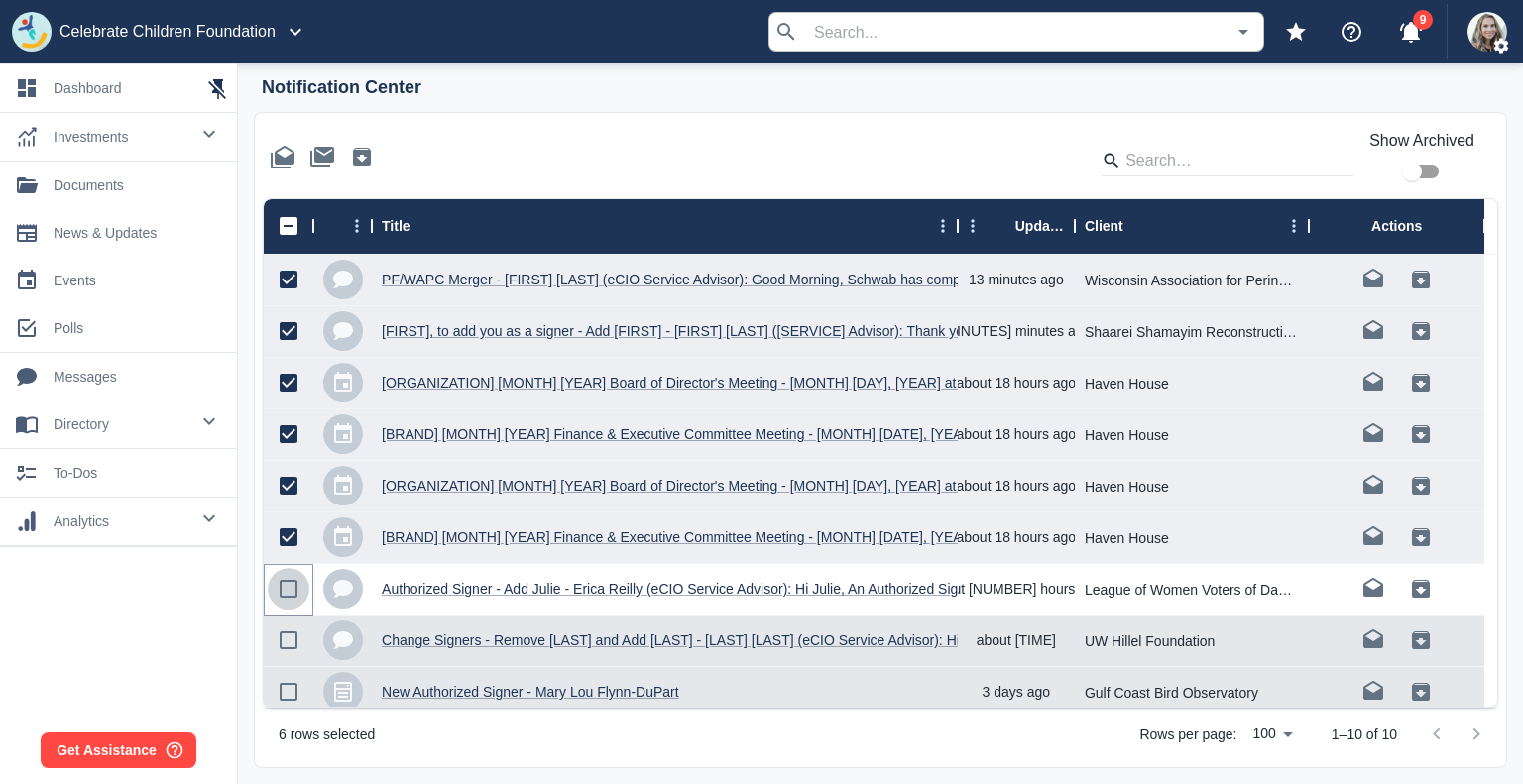click at bounding box center [289, 589] 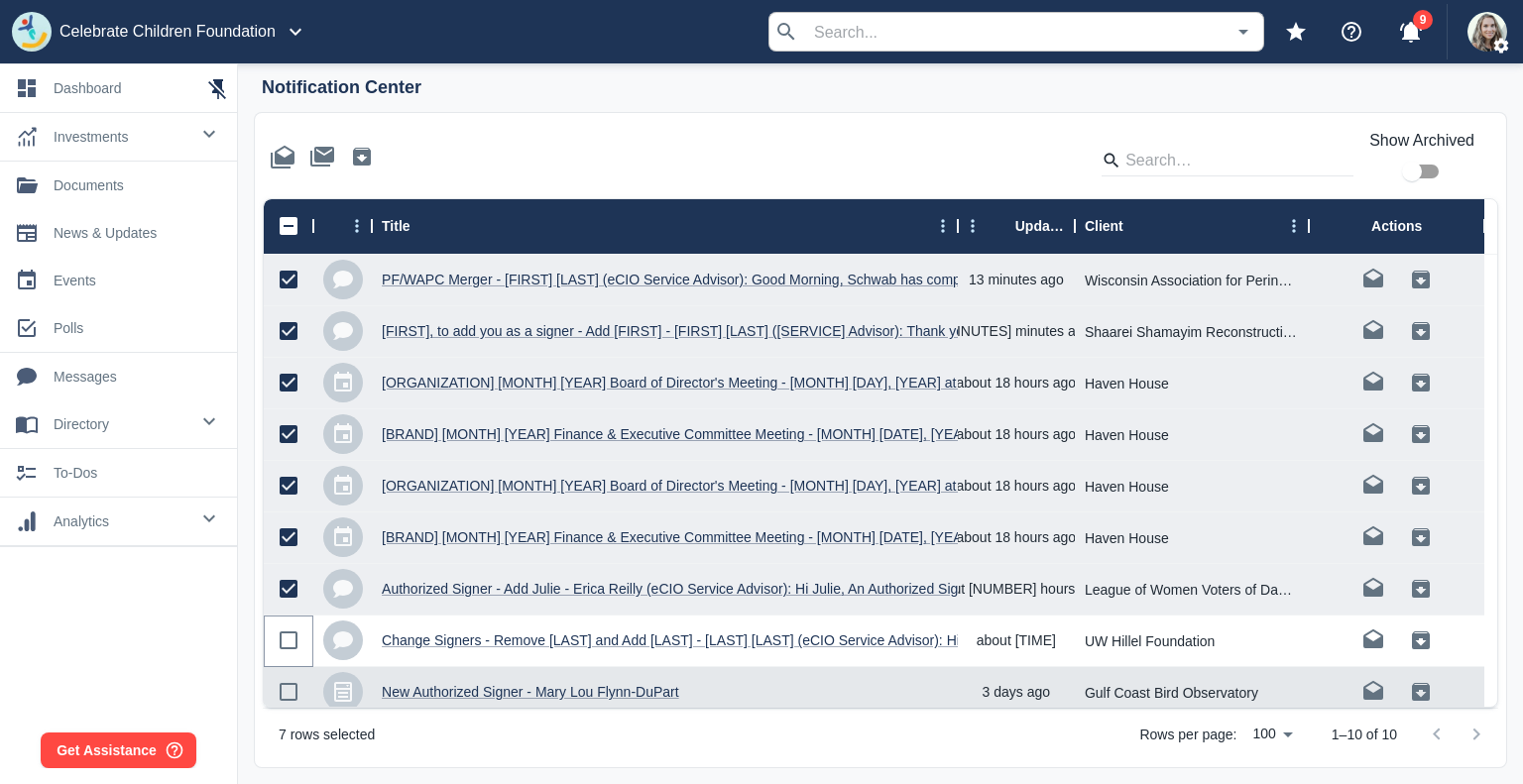 click at bounding box center (289, 640) 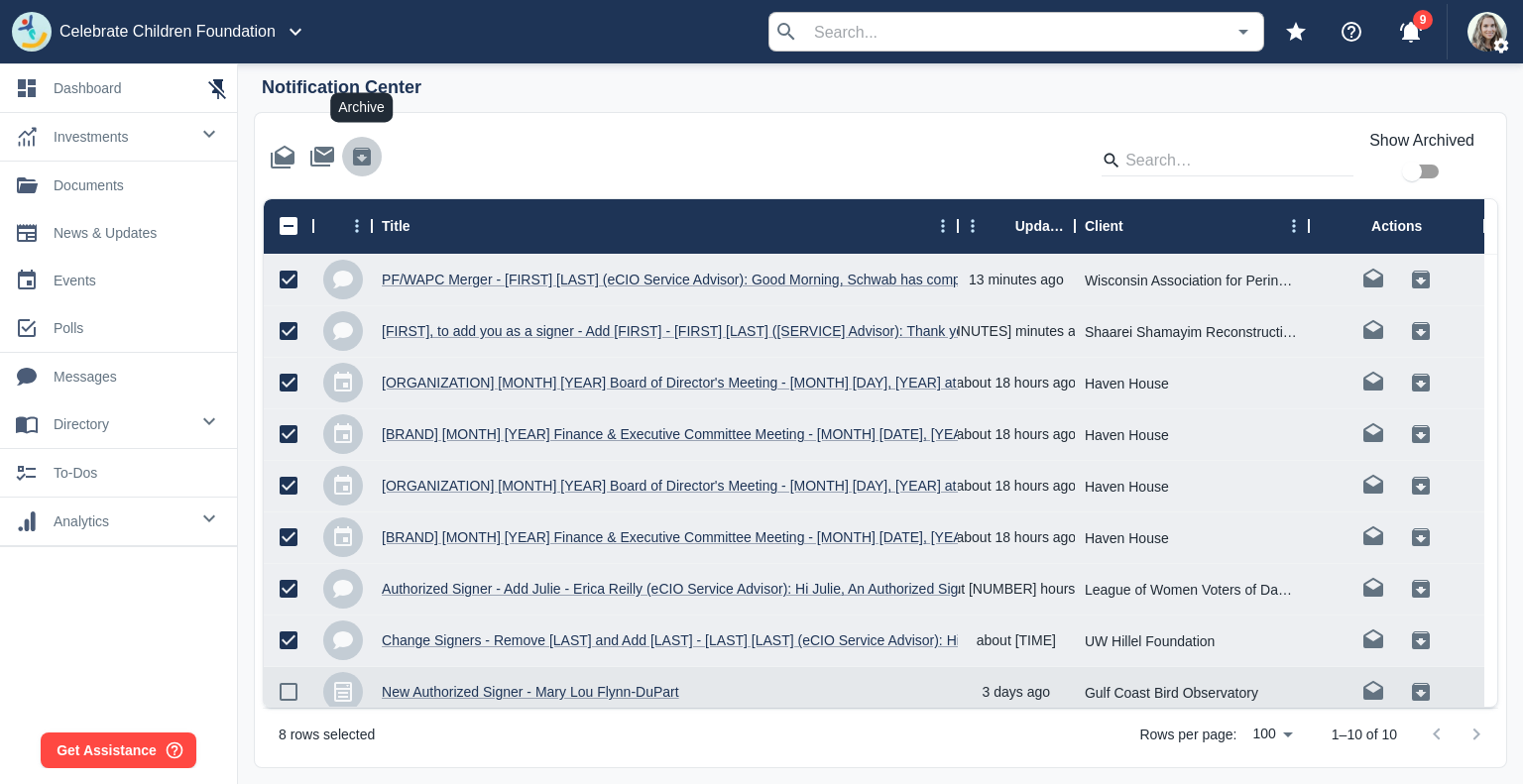 click at bounding box center (362, 157) 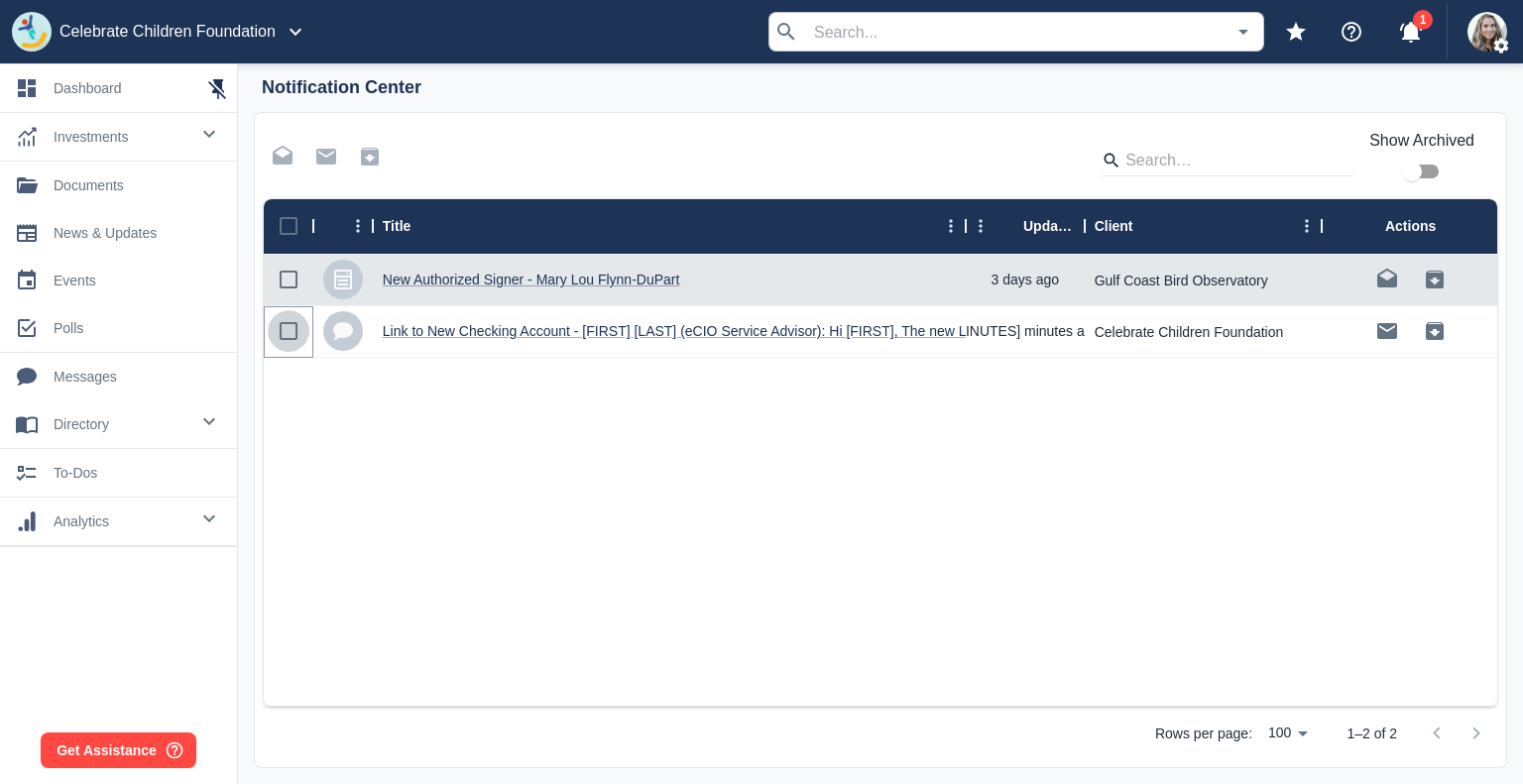 click at bounding box center [289, 331] 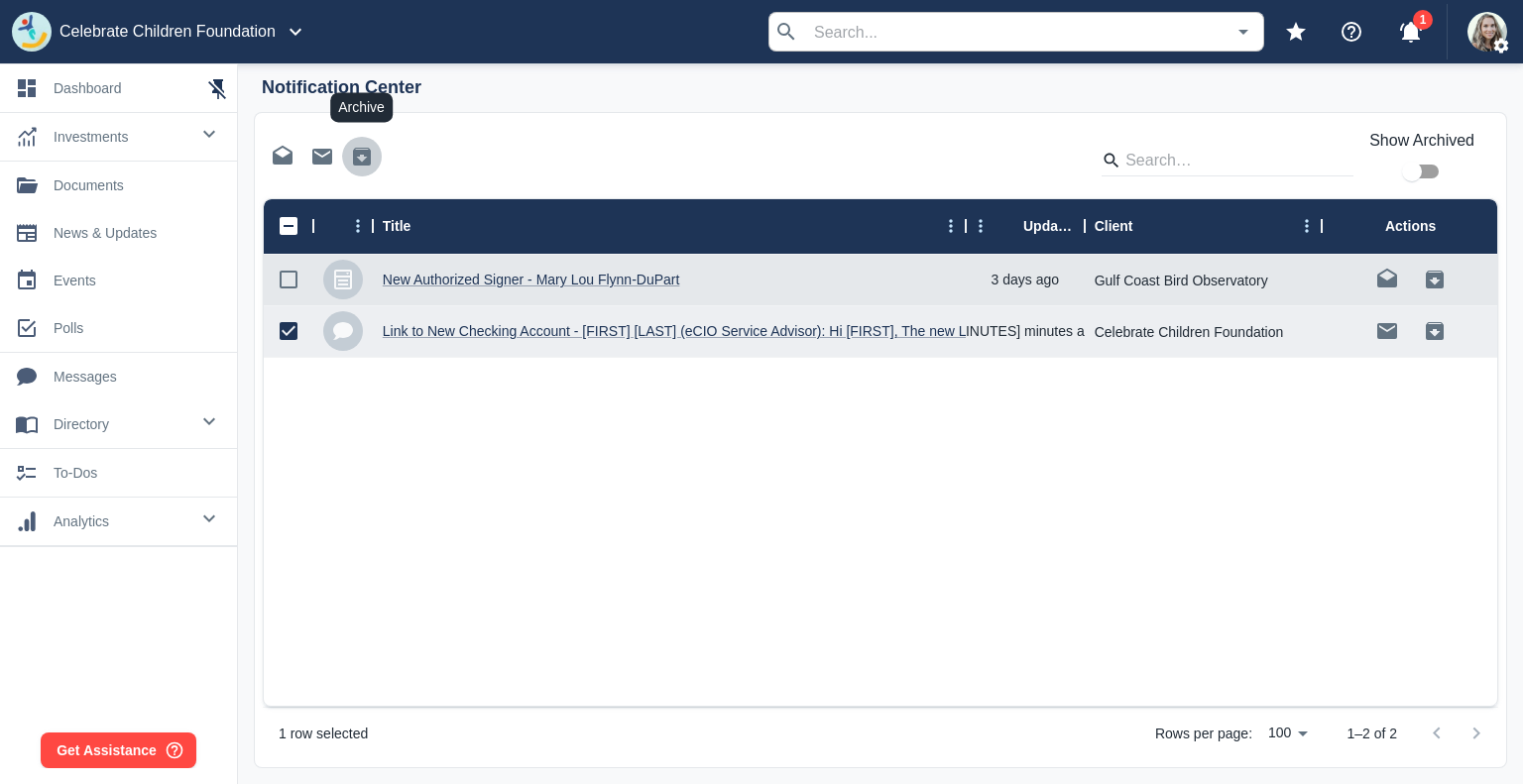 click at bounding box center [362, 157] 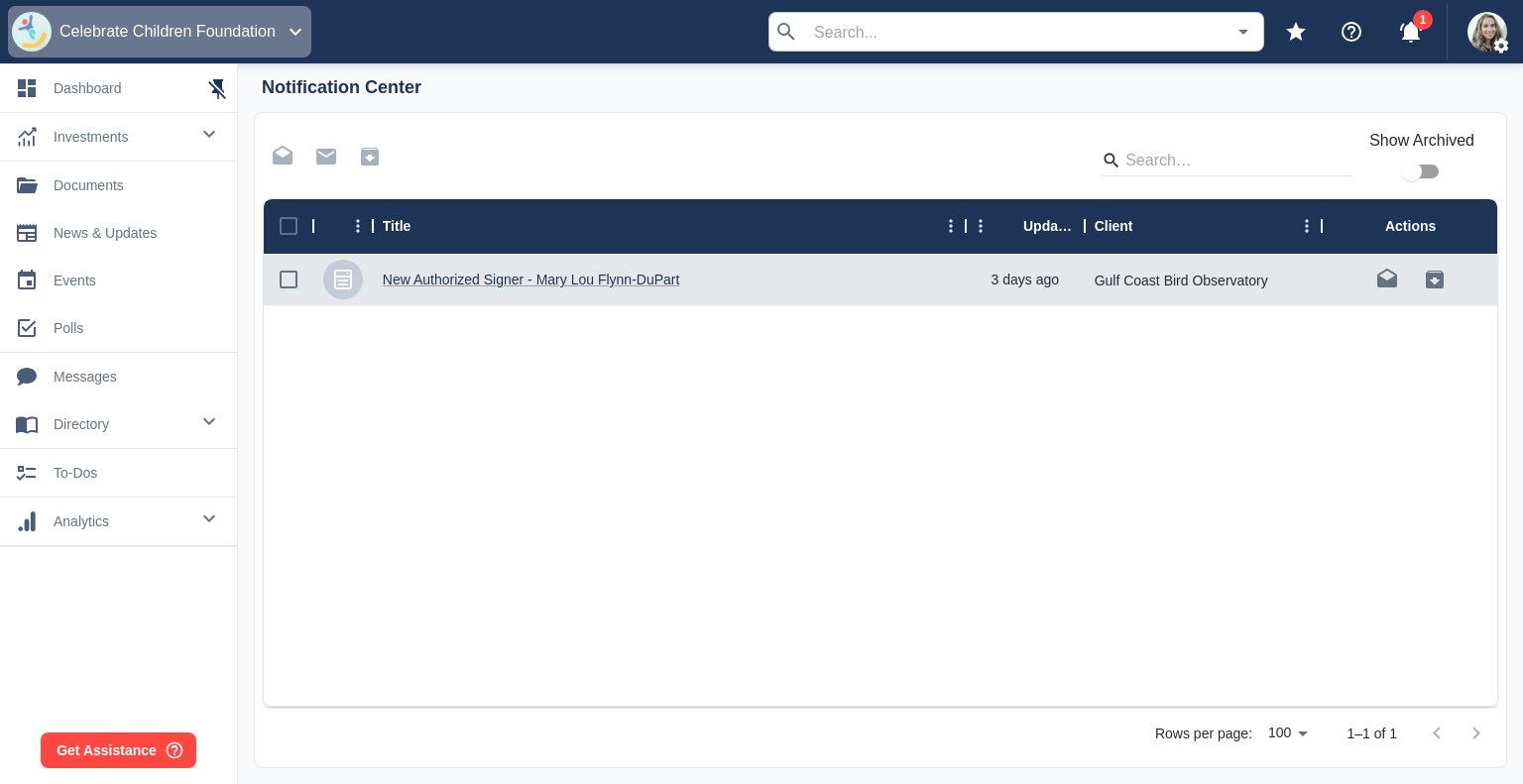 click on "Celebrate Children Foundation" at bounding box center (168, 32) 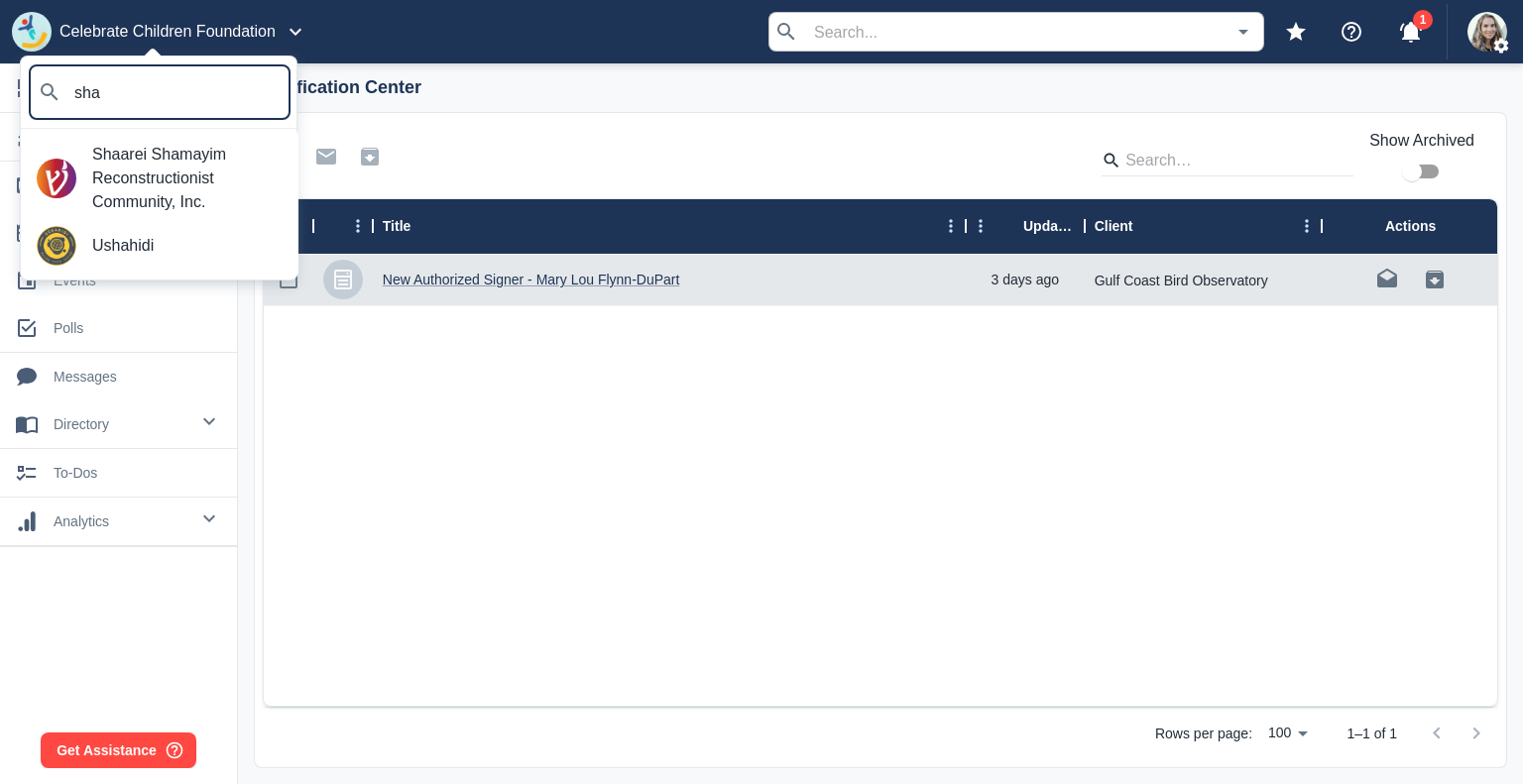click on "Shaarei Shamayim Reconstructionist Community, Inc." at bounding box center [187, 178] 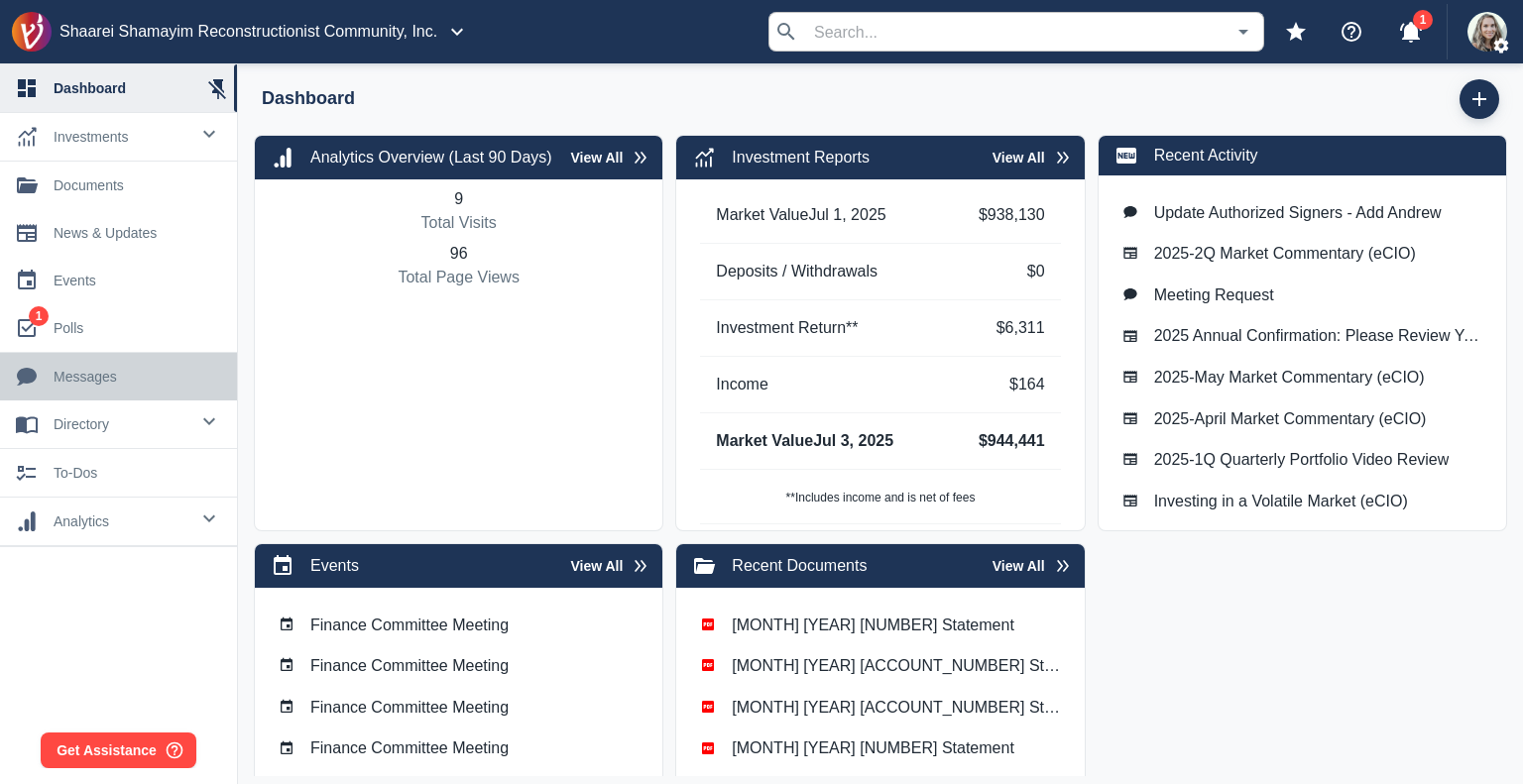 click on "0 messages" at bounding box center [118, 377] 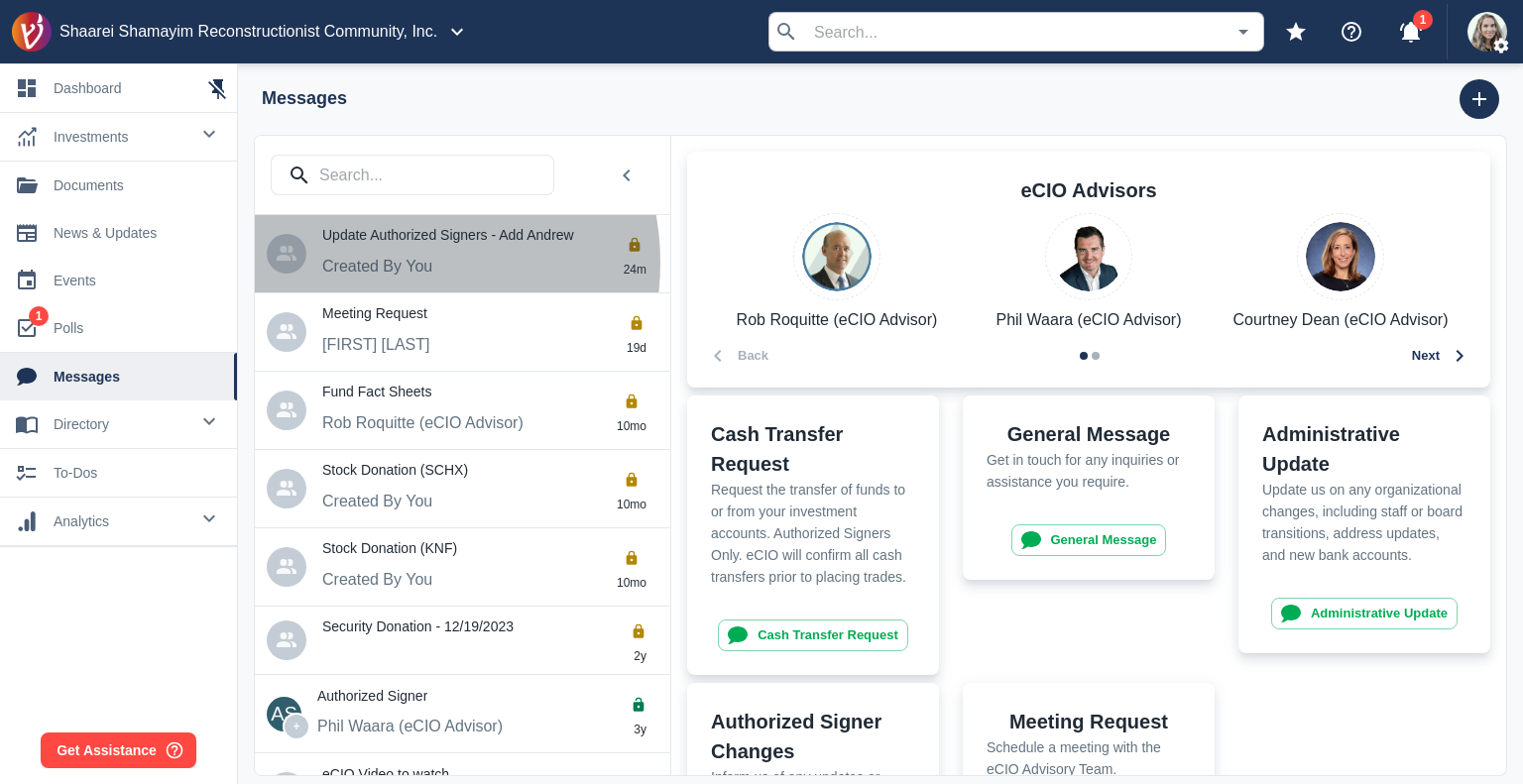 click on "Created By You" at bounding box center (377, 266) 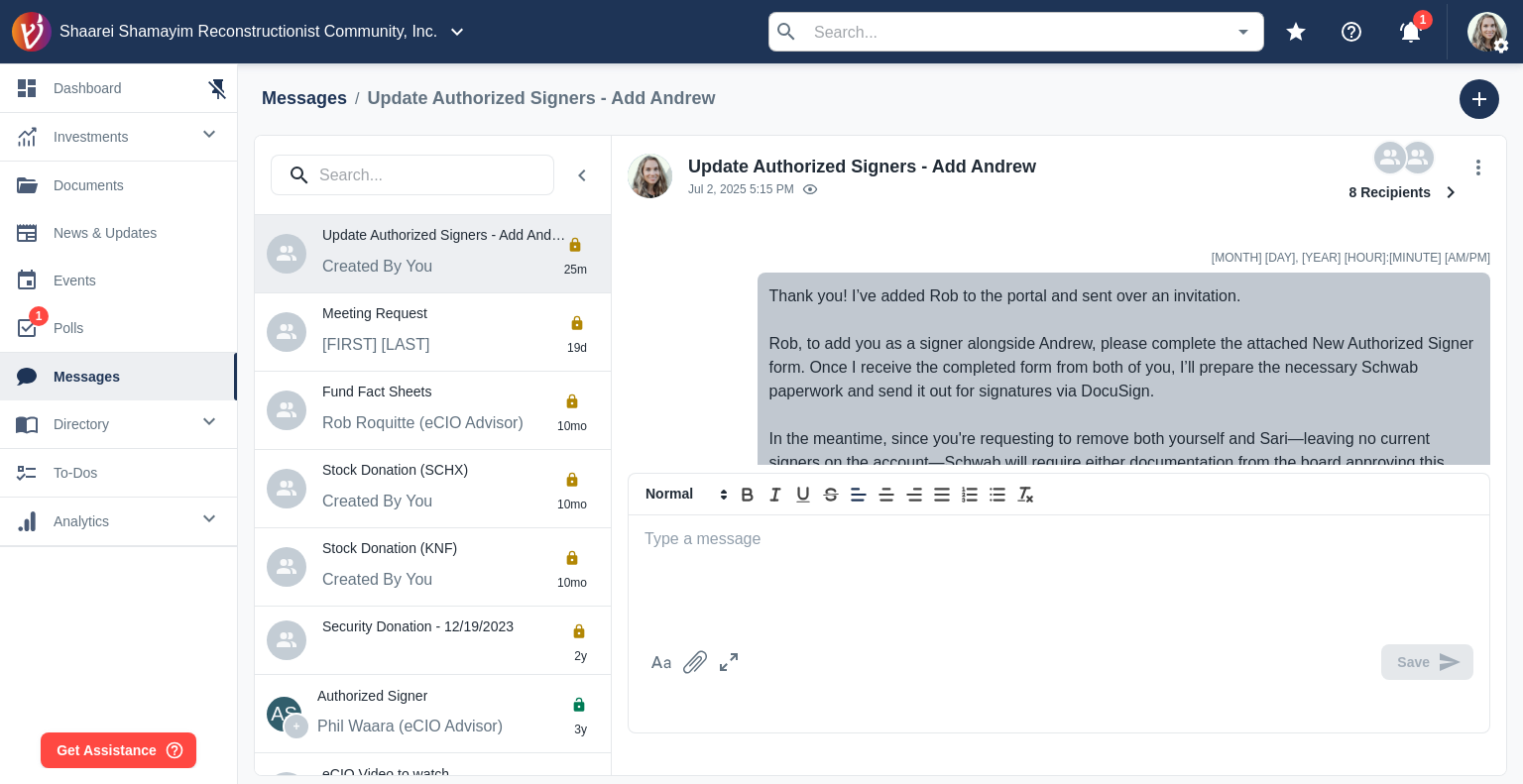 scroll, scrollTop: 900, scrollLeft: 0, axis: vertical 